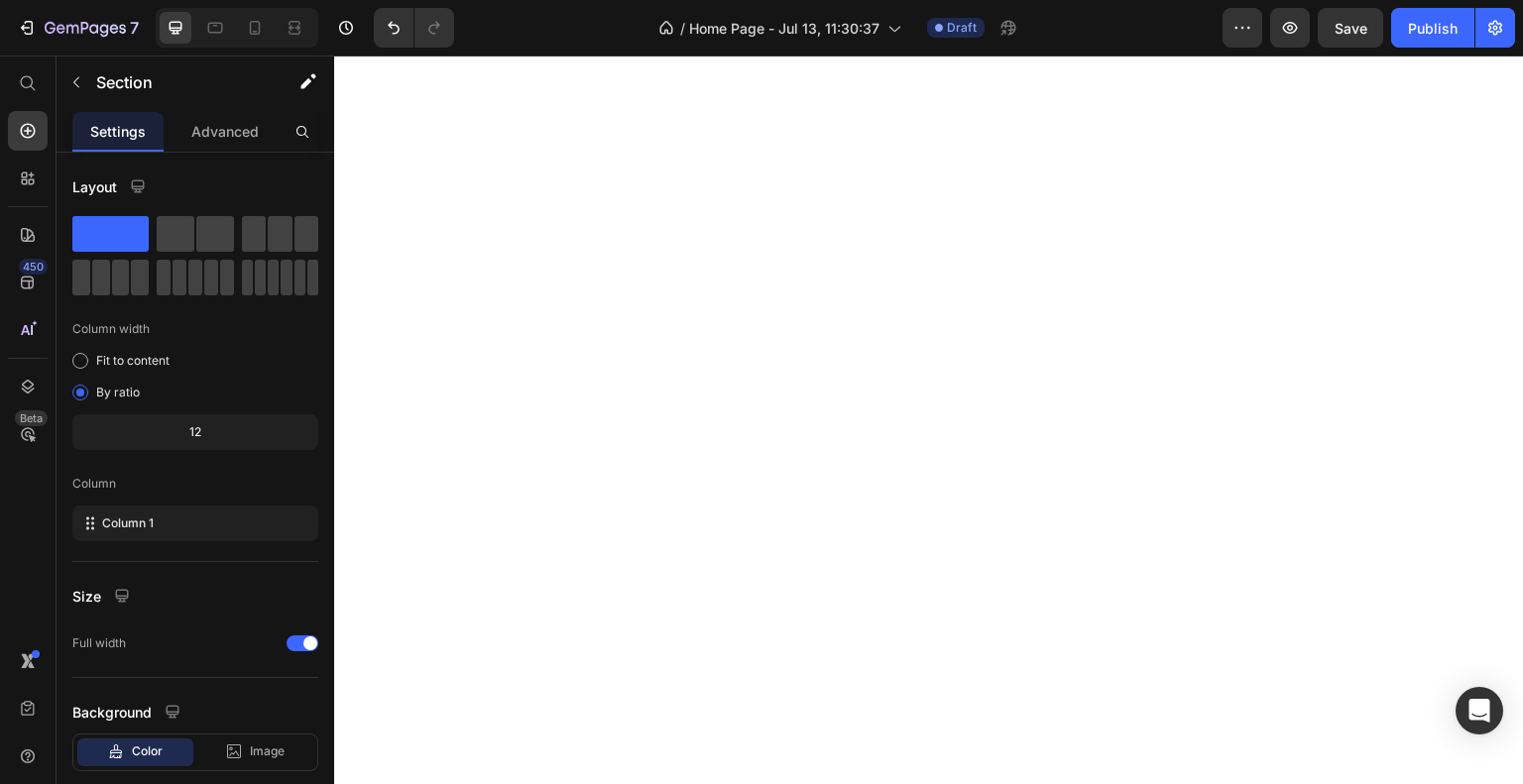 scroll, scrollTop: 0, scrollLeft: 0, axis: both 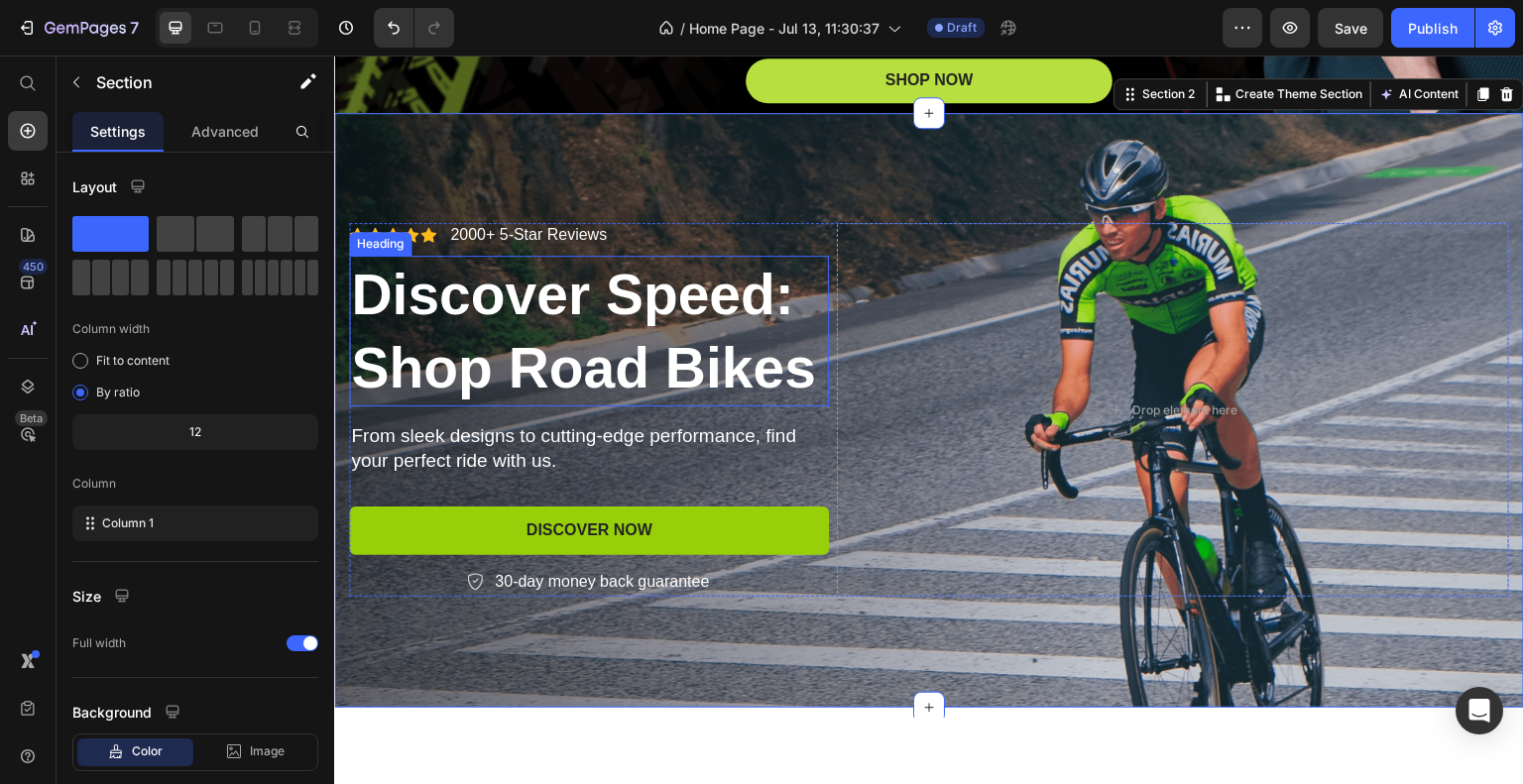 click on "Discover Speed: Shop Road Bikes" at bounding box center [589, 330] 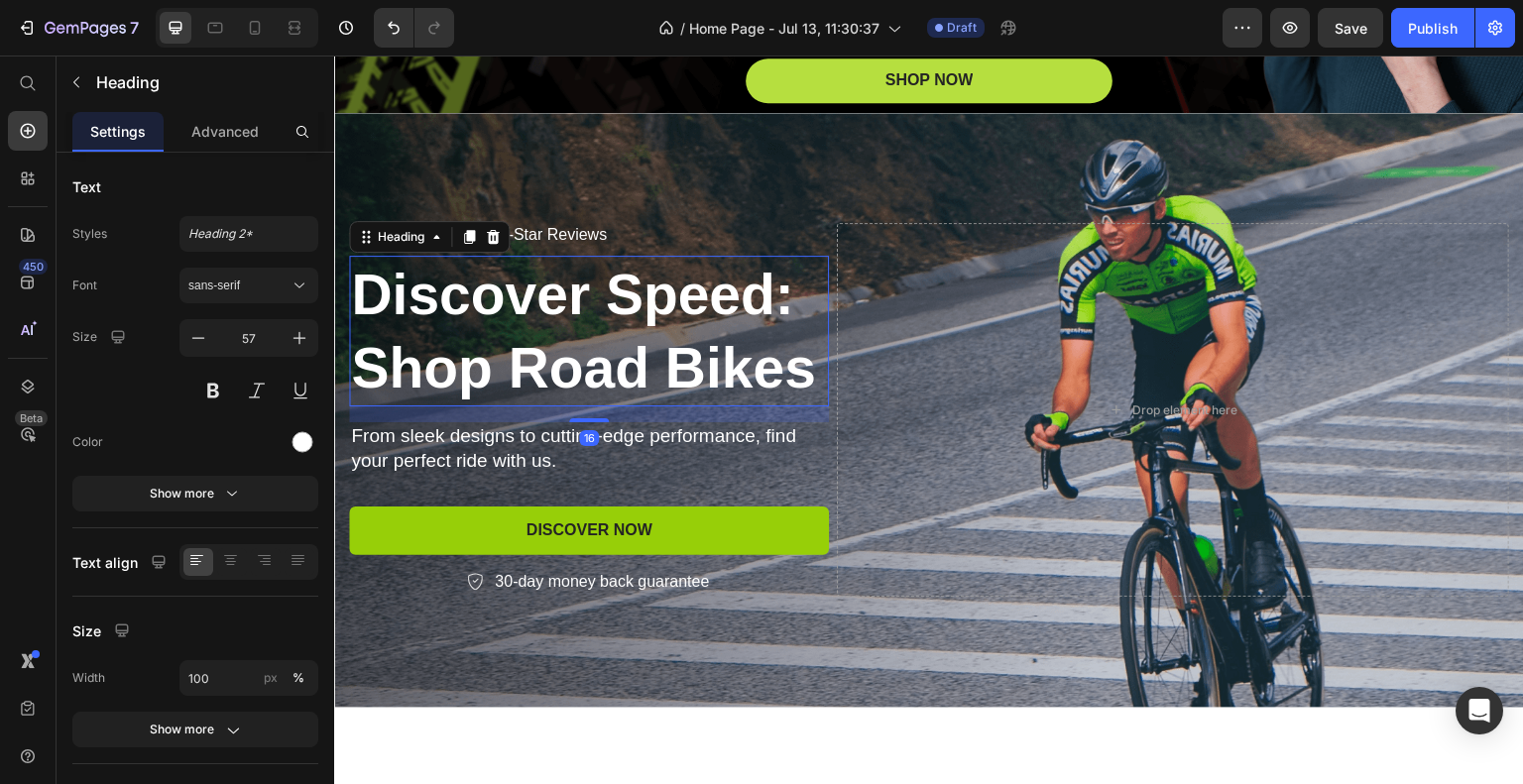click on "Discover Speed: Shop Road Bikes" at bounding box center [589, 330] 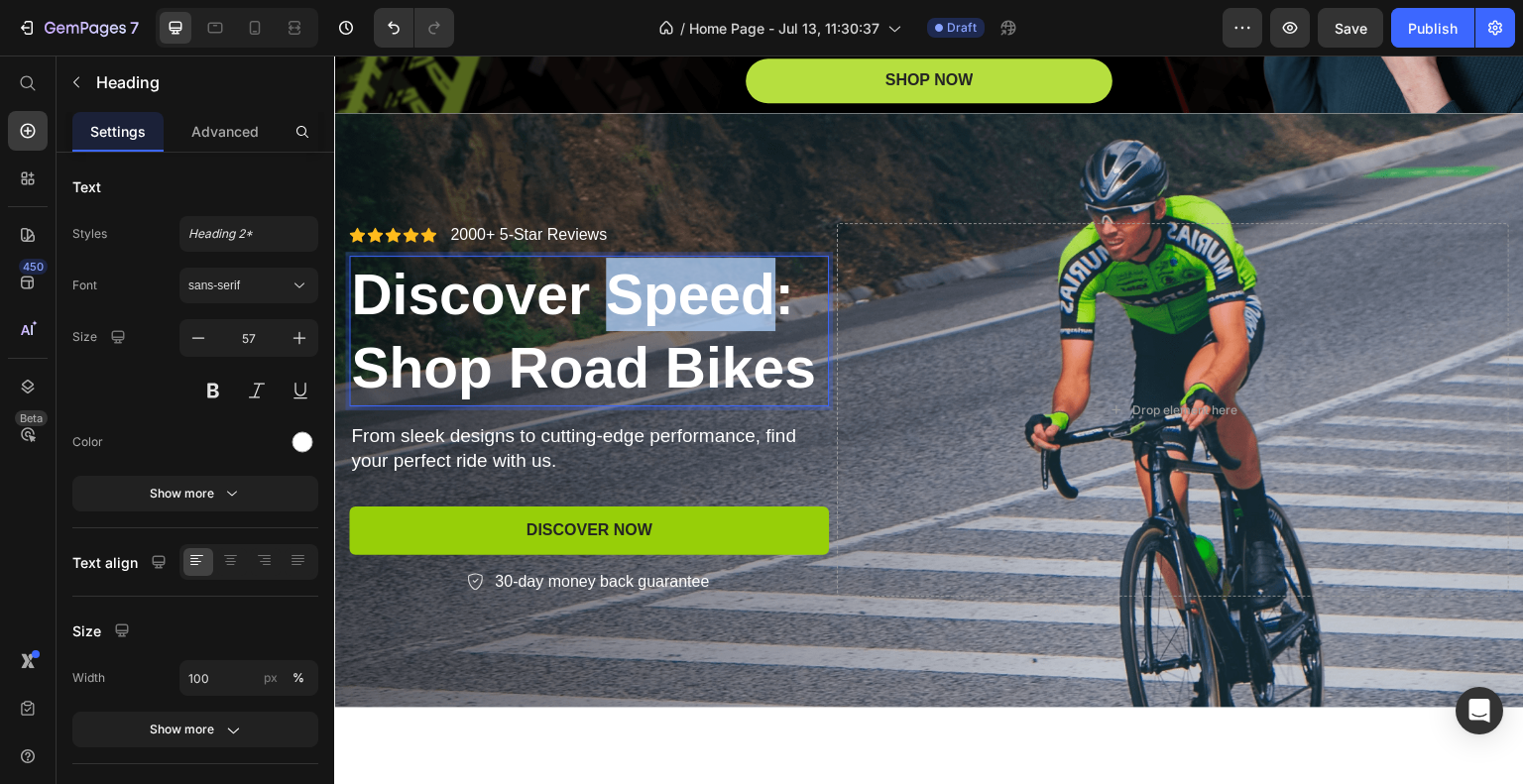 click on "Discover Speed: Shop Road Bikes" at bounding box center [589, 330] 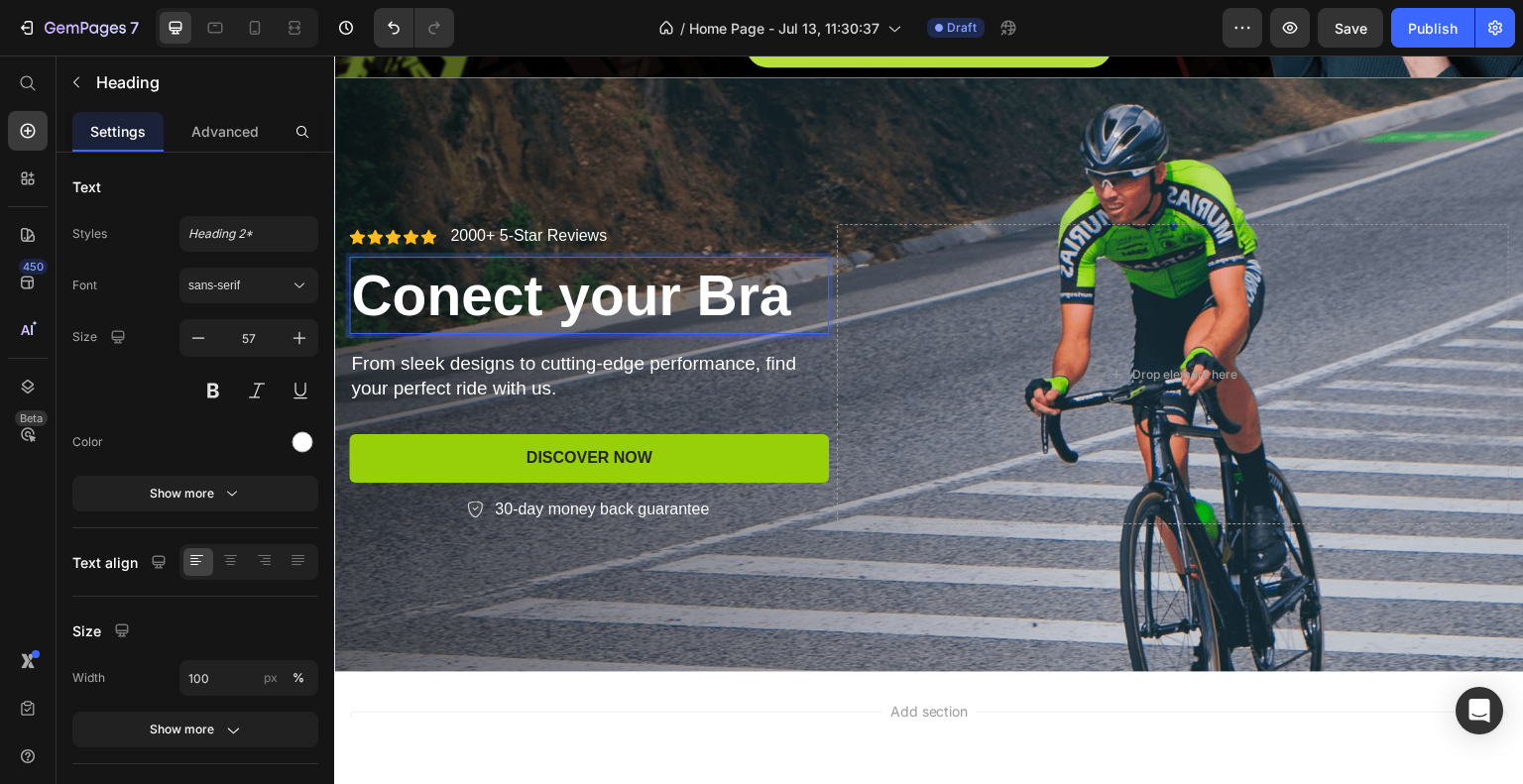 scroll, scrollTop: 396, scrollLeft: 0, axis: vertical 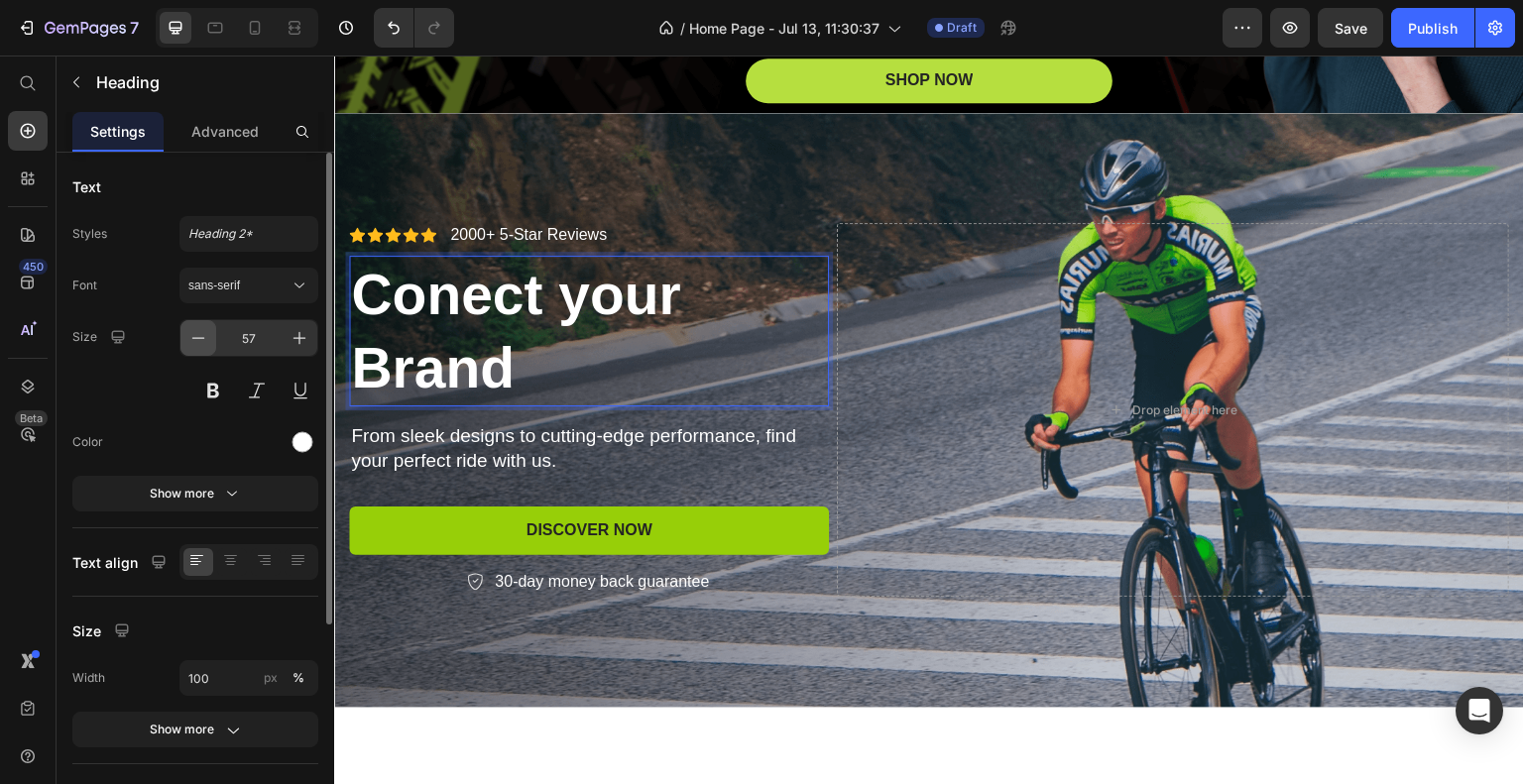 click 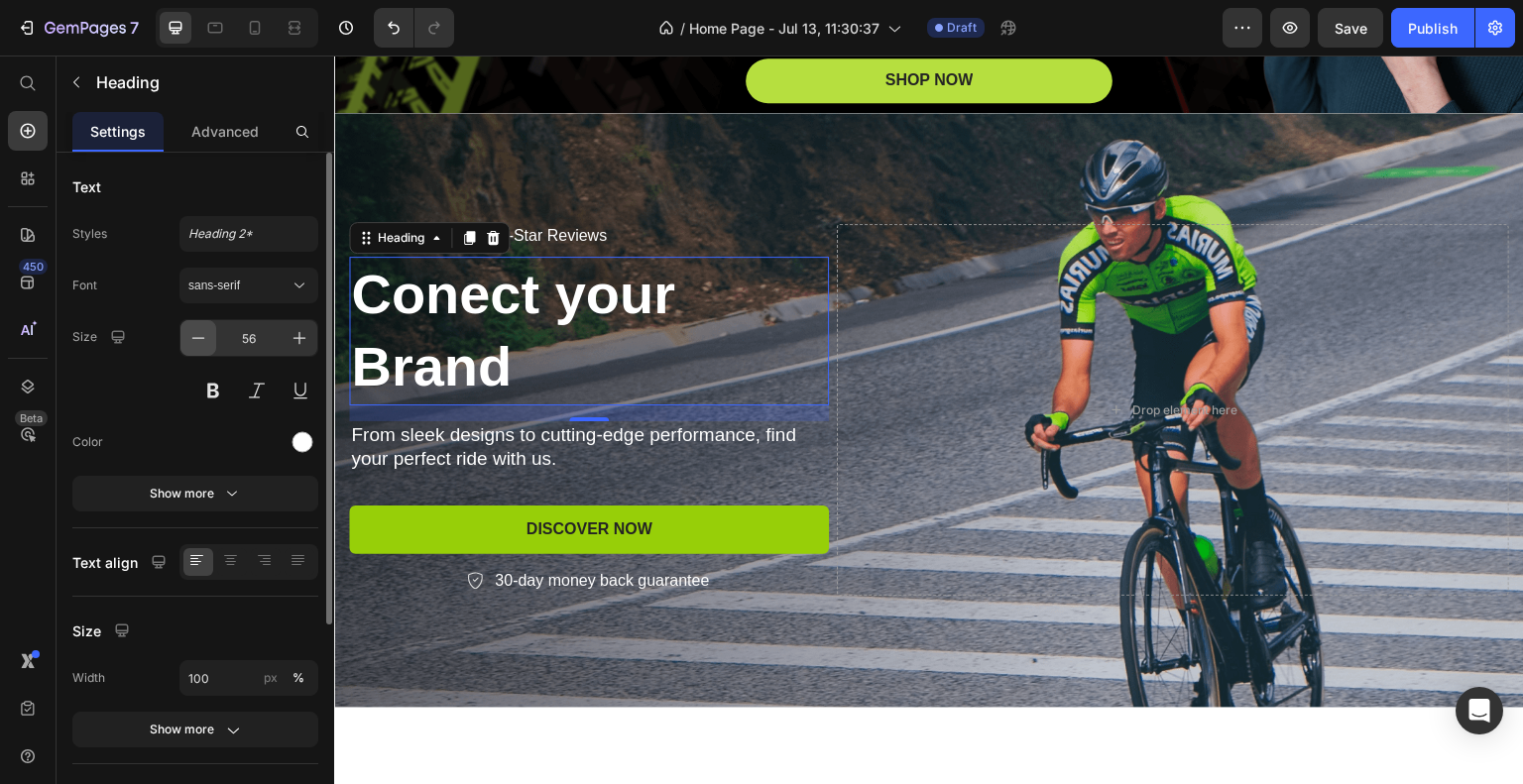 click 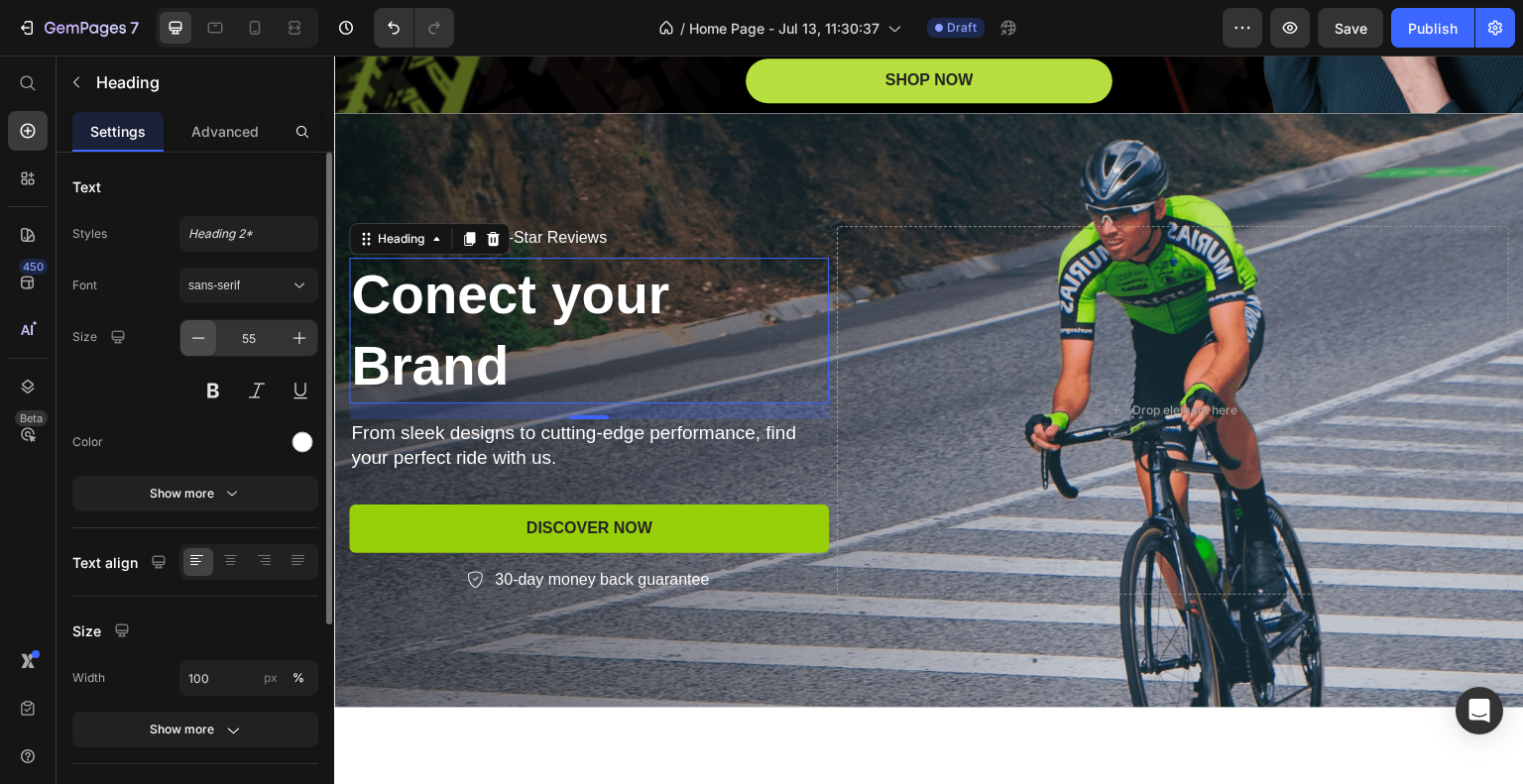 click 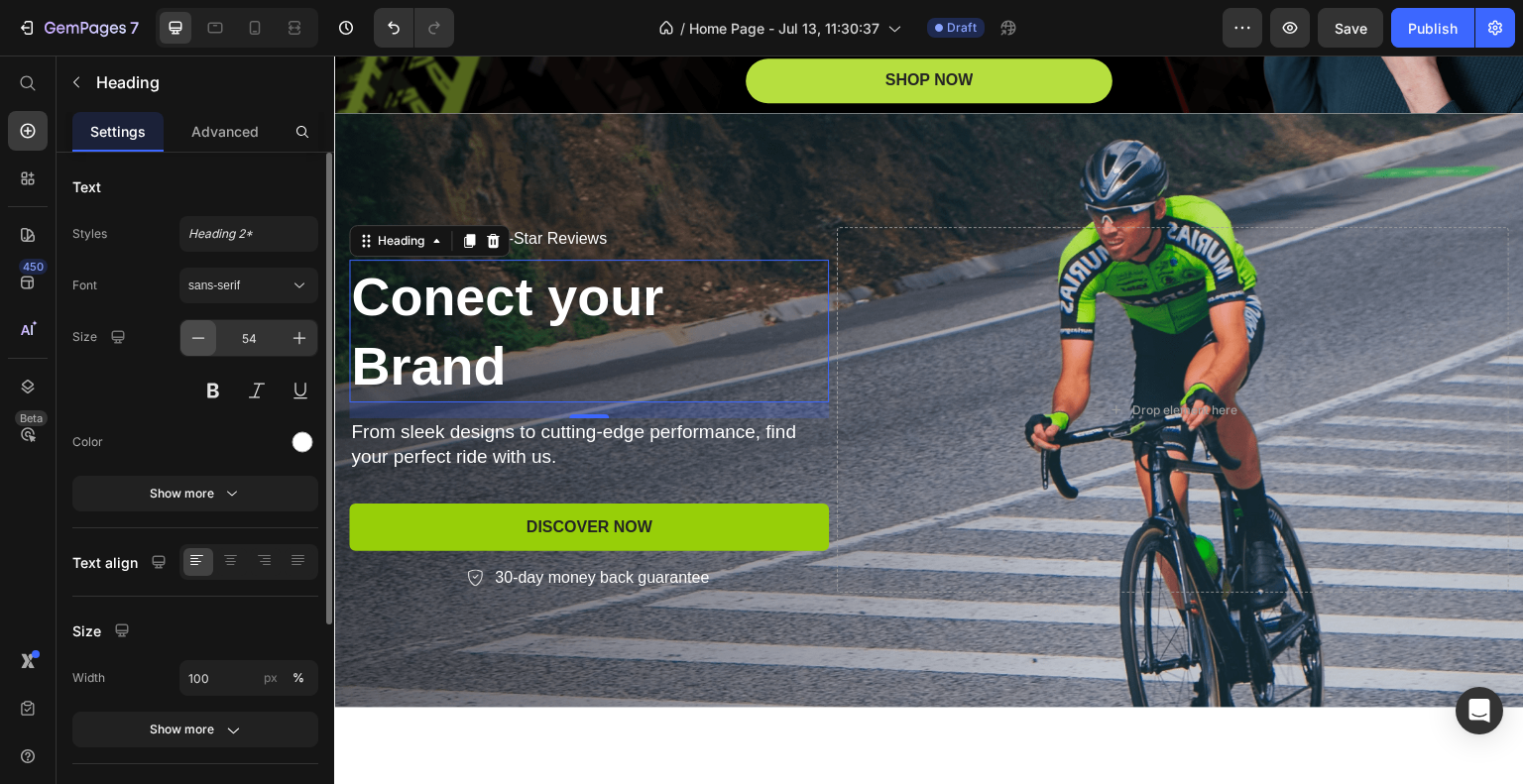 click 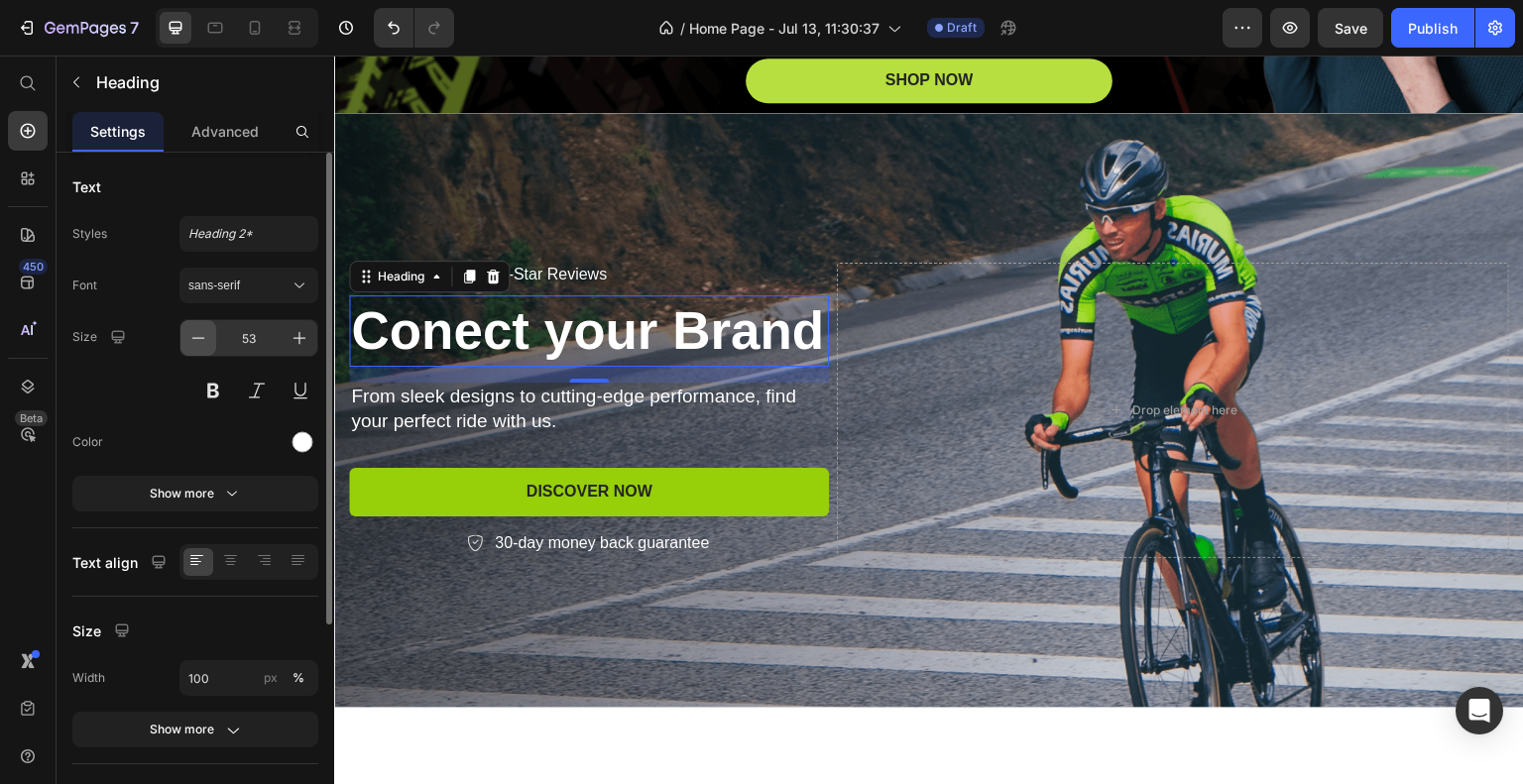 click 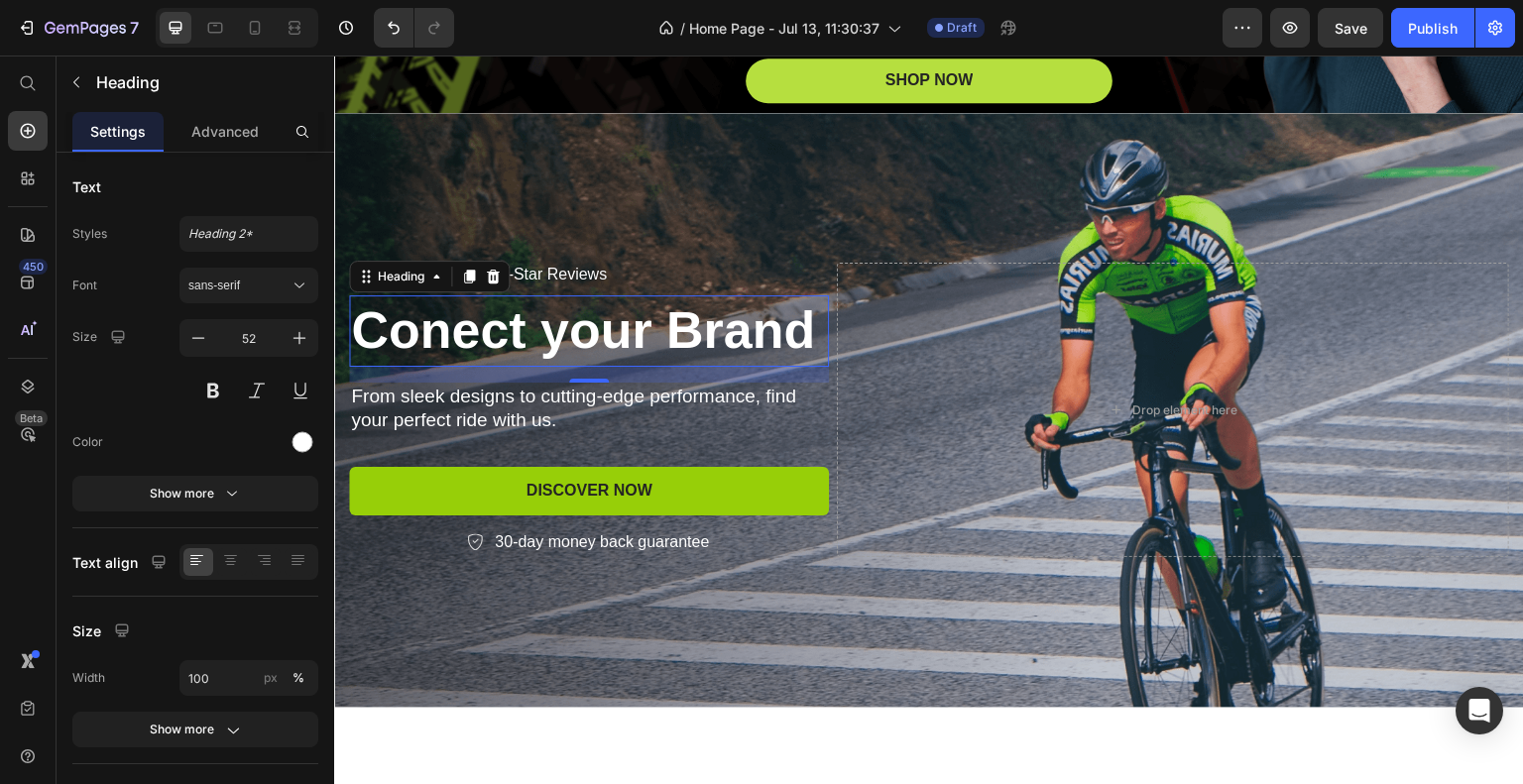 click on "Conect your Brand" at bounding box center (589, 330) 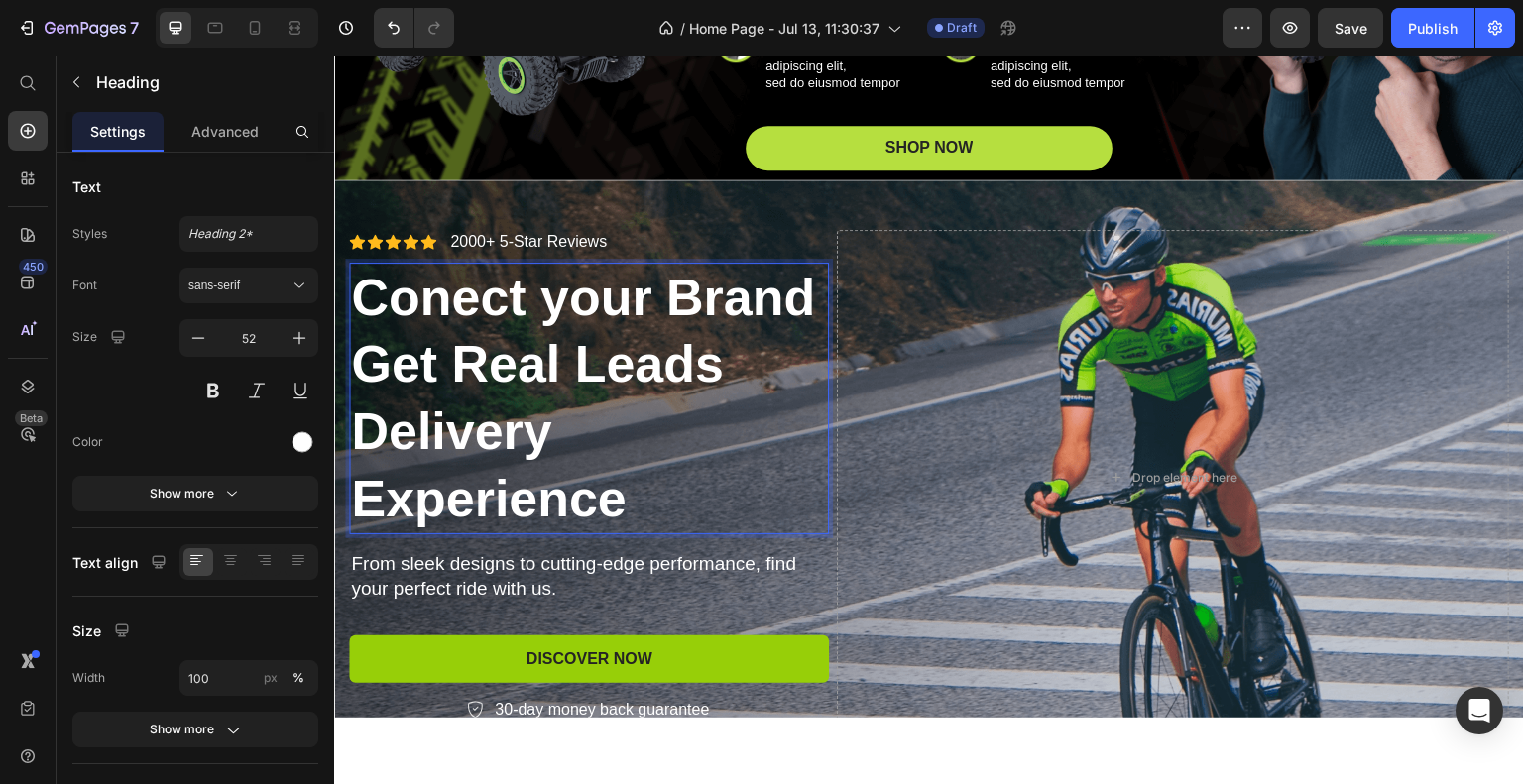 scroll, scrollTop: 295, scrollLeft: 0, axis: vertical 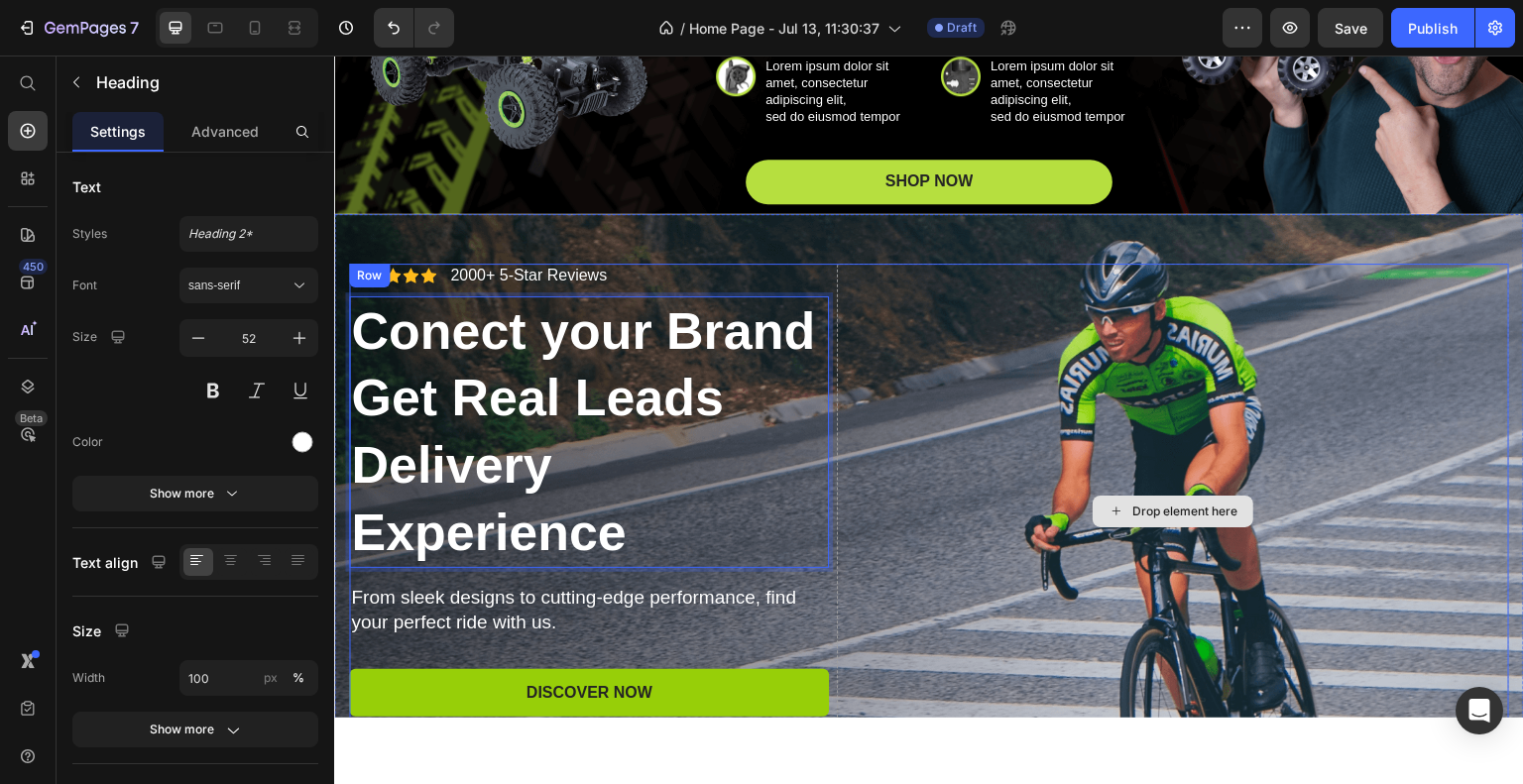 click on "Drop element here" at bounding box center (1173, 509) 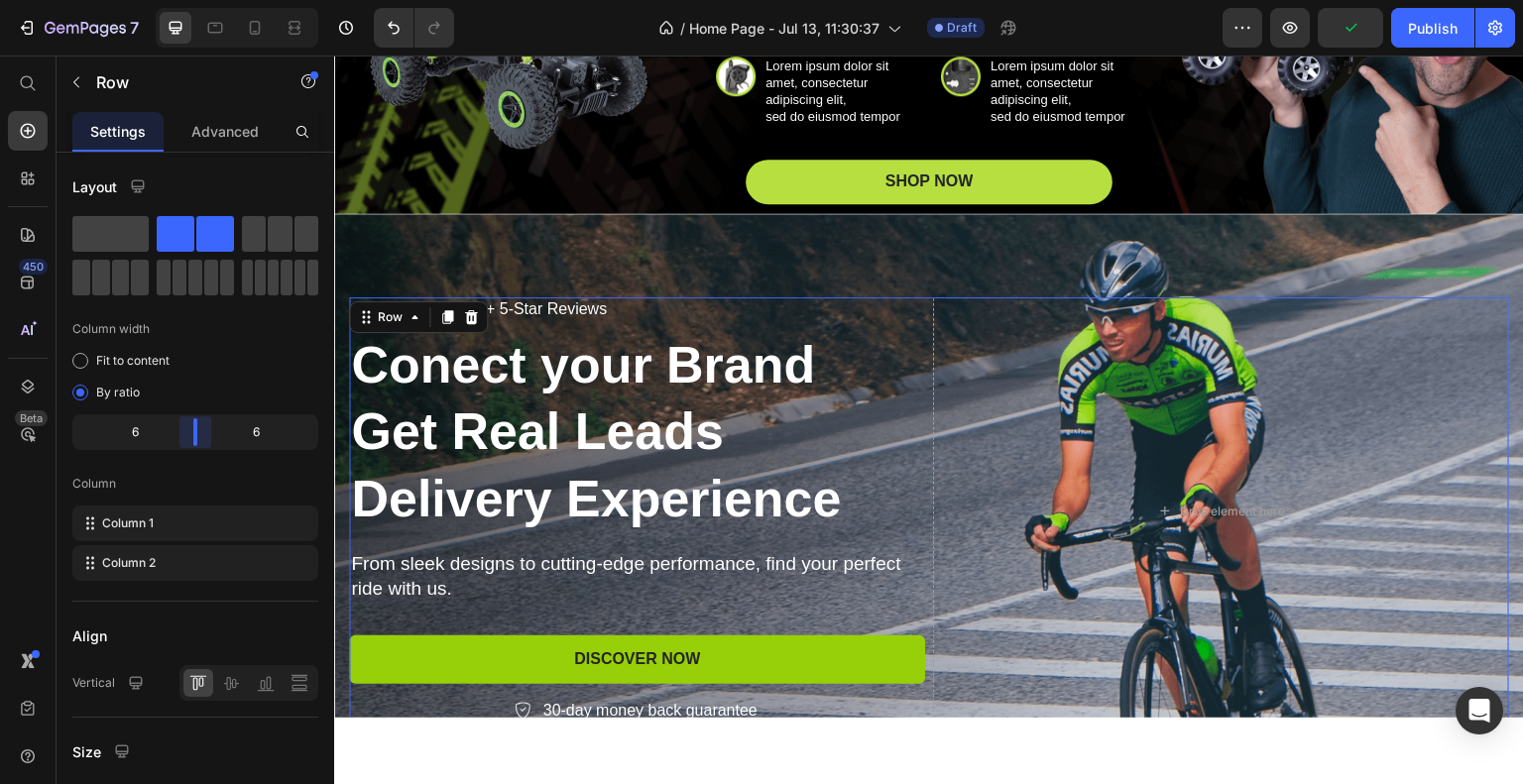 drag, startPoint x: 179, startPoint y: 437, endPoint x: 192, endPoint y: 436, distance: 13.038405 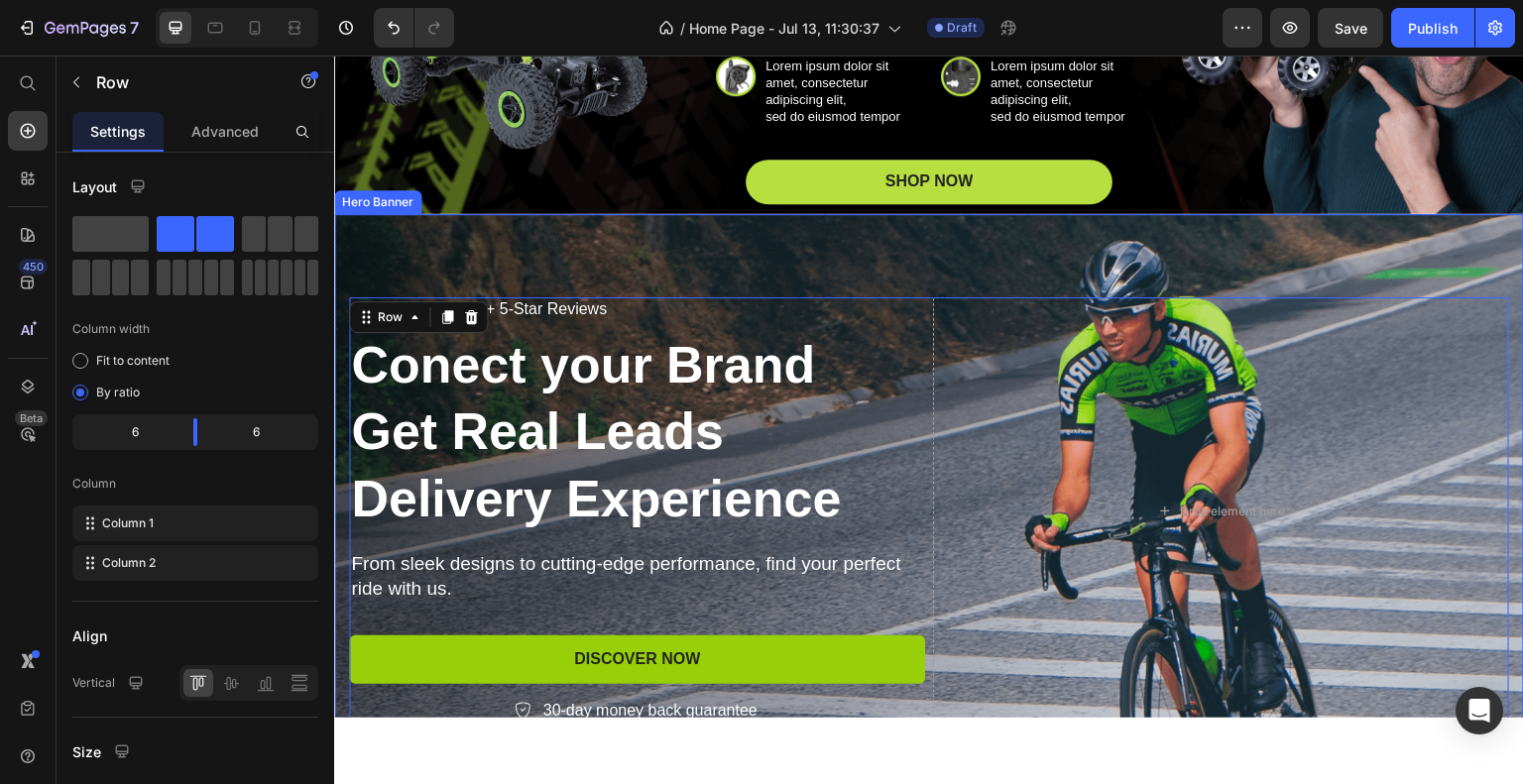 click at bounding box center [929, 510] 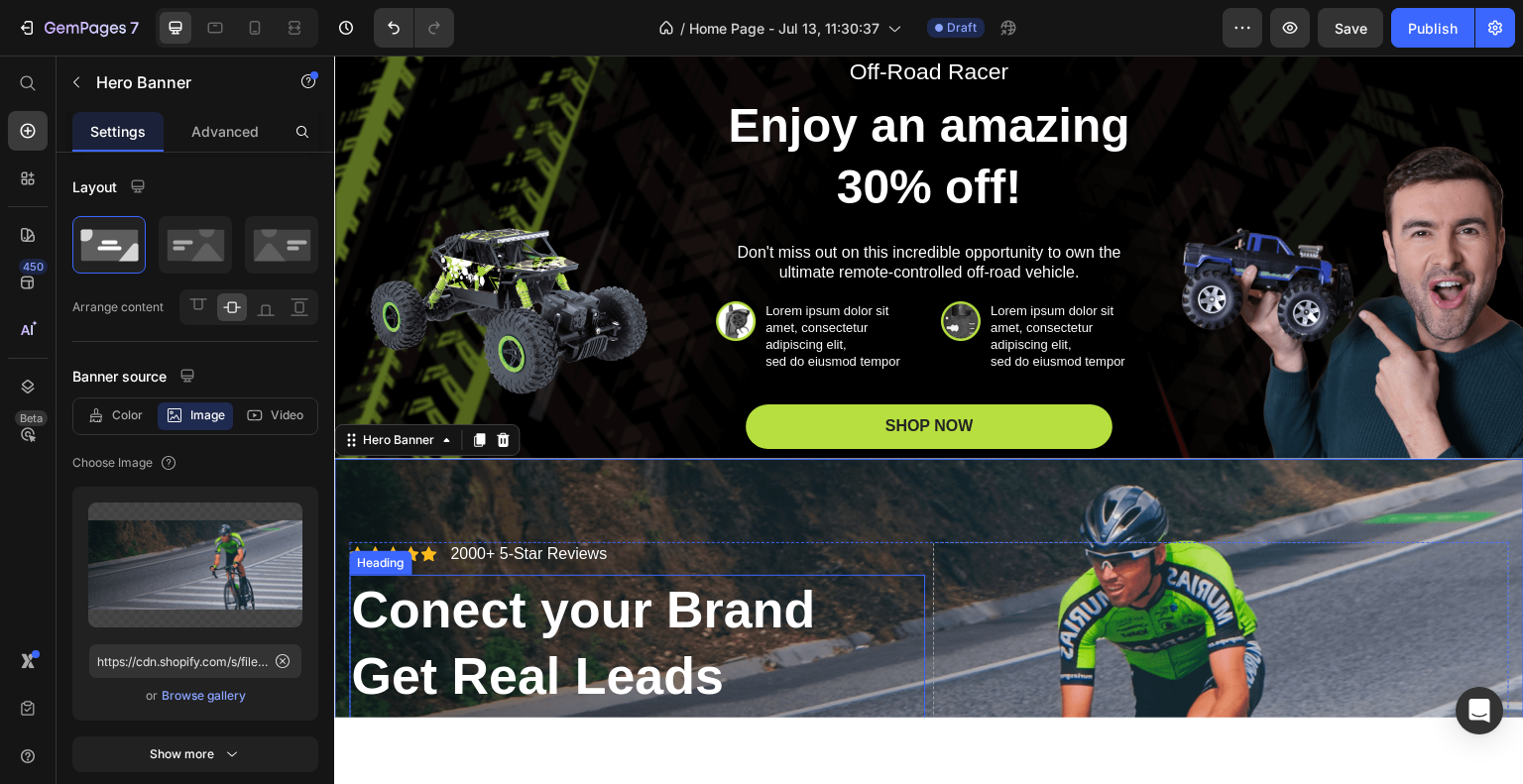 scroll, scrollTop: 0, scrollLeft: 0, axis: both 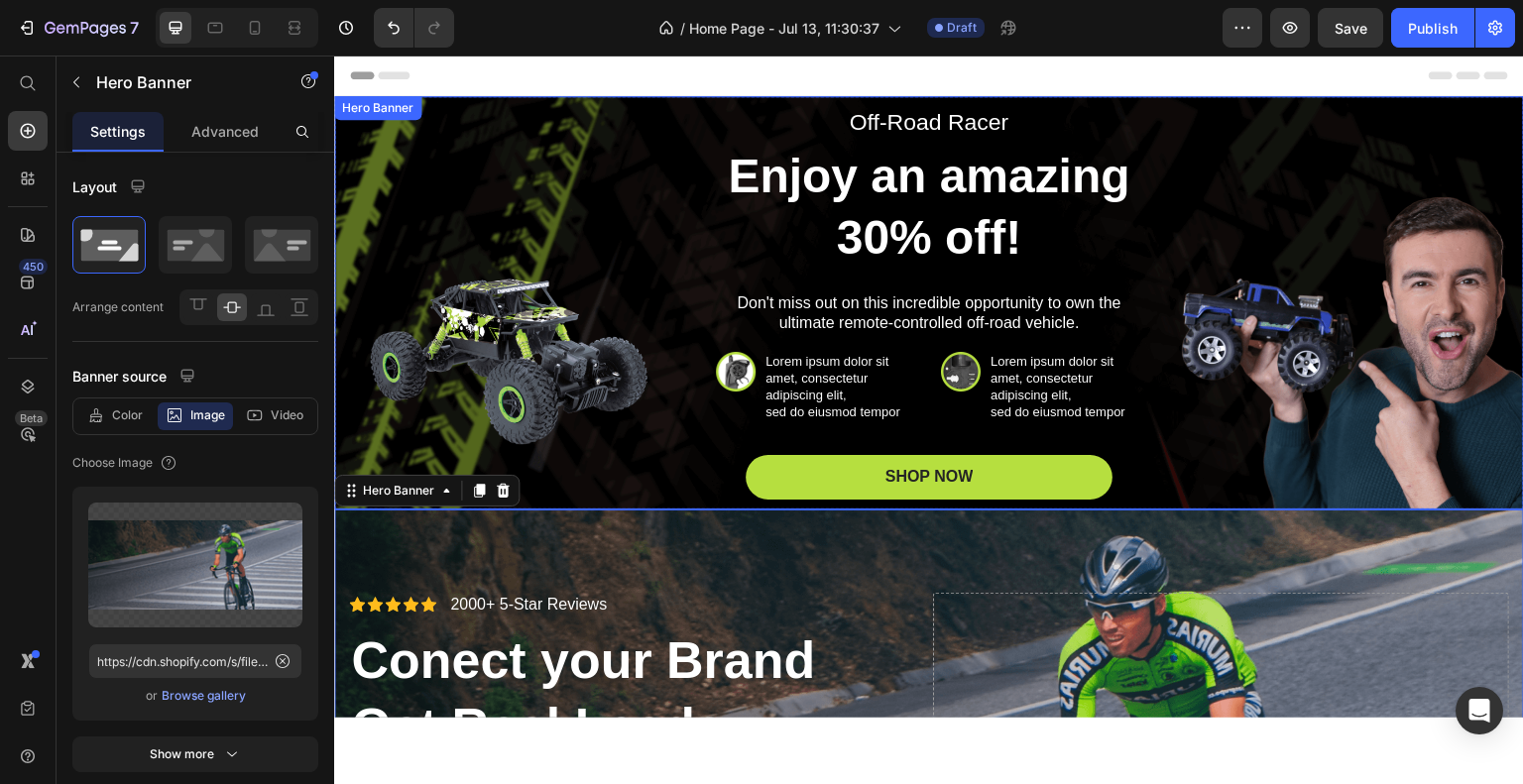 click on "Hero Banner" at bounding box center (378, 107) 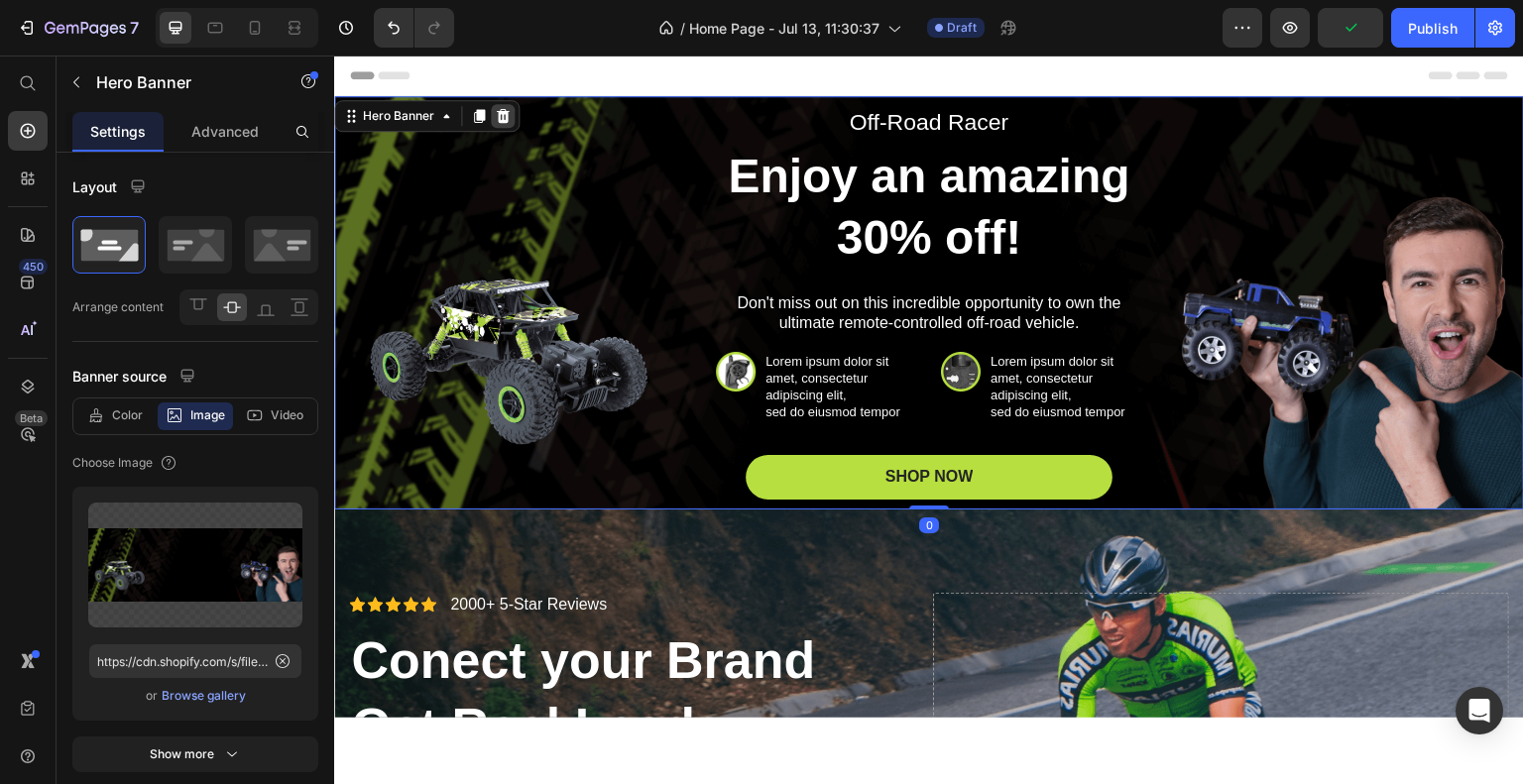 click 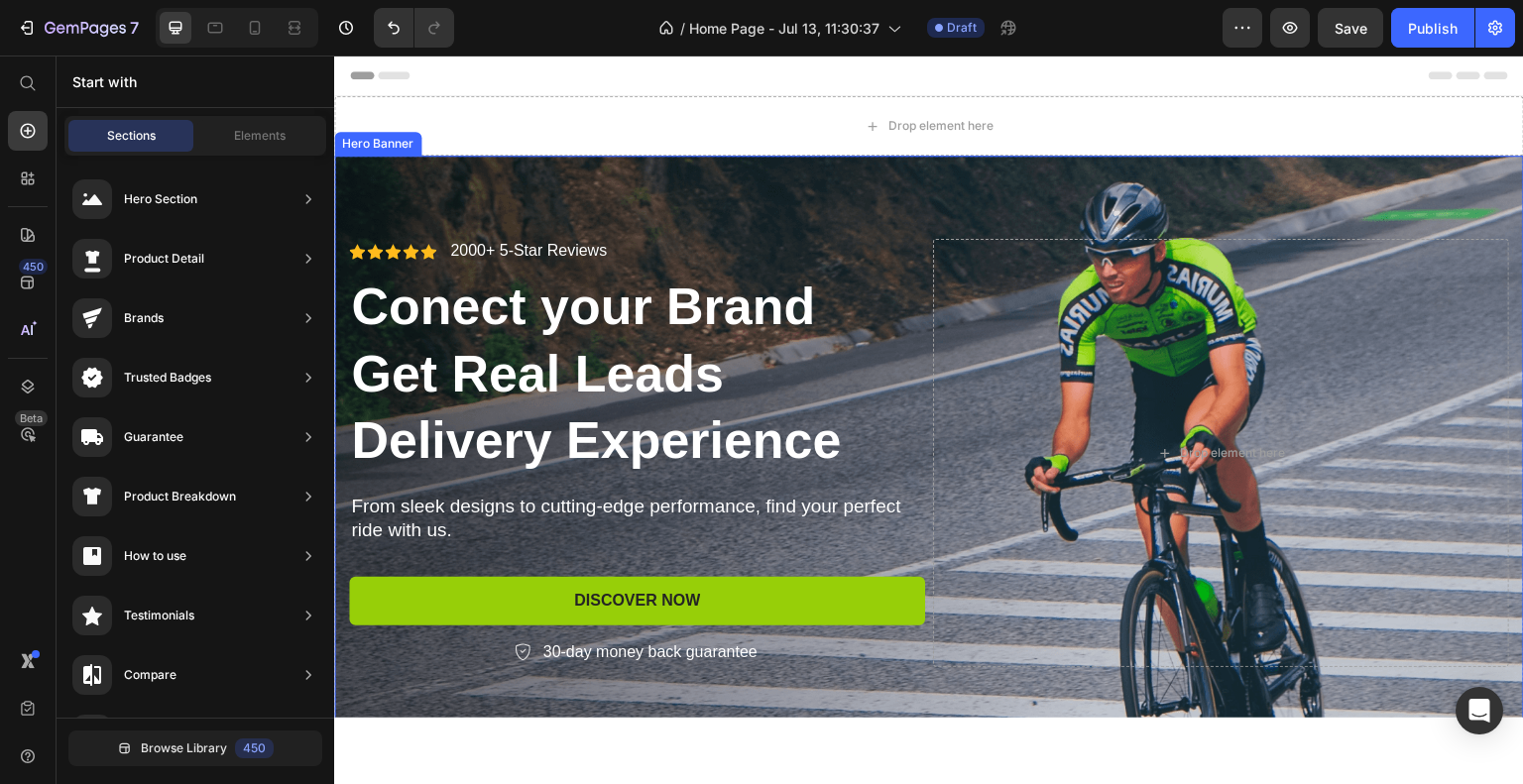 click at bounding box center [929, 452] 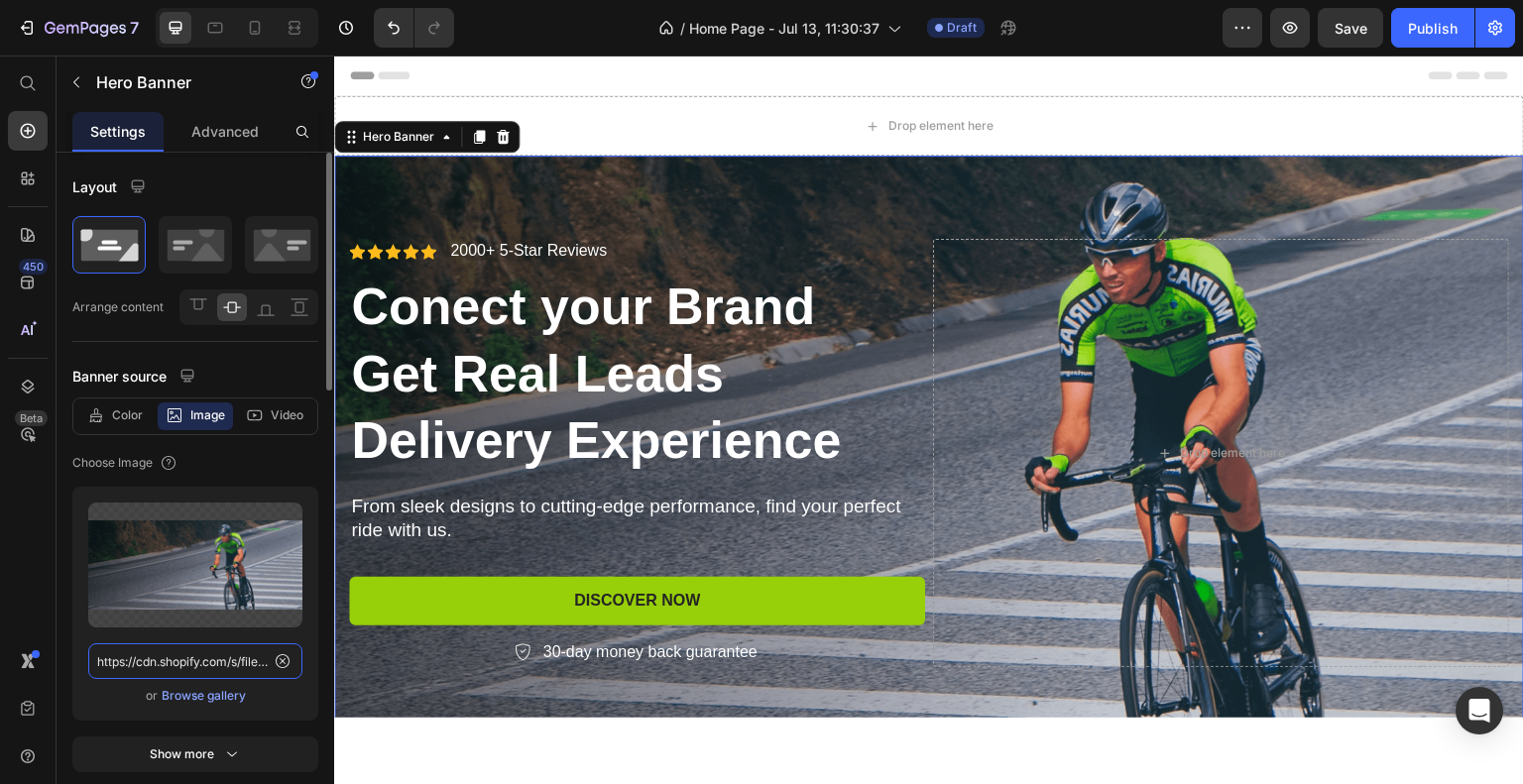 click on "https://cdn.shopify.com/s/files/1/0933/7972/3568/files/gempages_575275549719528274-10da3d24-3d1c-4850-9c9a-93e801e79184.png" 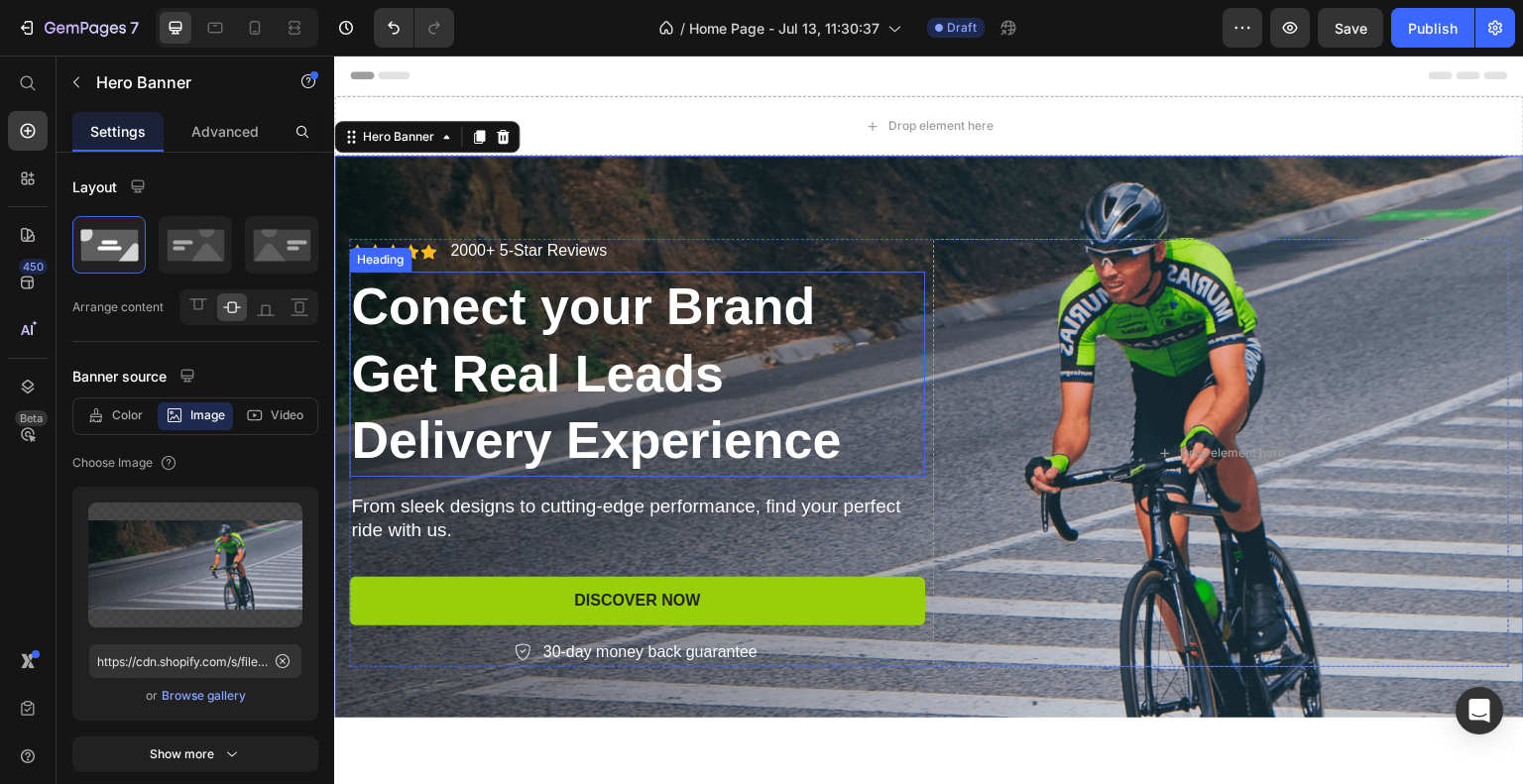 click on "Conect your Brand Get Real Leads Delivery Experience" at bounding box center (637, 373) 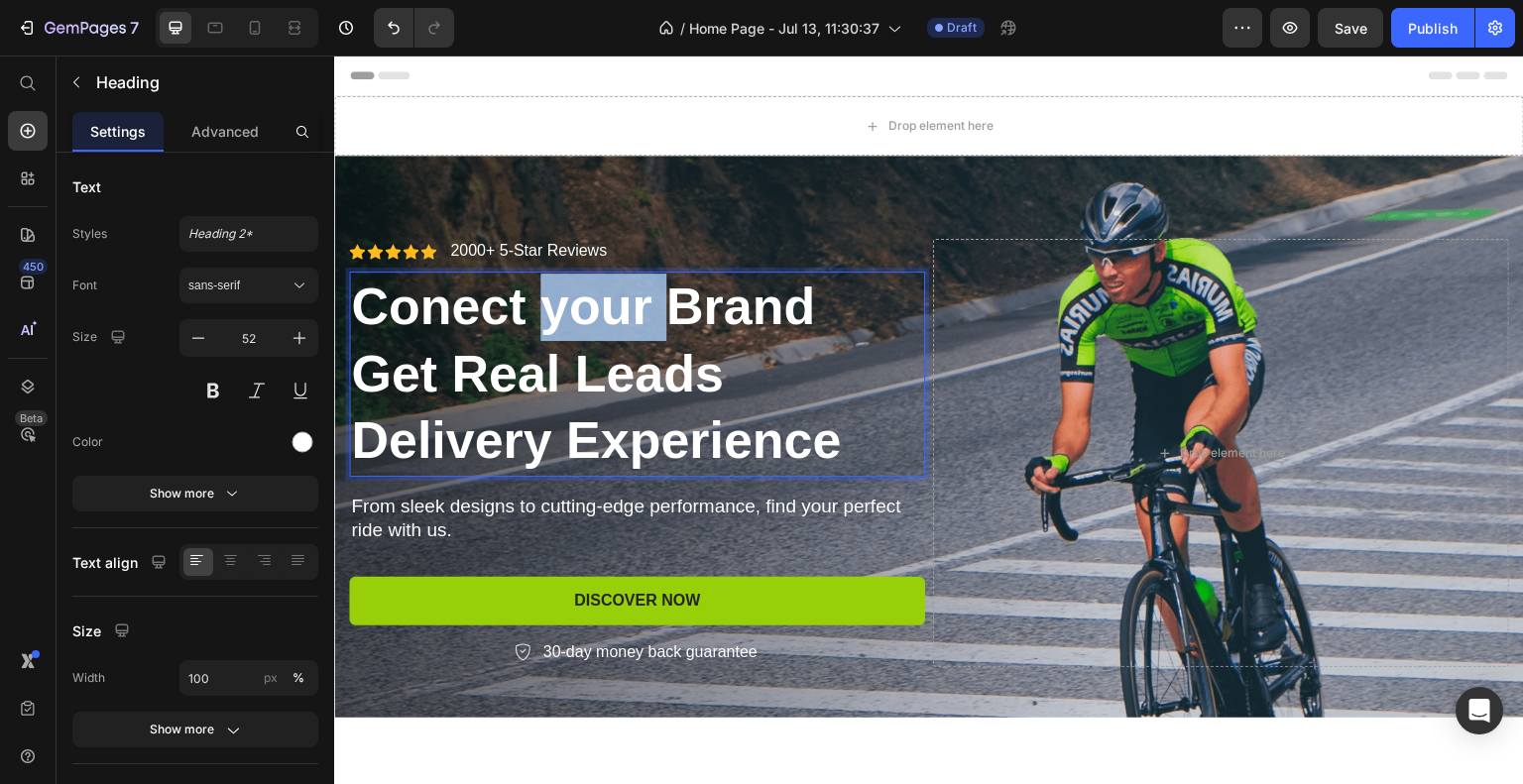 click on "Conect your Brand Get Real Leads Delivery Experience" at bounding box center (637, 373) 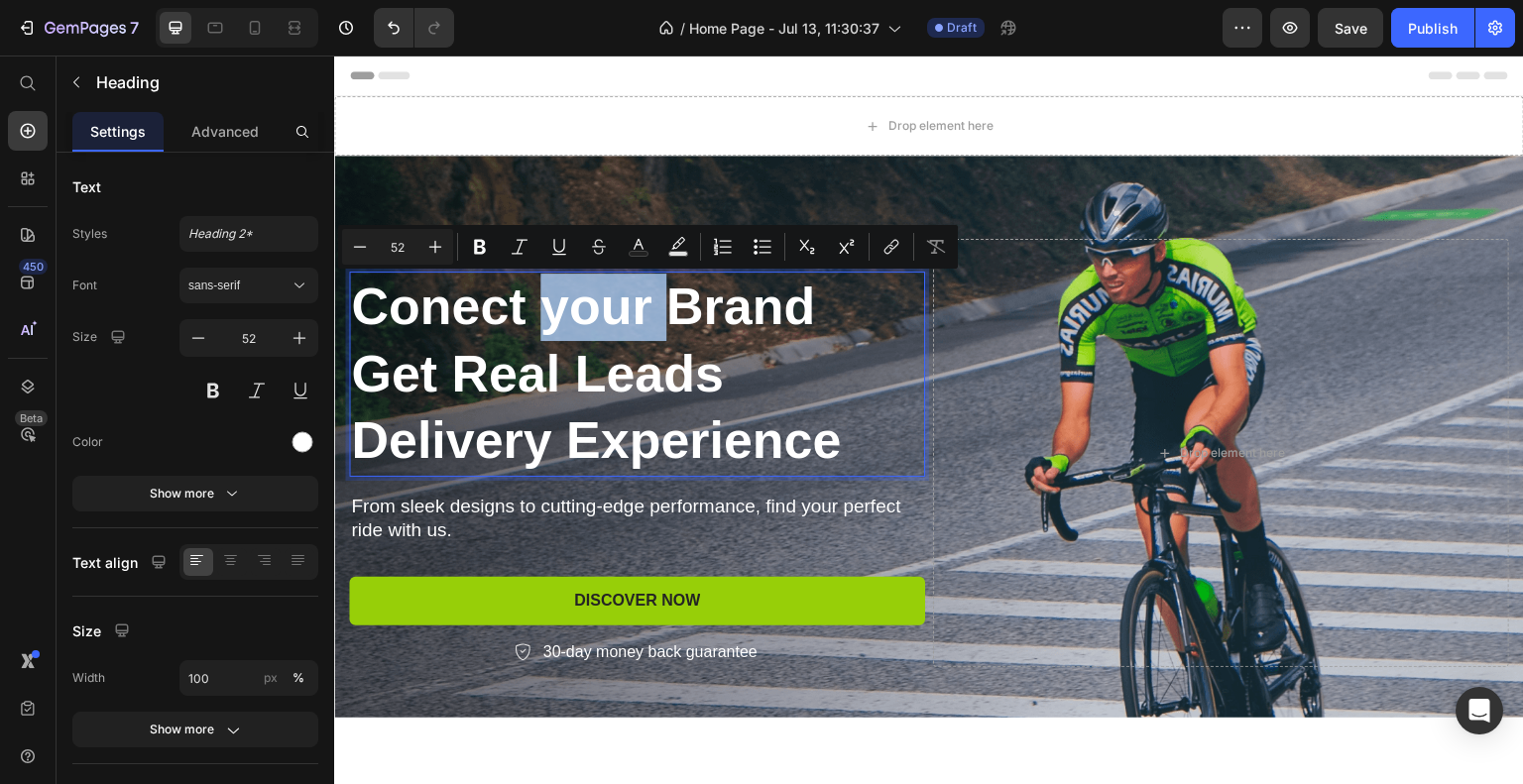 click on "Conect your Brand Get Real Leads Delivery Experience" at bounding box center [637, 373] 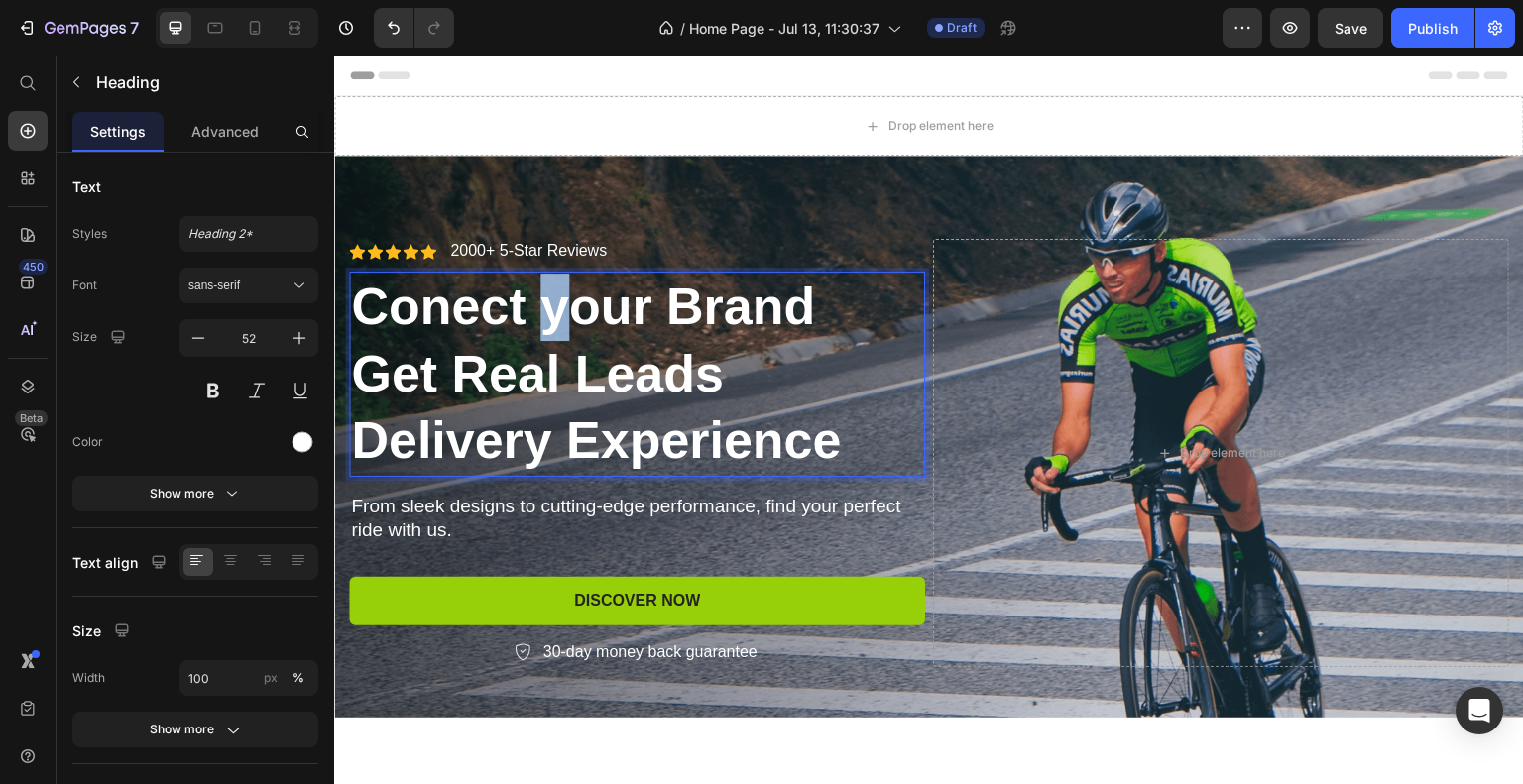 drag, startPoint x: 541, startPoint y: 311, endPoint x: 559, endPoint y: 310, distance: 18.027756 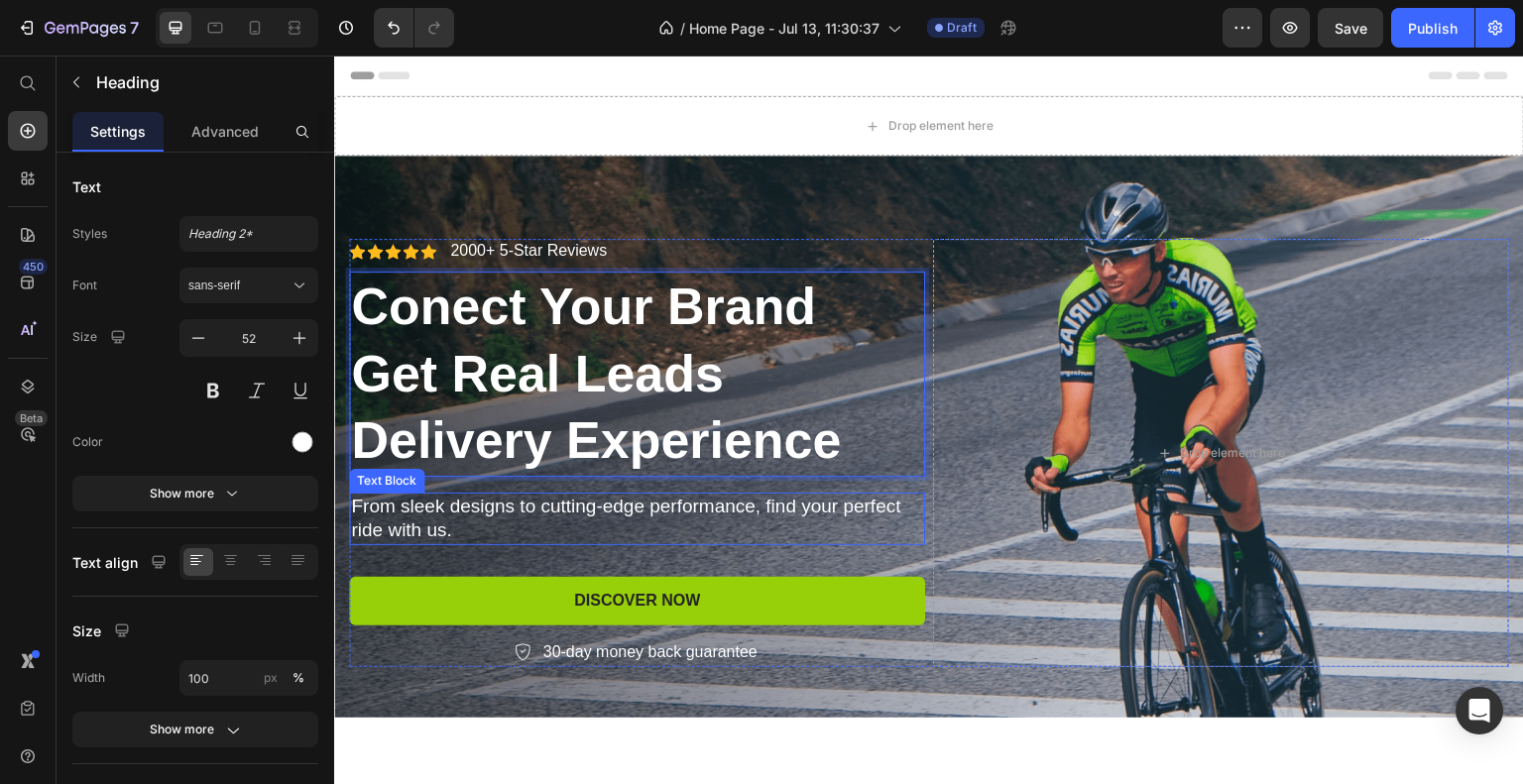 click on "From sleek designs to cutting-edge performance, find your perfect ride with us." at bounding box center [637, 517] 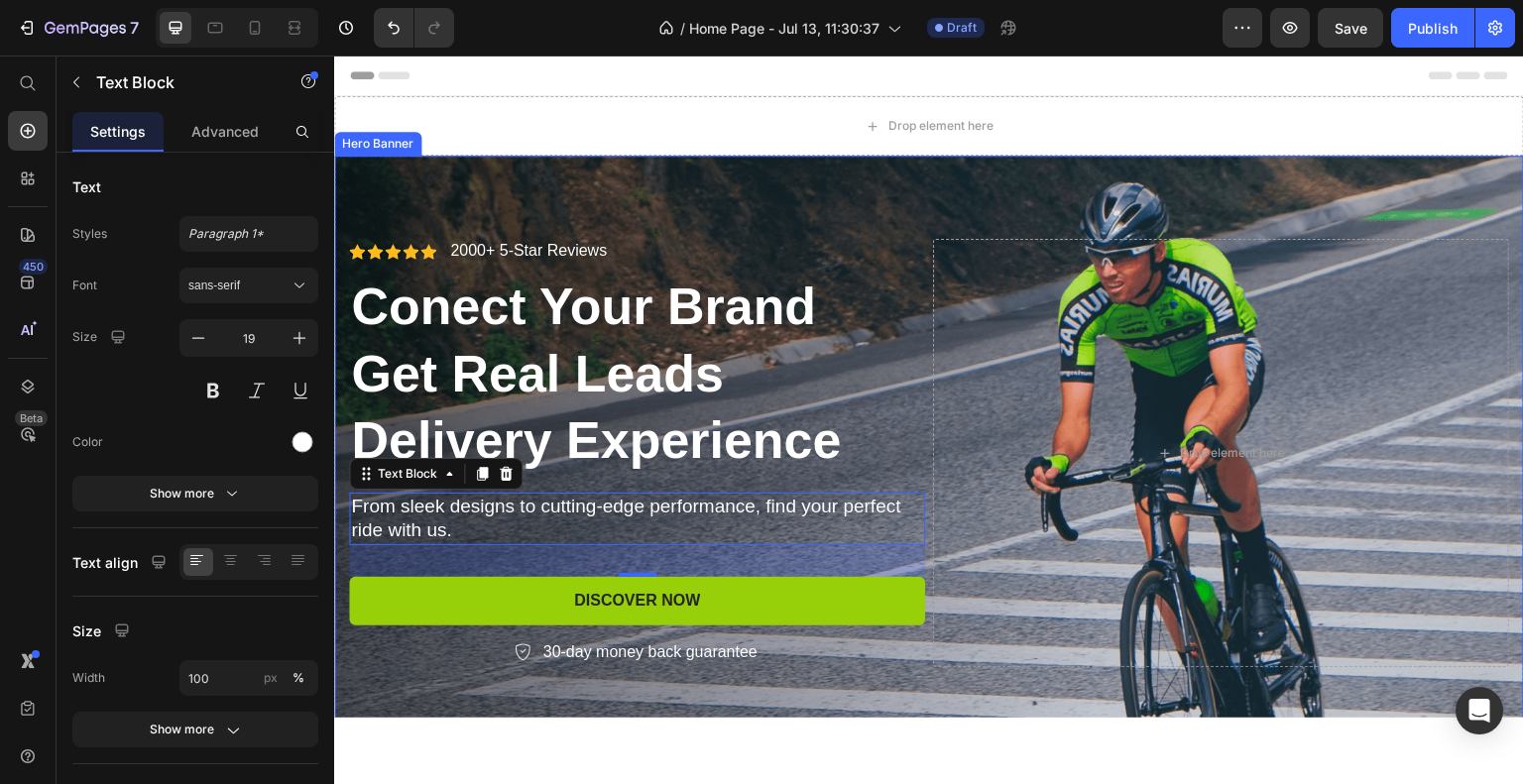 click at bounding box center (929, 452) 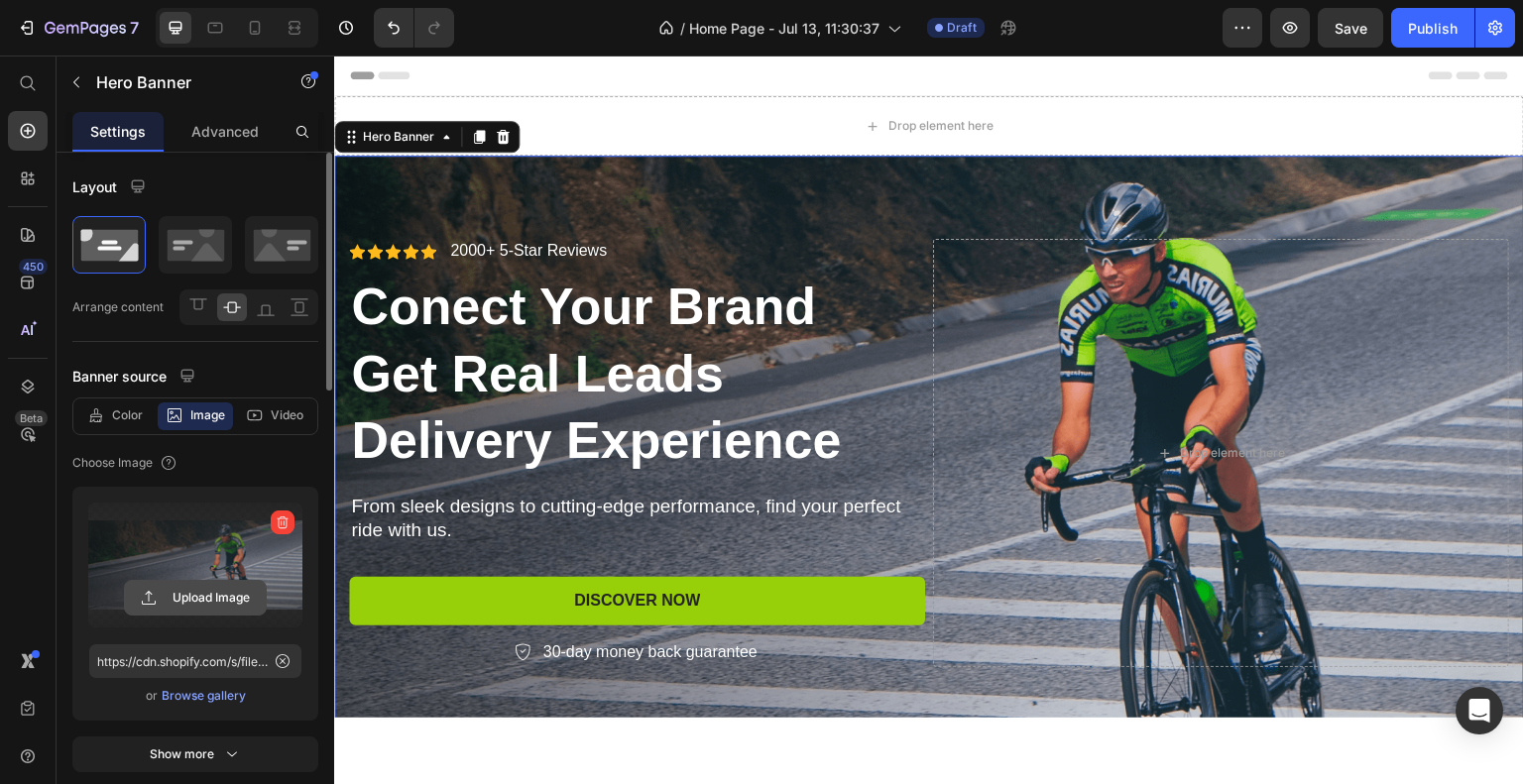 click 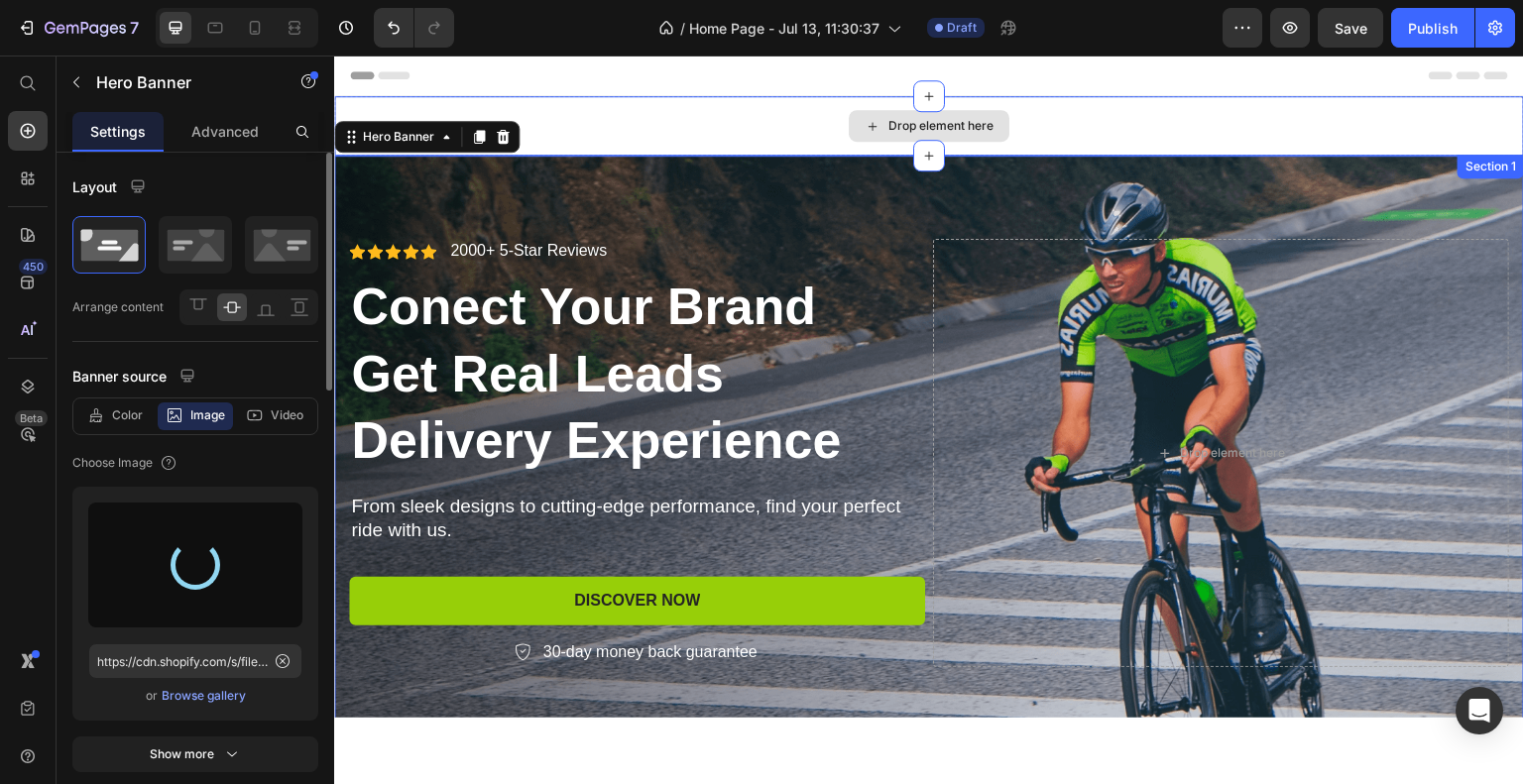type on "https://cdn.shopify.com/s/files/1/0933/7972/3568/files/gempages_575275549719528274-dc7f1933-6add-4682-a99f-32ba45f8ef4e.jpg" 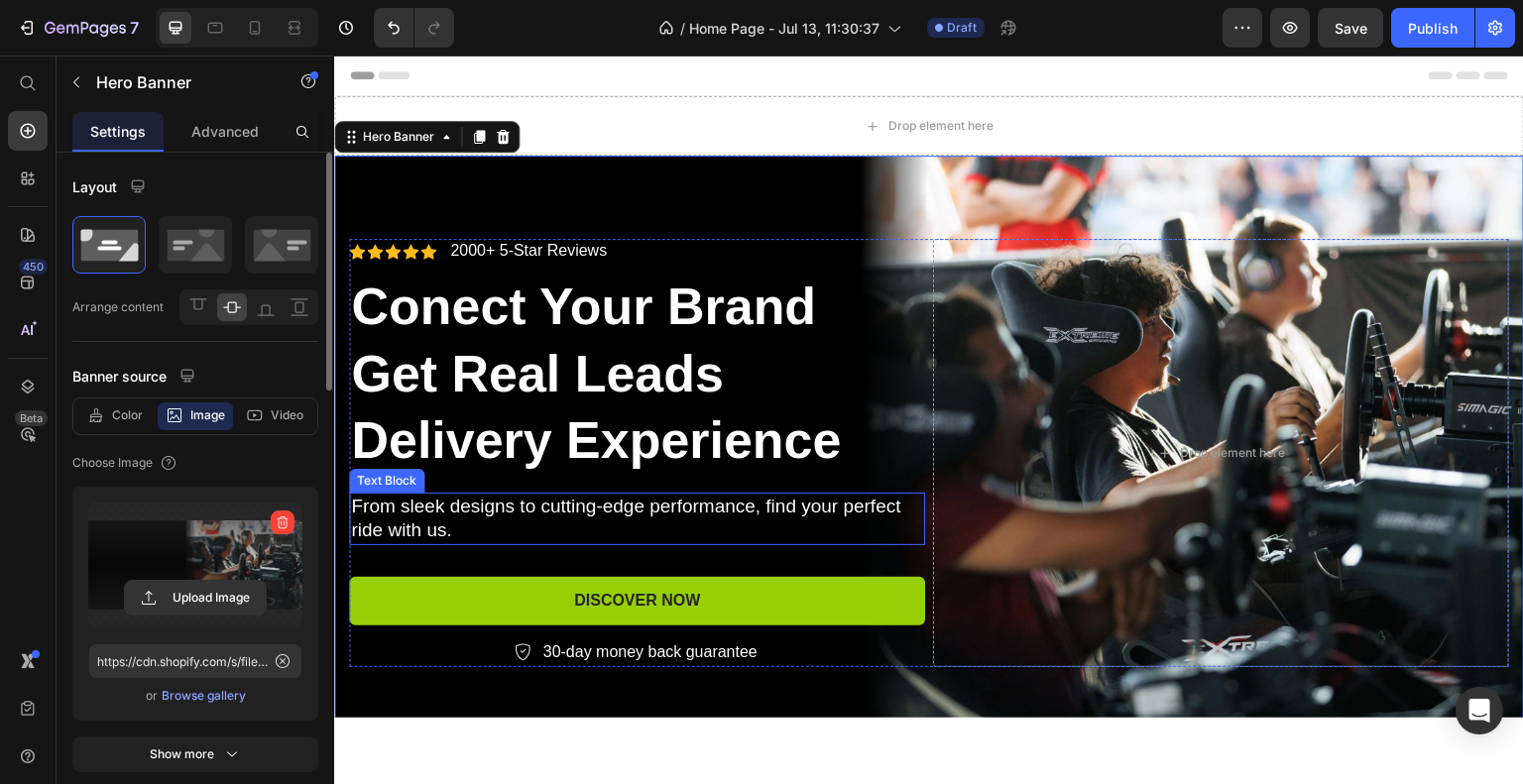 click on "From sleek designs to cutting-edge performance, find your perfect ride with us." at bounding box center (637, 517) 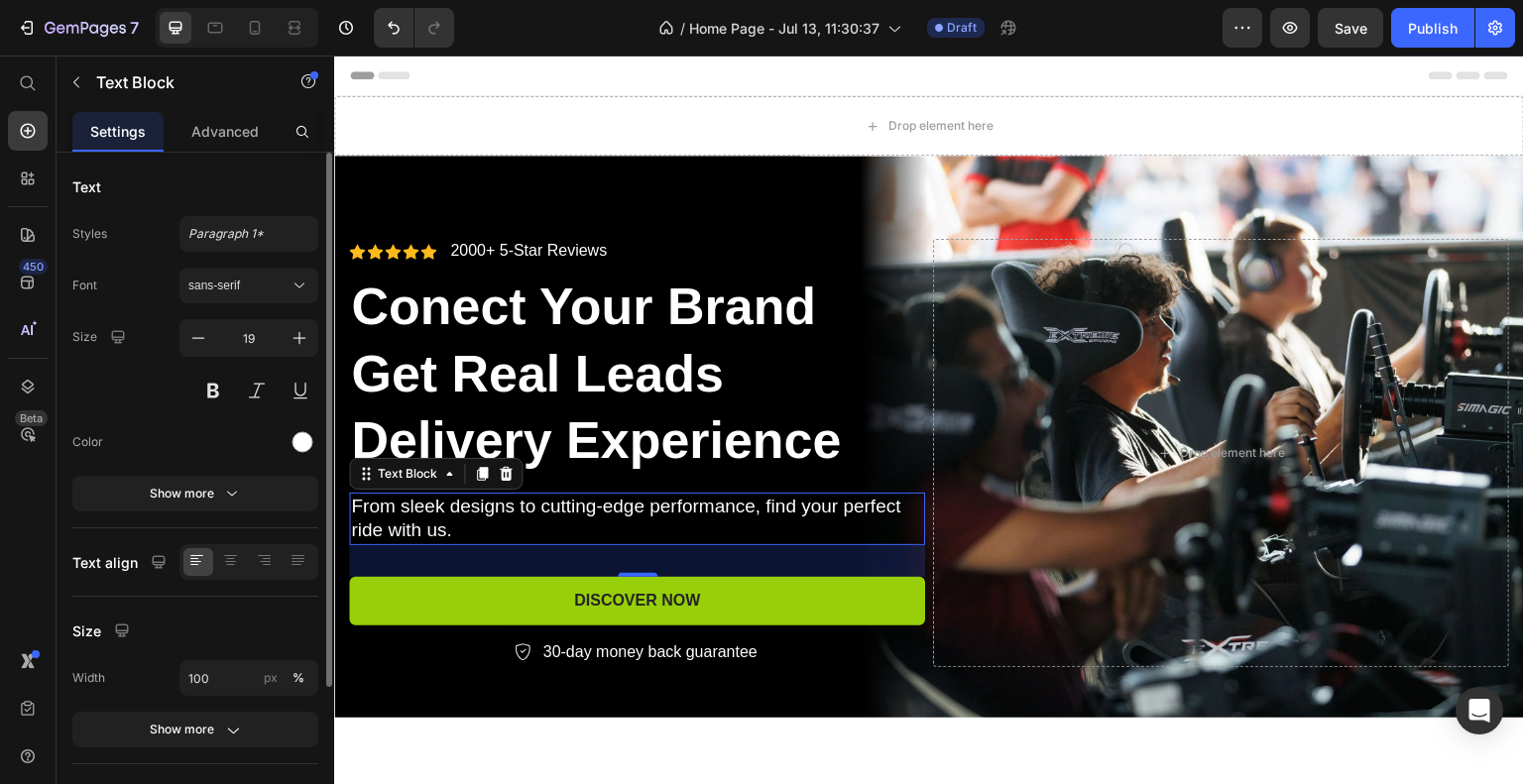 click on "From sleek designs to cutting-edge performance, find your perfect ride with us." at bounding box center (637, 517) 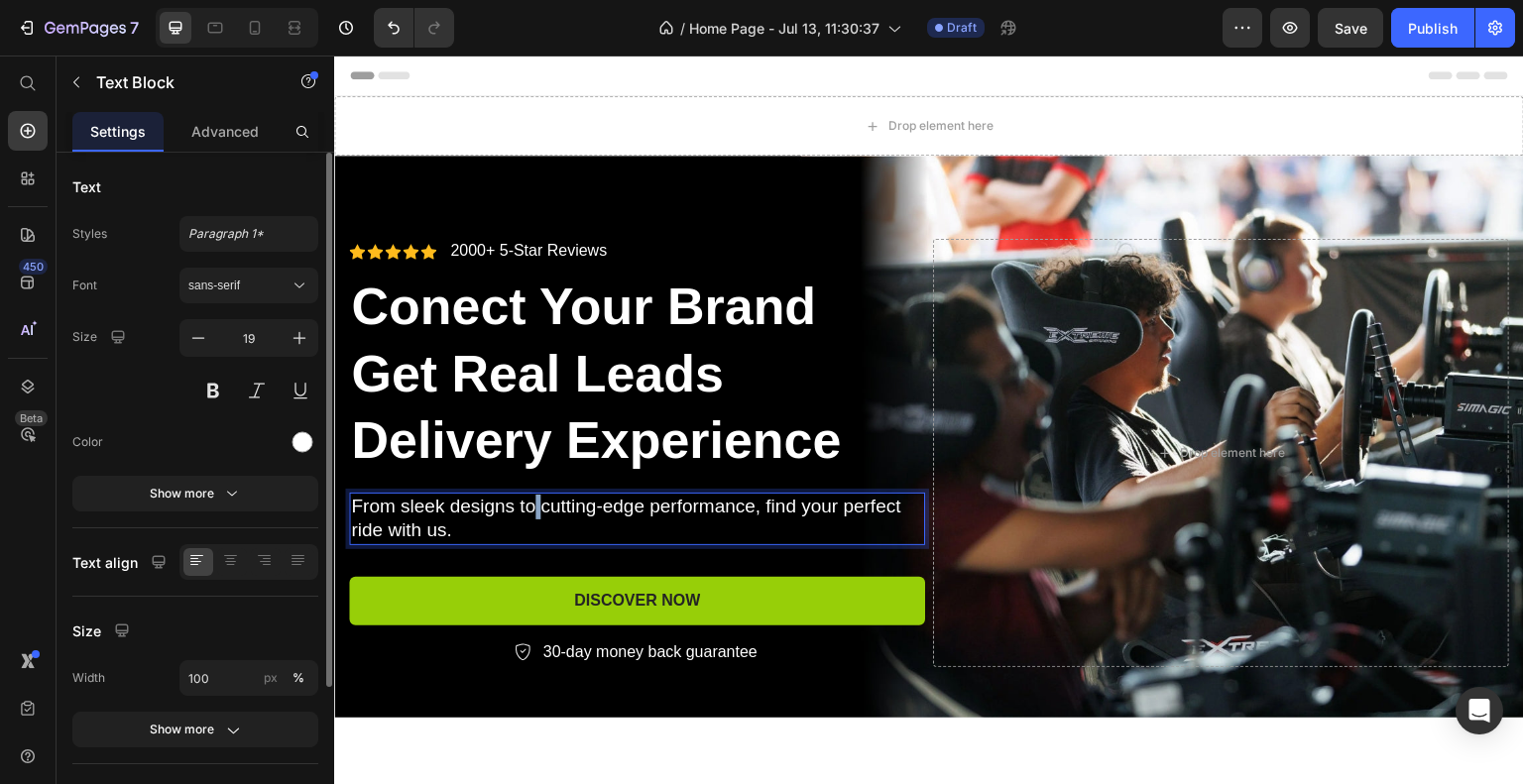 click on "From sleek designs to cutting-edge performance, find your perfect ride with us." at bounding box center (637, 517) 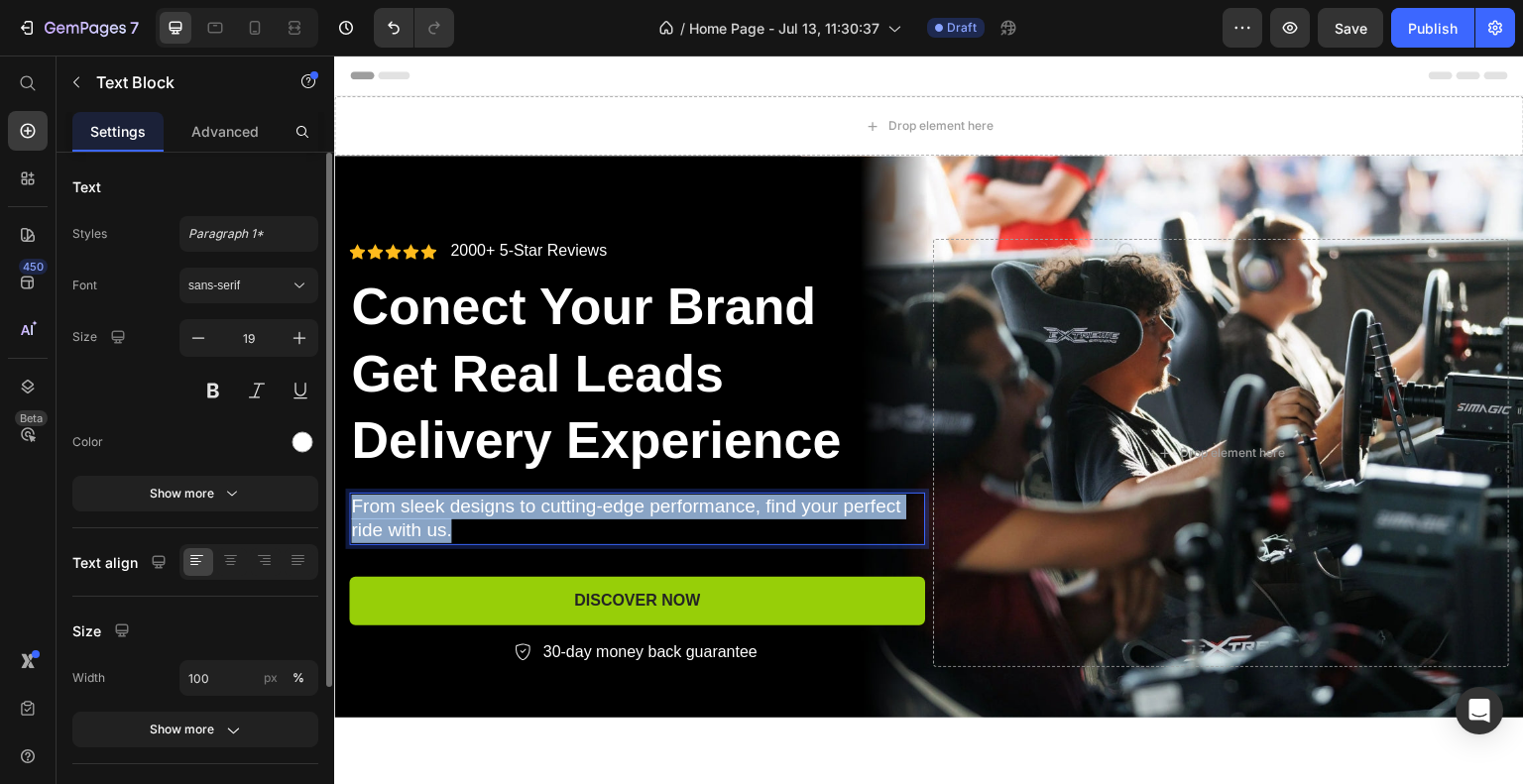 click on "From sleek designs to cutting-edge performance, find your perfect ride with us." at bounding box center (637, 517) 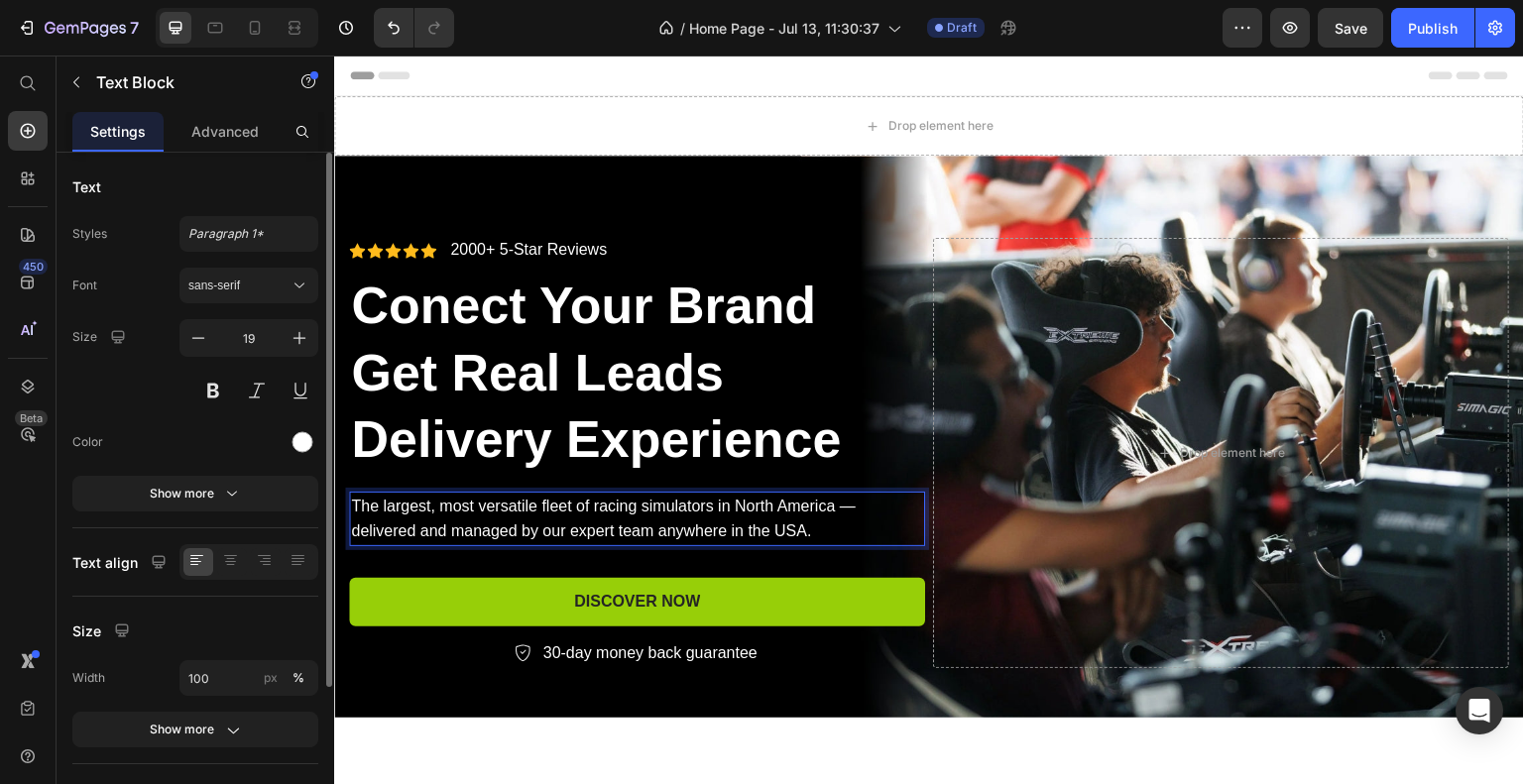 click on "Header" at bounding box center [929, 74] 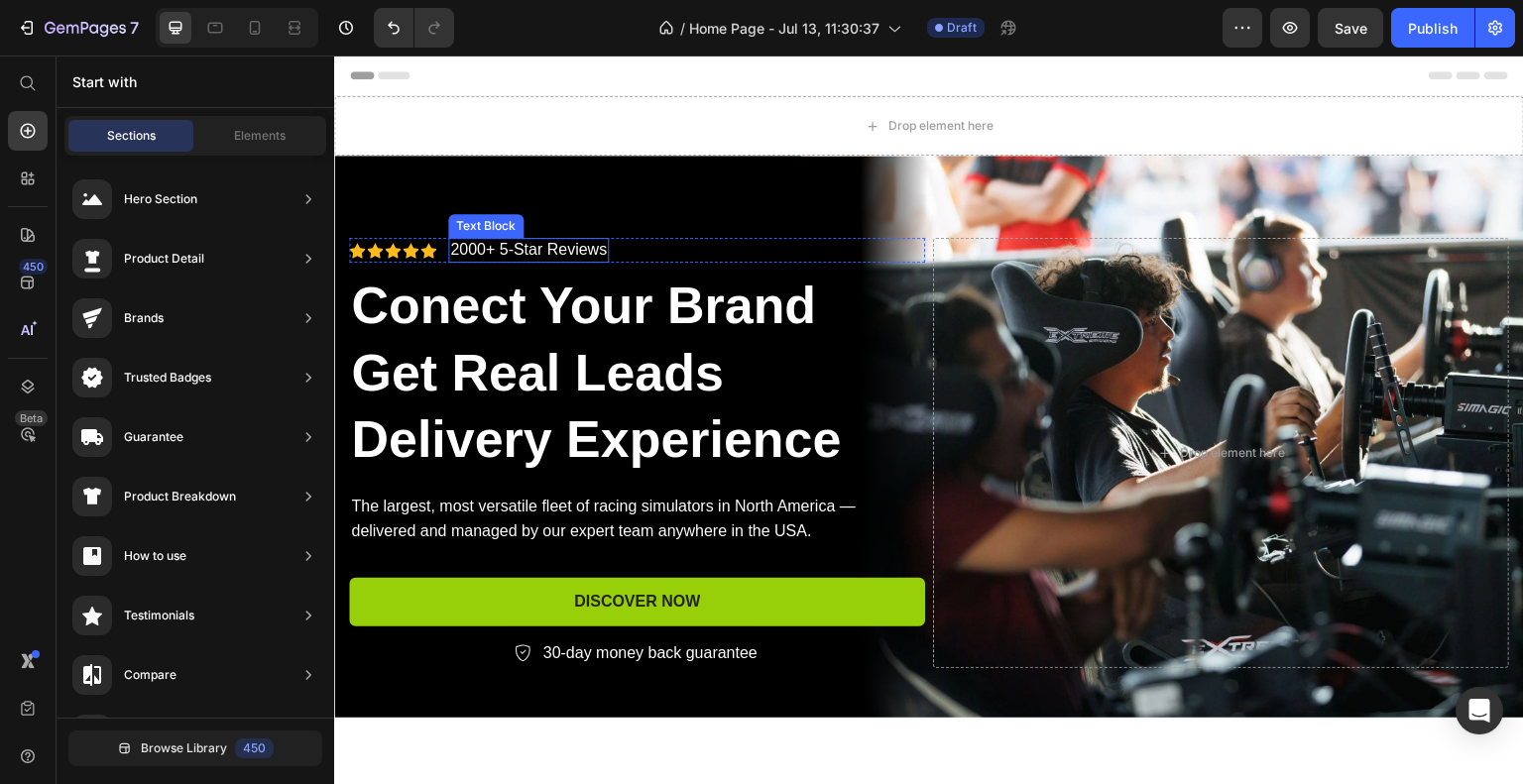 click on "2000+ 5-Star Reviews" at bounding box center (528, 249) 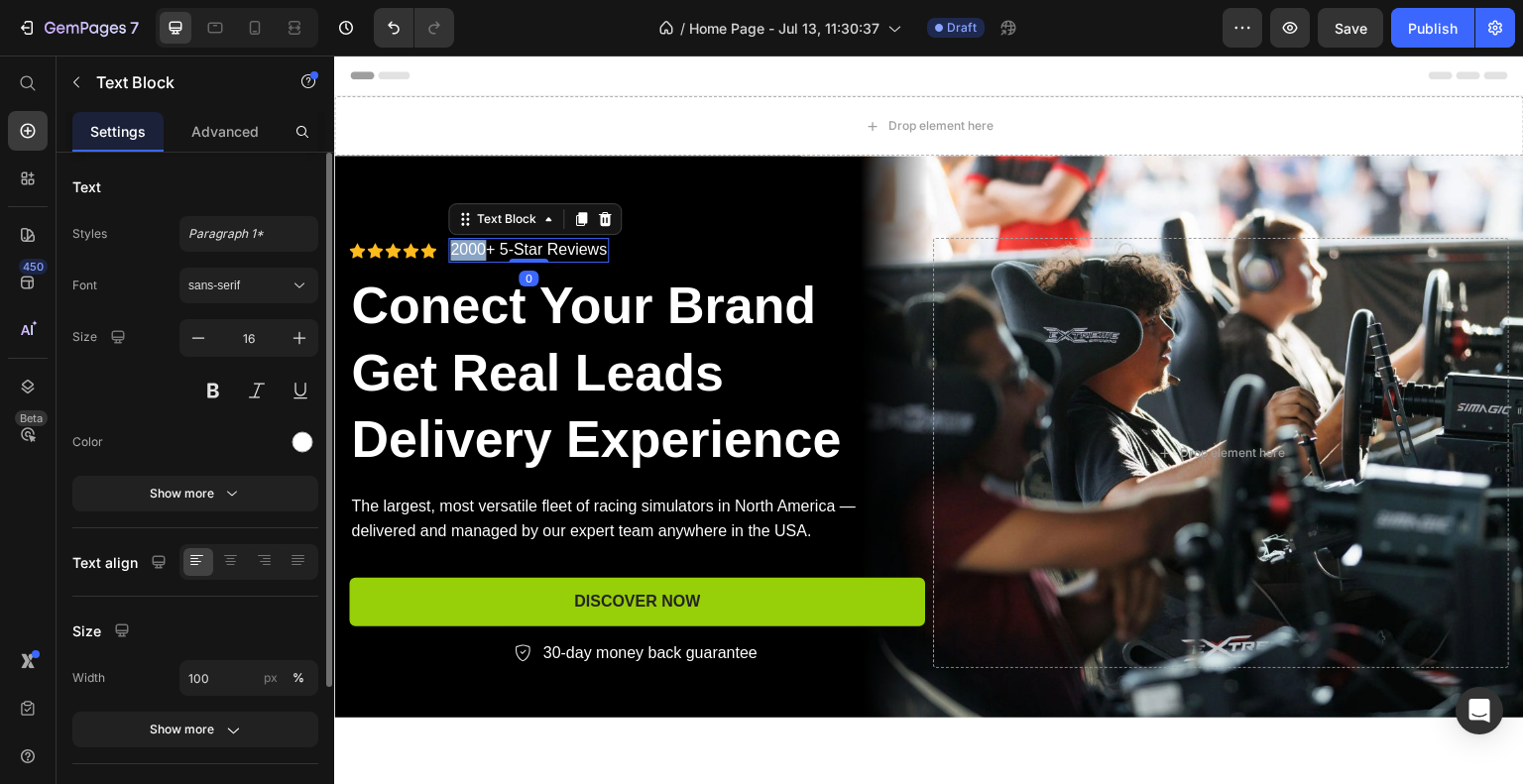 click on "2000+ 5-Star Reviews" at bounding box center [528, 249] 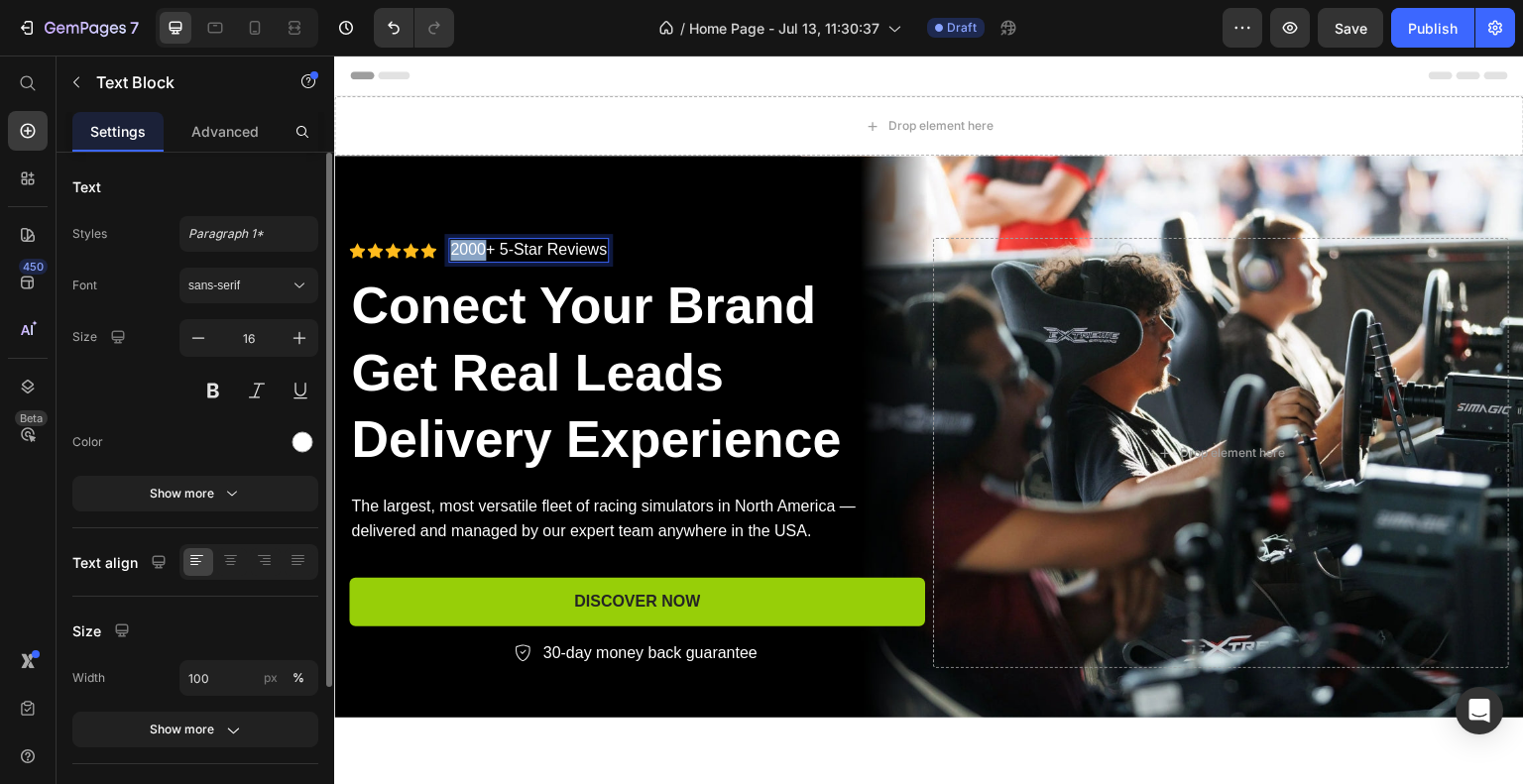 click on "2000+ 5-Star Reviews" at bounding box center (528, 249) 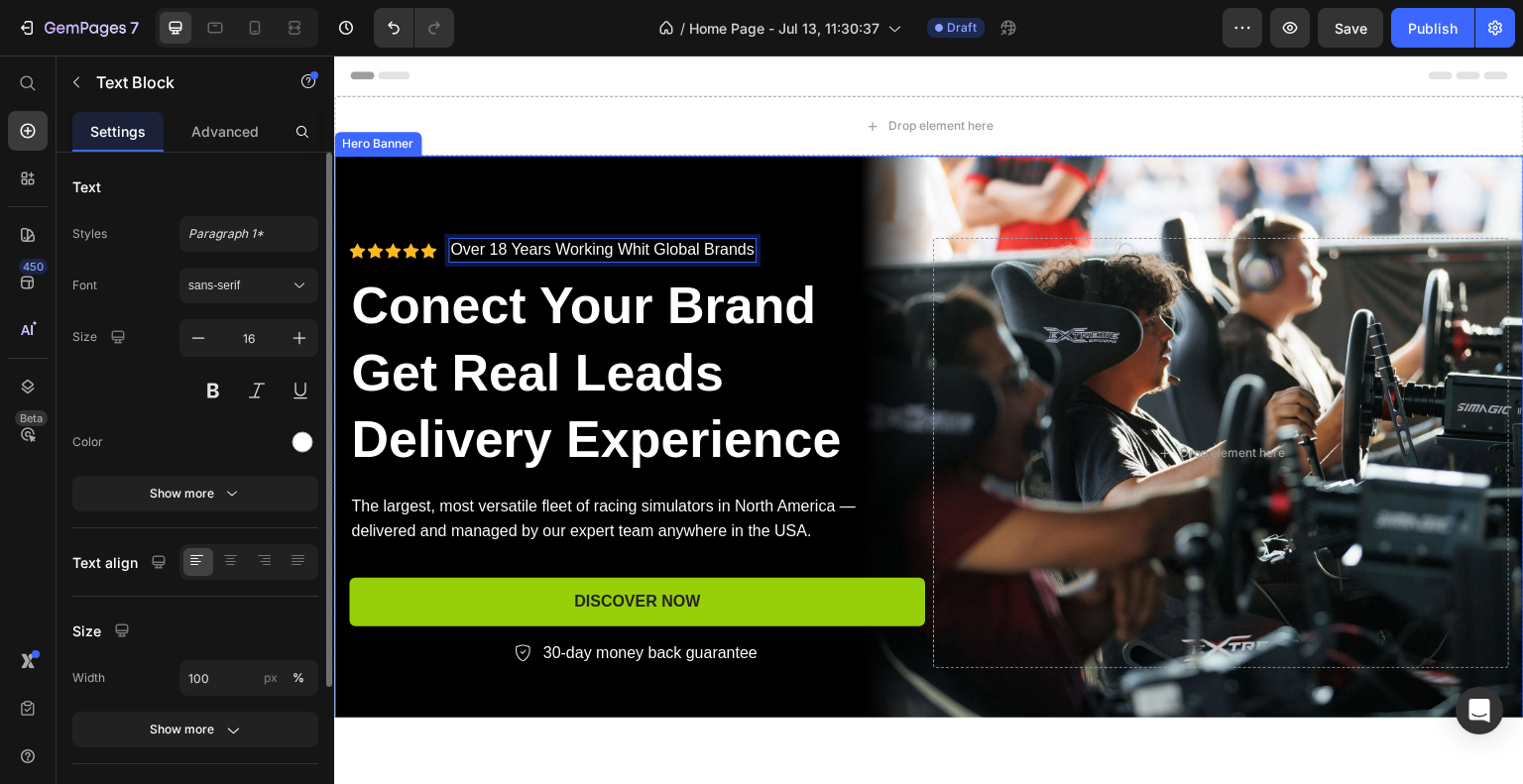 click at bounding box center [929, 452] 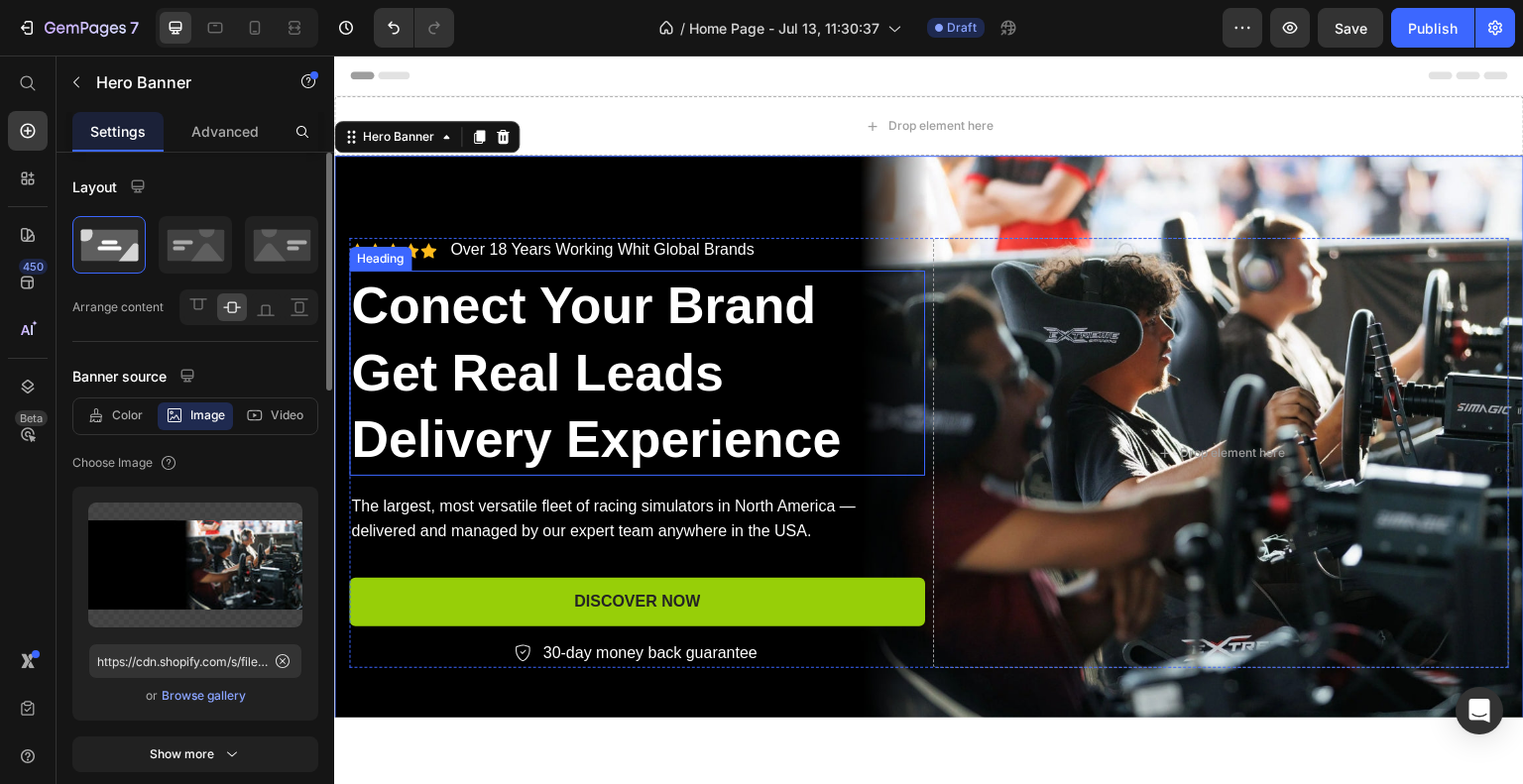 click on "Conect Your Brand Get Real Leads Delivery Experience" at bounding box center (637, 372) 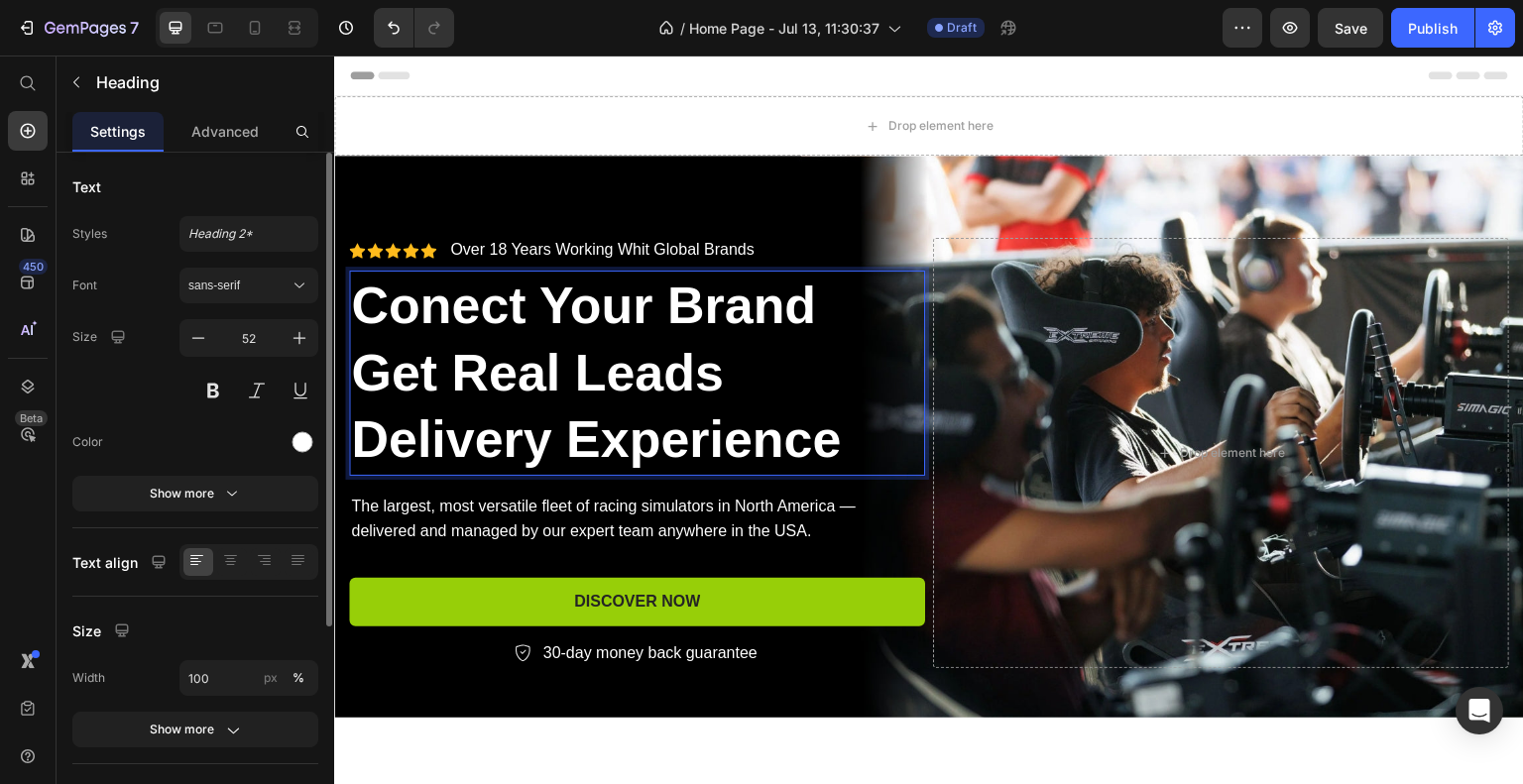 click on "Conect Your Brand Get Real Leads Delivery Experience" at bounding box center [637, 372] 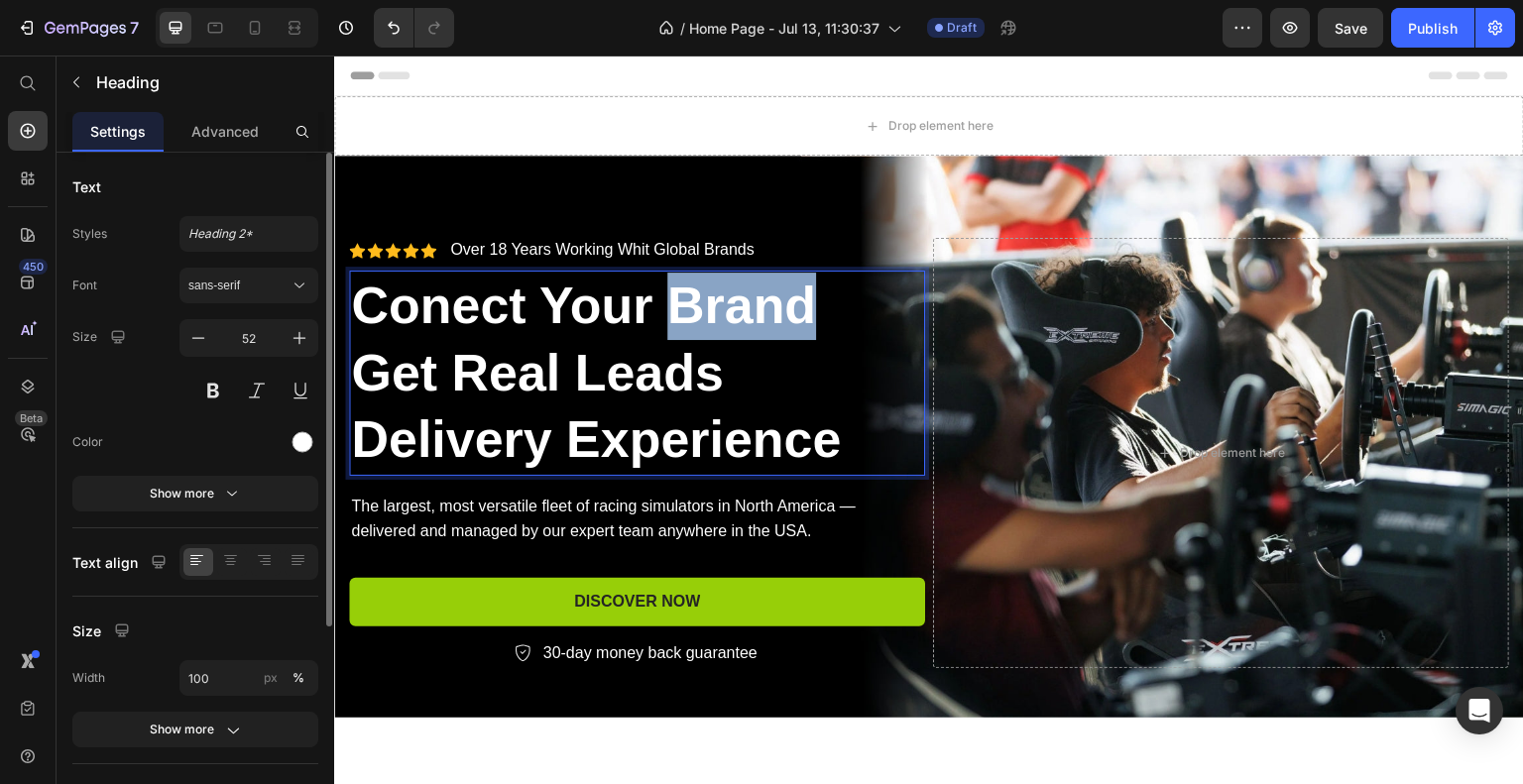 click on "Conect Your Brand Get Real Leads Delivery Experience" at bounding box center [637, 372] 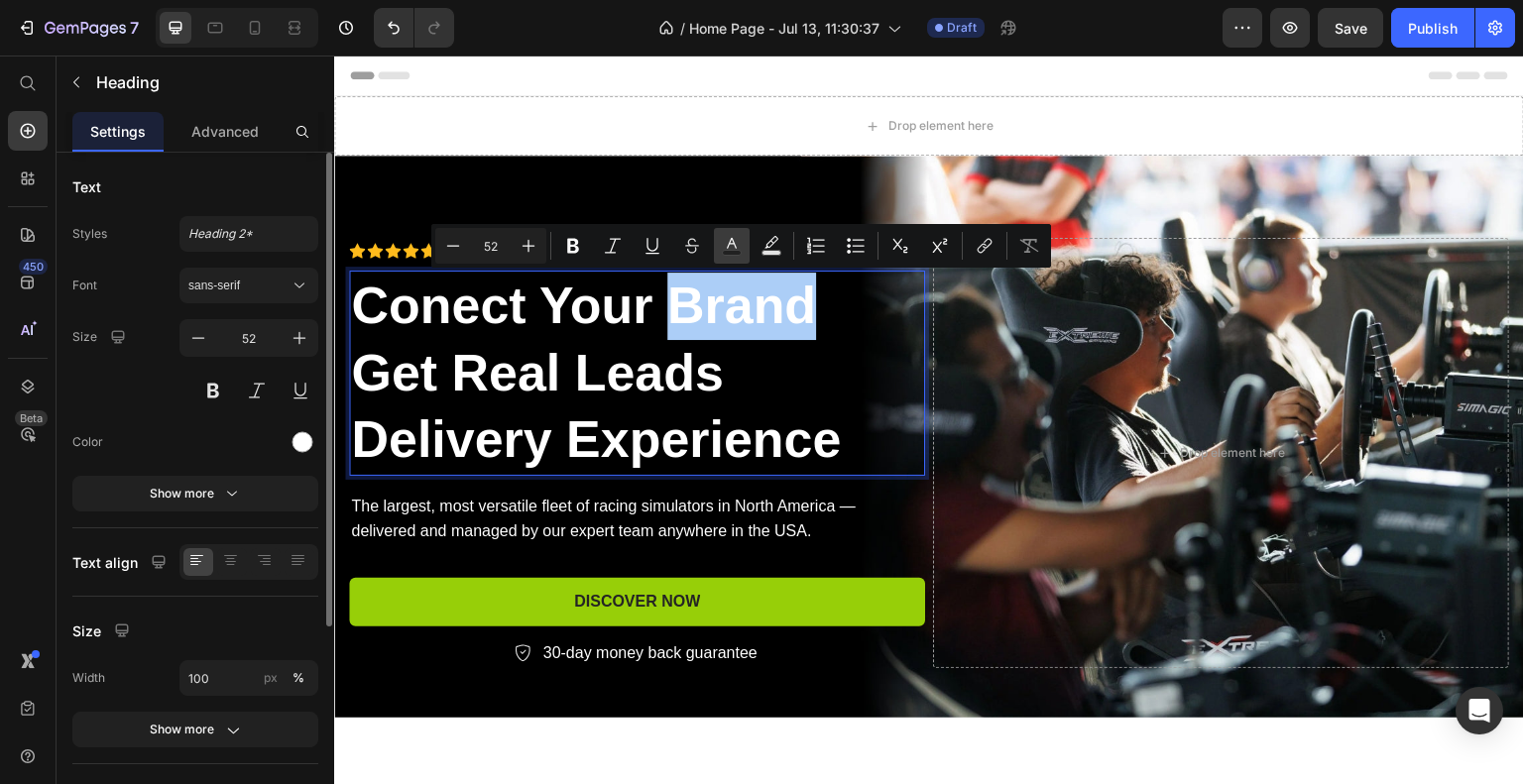 click 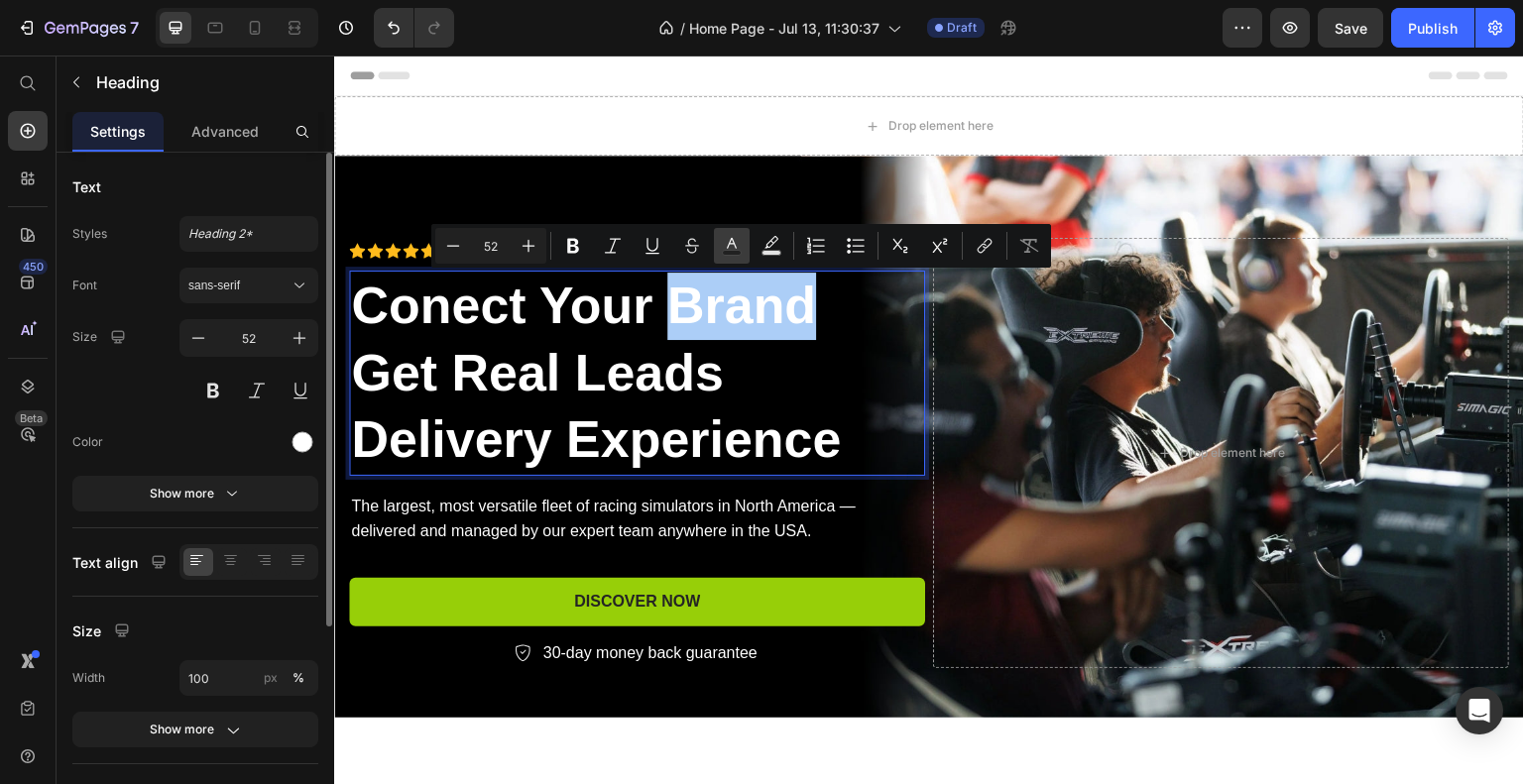 type on "FFFFFF" 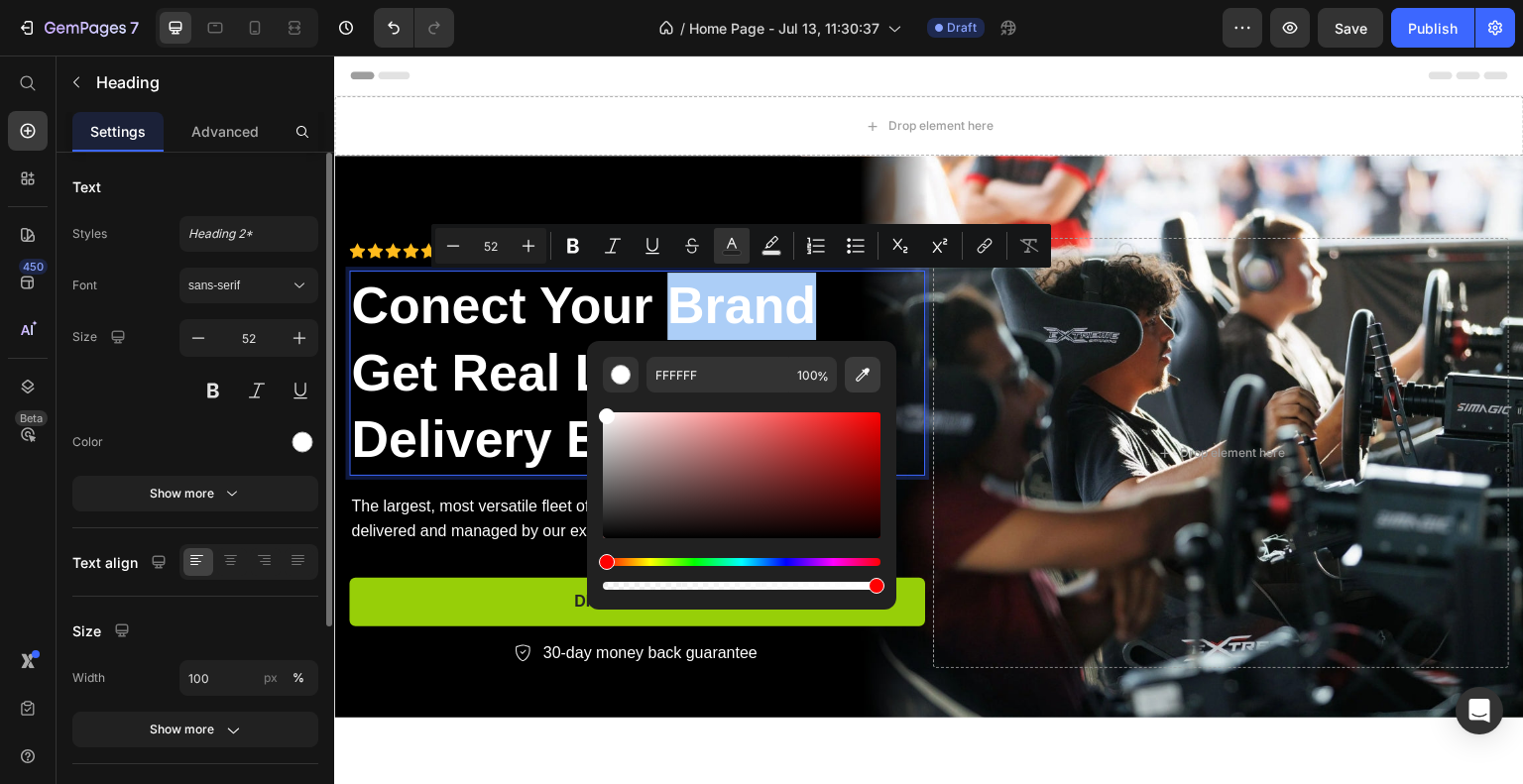 click 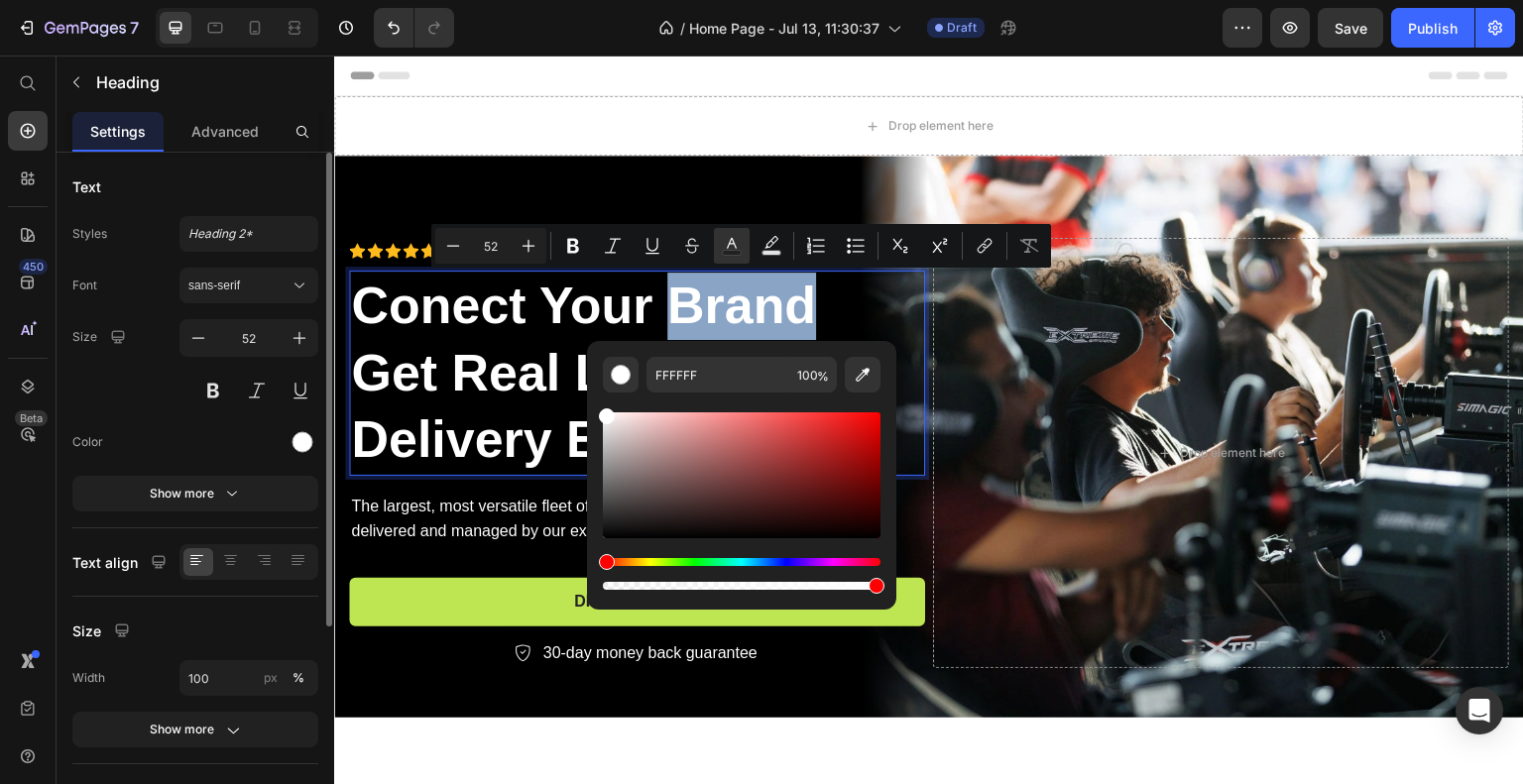 type on "97CF08" 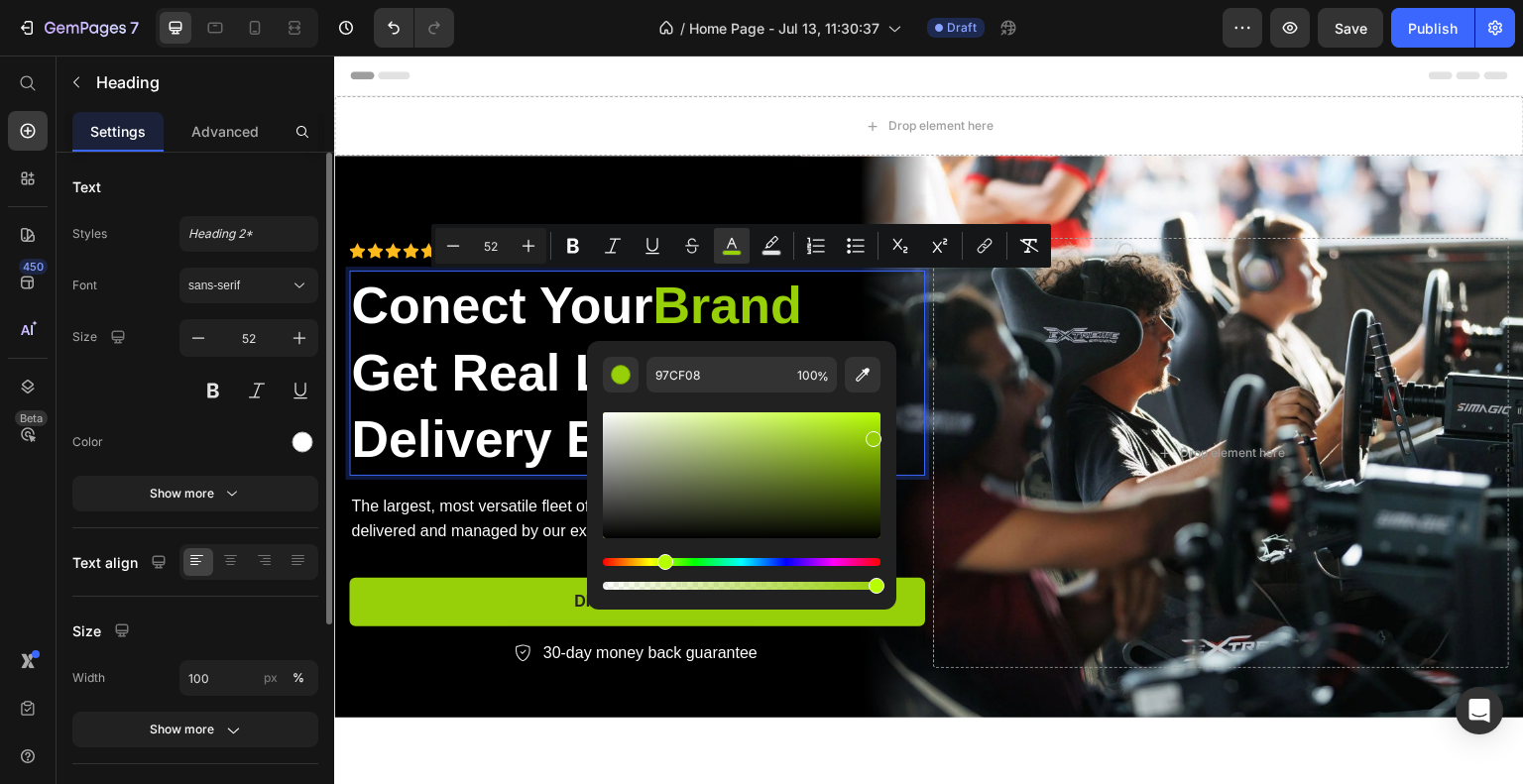 click on "Conect Your  Brand Get Real Leads Delivery Experience" at bounding box center (637, 372) 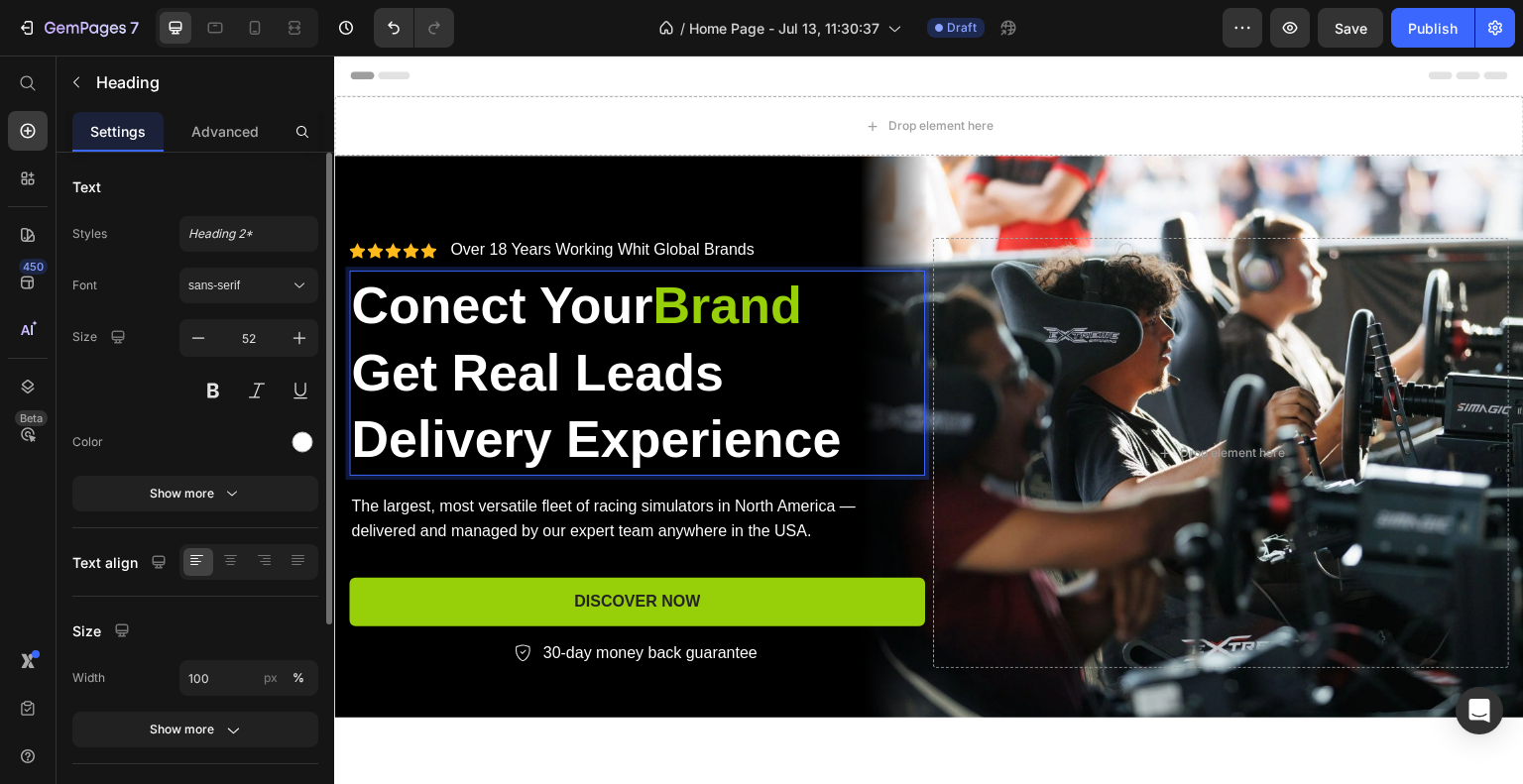 click on "Conect Your  Brand Get Real Leads Delivery Experience" at bounding box center (637, 372) 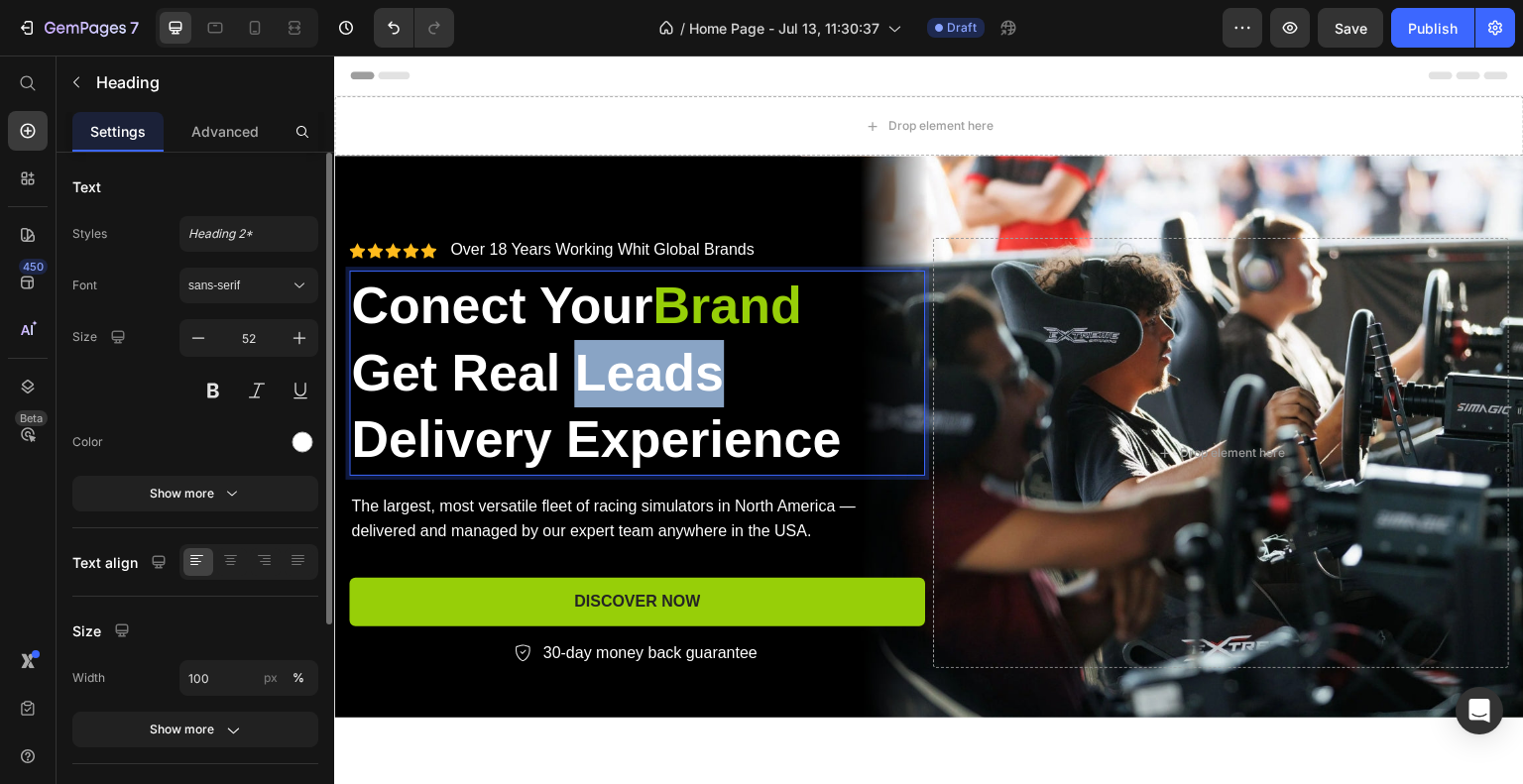 click on "Conect Your  Brand Get Real Leads Delivery Experience" at bounding box center (637, 372) 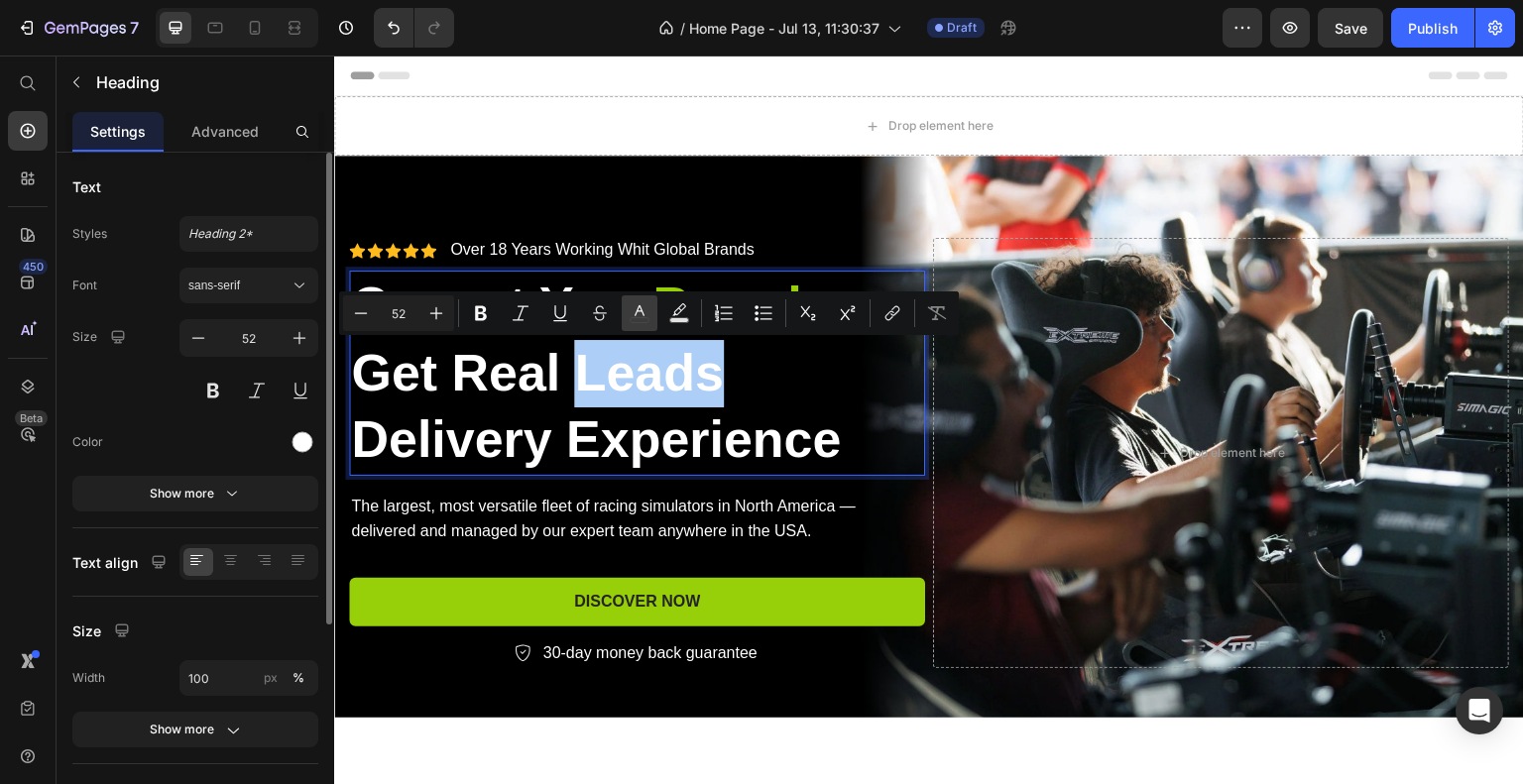 click 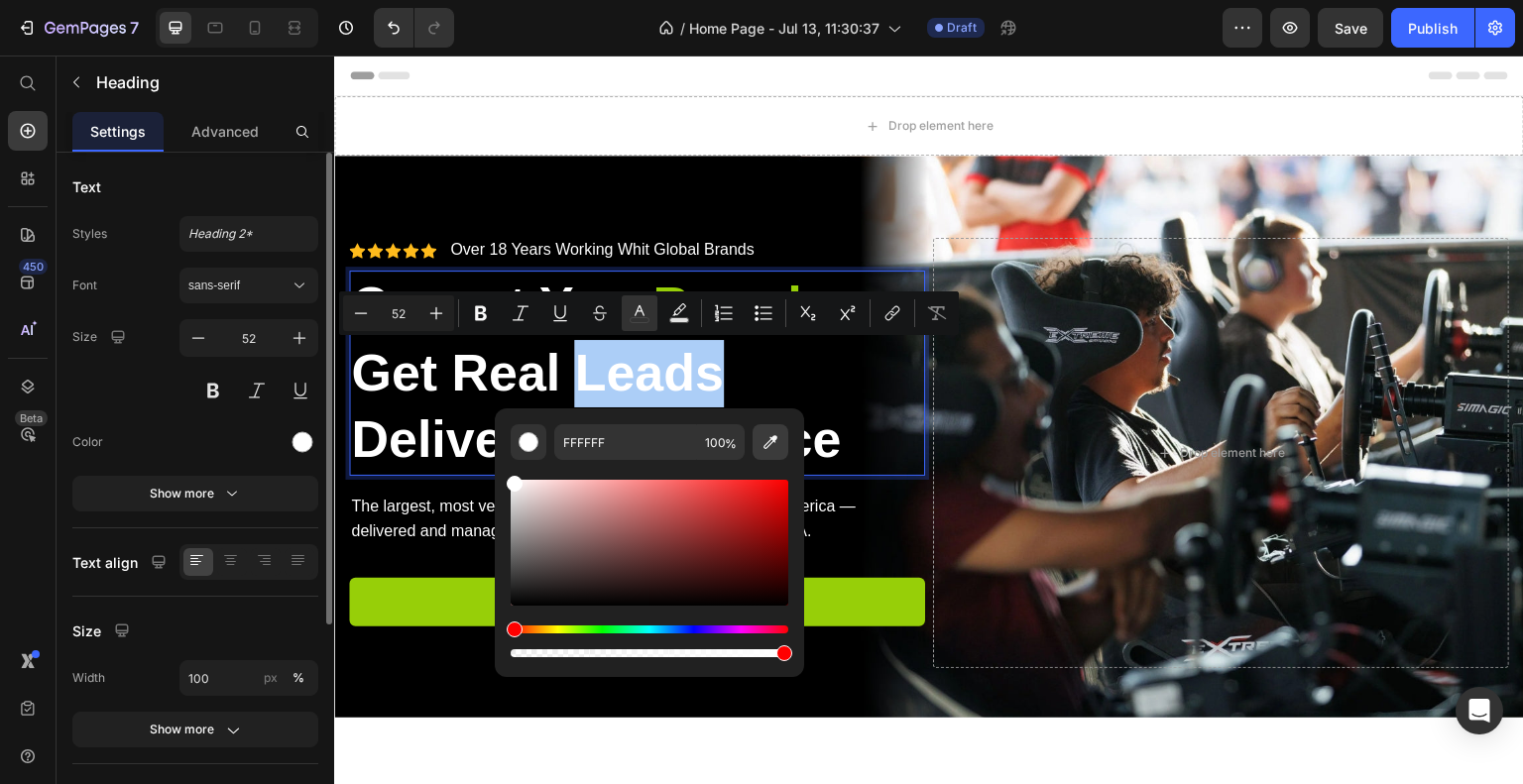 click 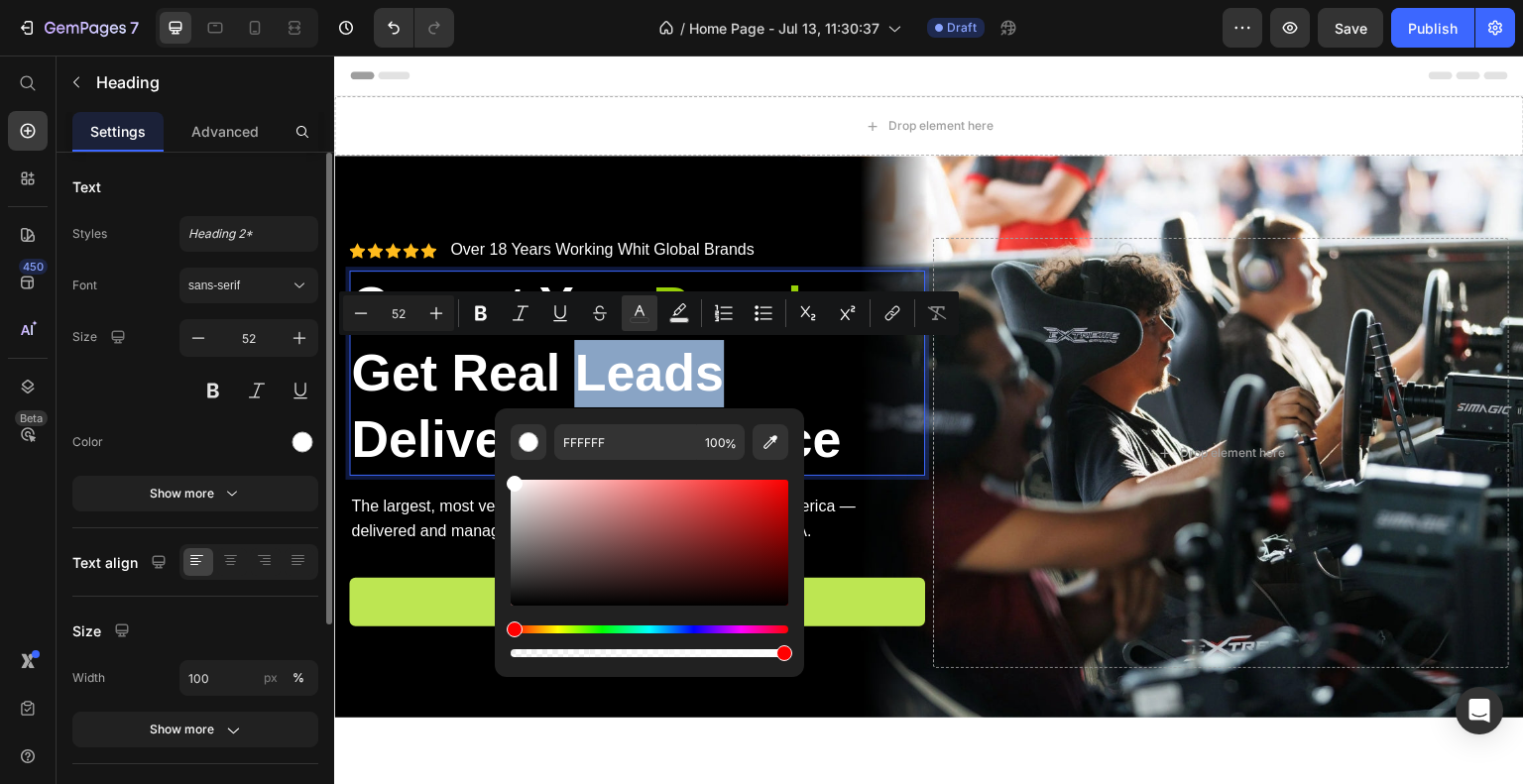 type on "97CF08" 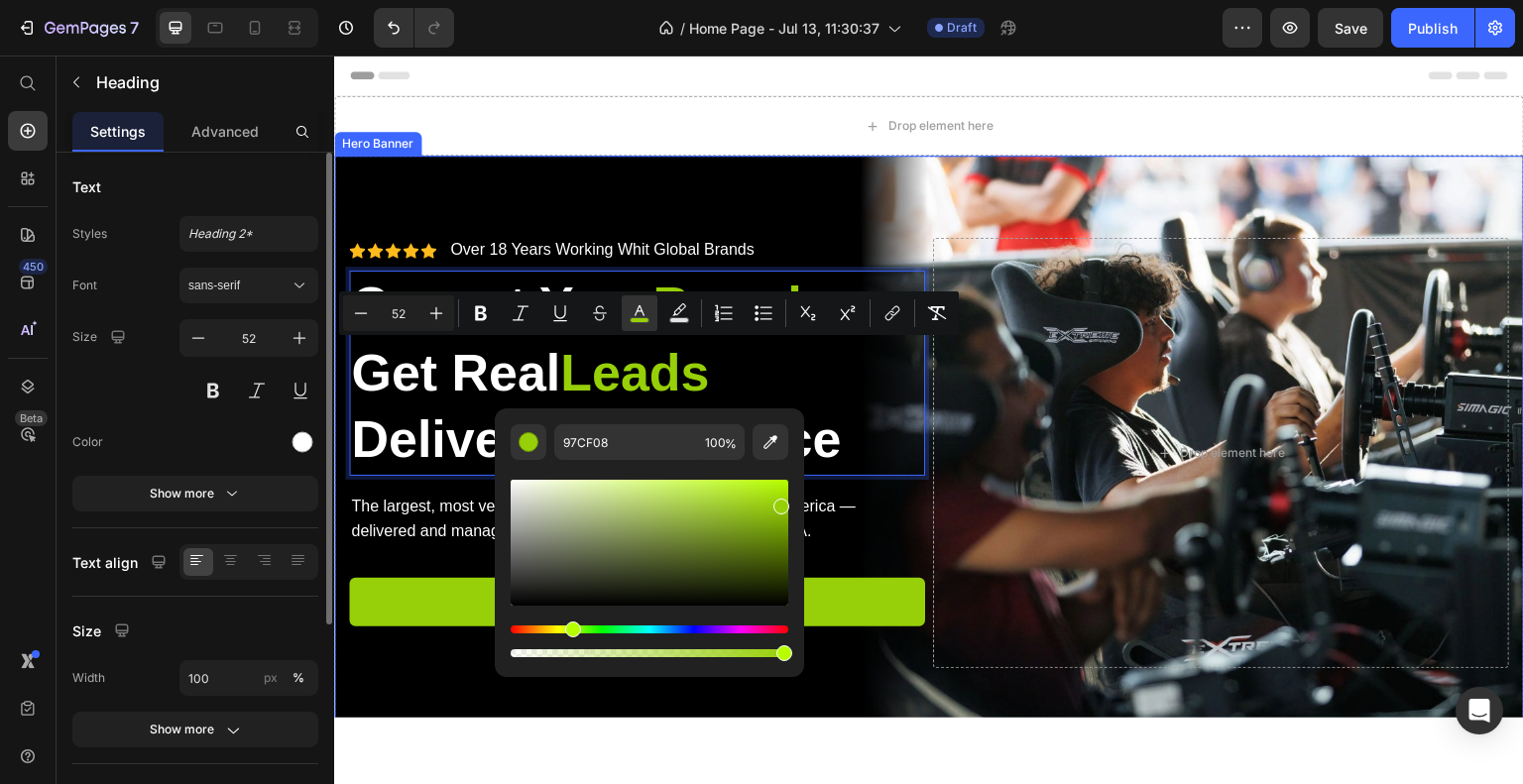 click on "Icon Icon Icon Icon Icon Icon List Over 18 Years Working Whit Global Brands Text Block Row Conect Your Brand Get Real Leads Delivery Experience Heading 16 The largest, most versatile fleet of racing simulators in North America — delivered and managed by our expert team anywhere in [COUNTRY]. Text Block Discover Now Button
30-day money back guarantee Item List Row
Drop element here Row" at bounding box center (929, 452) 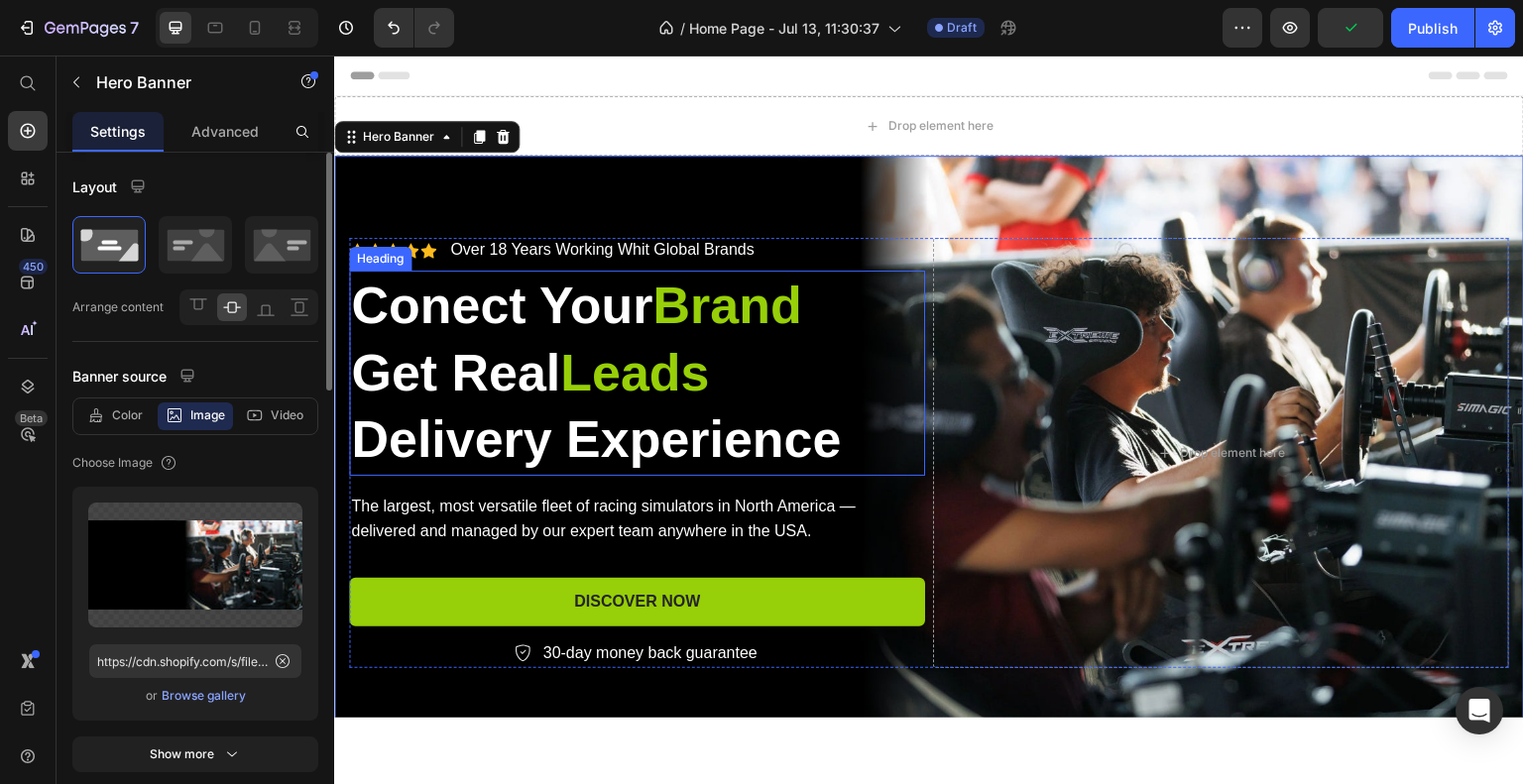 click on "Conect Your  Brand Get Real  Leads Delivery Experience" at bounding box center [637, 372] 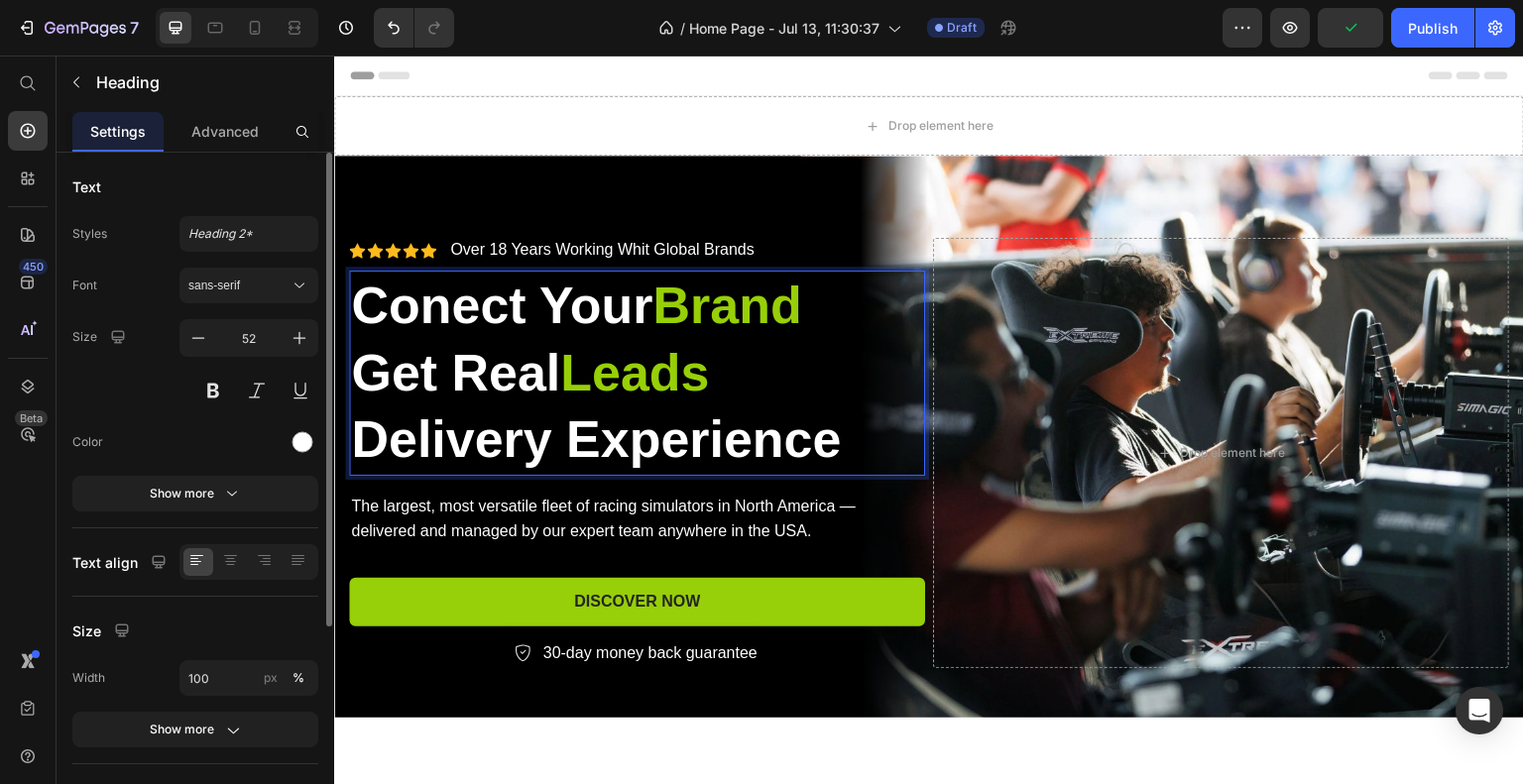 click on "Conect Your  Brand Get Real  Leads Delivery Experience" at bounding box center (637, 372) 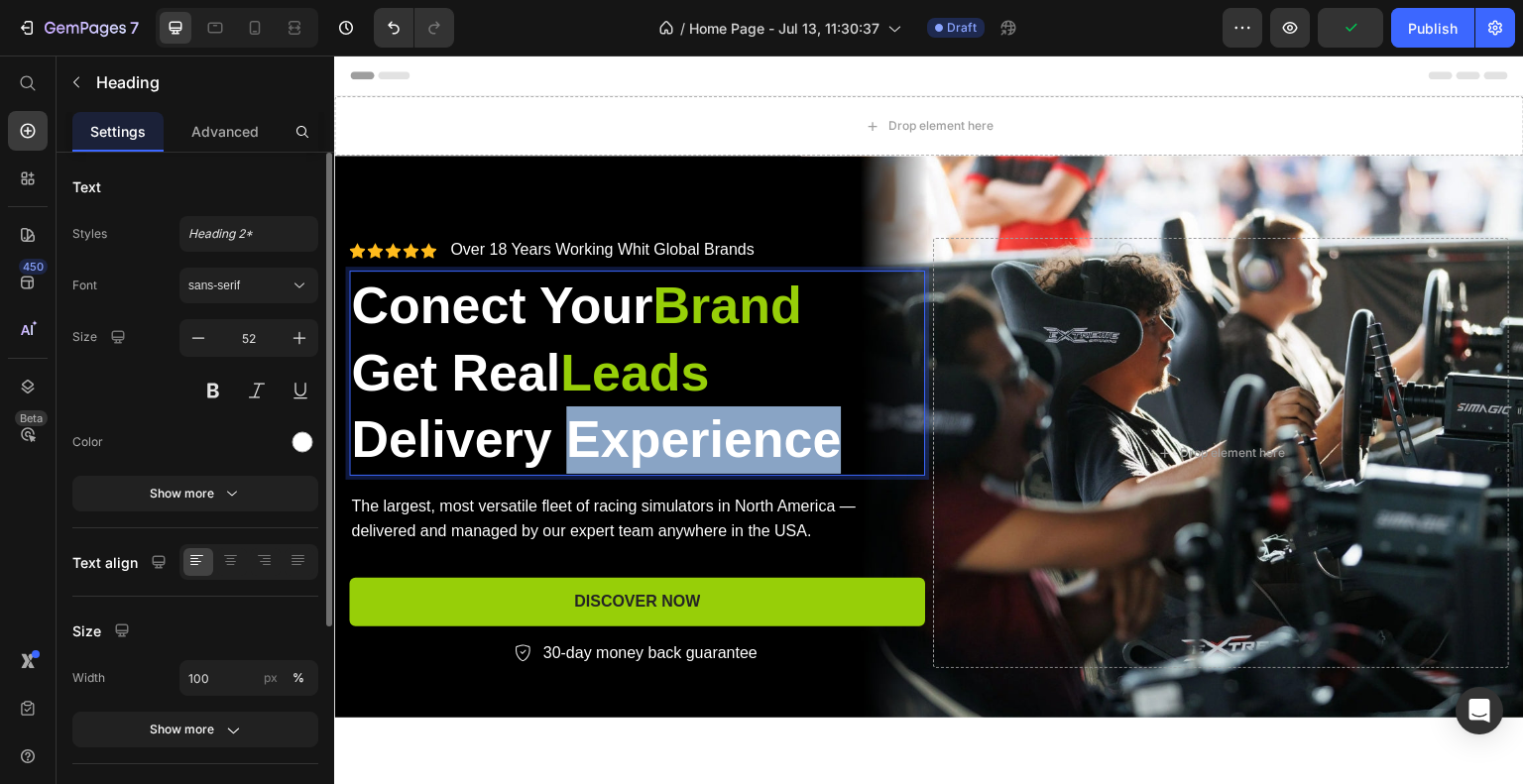 click on "Conect Your  Brand Get Real  Leads Delivery Experience" at bounding box center (637, 372) 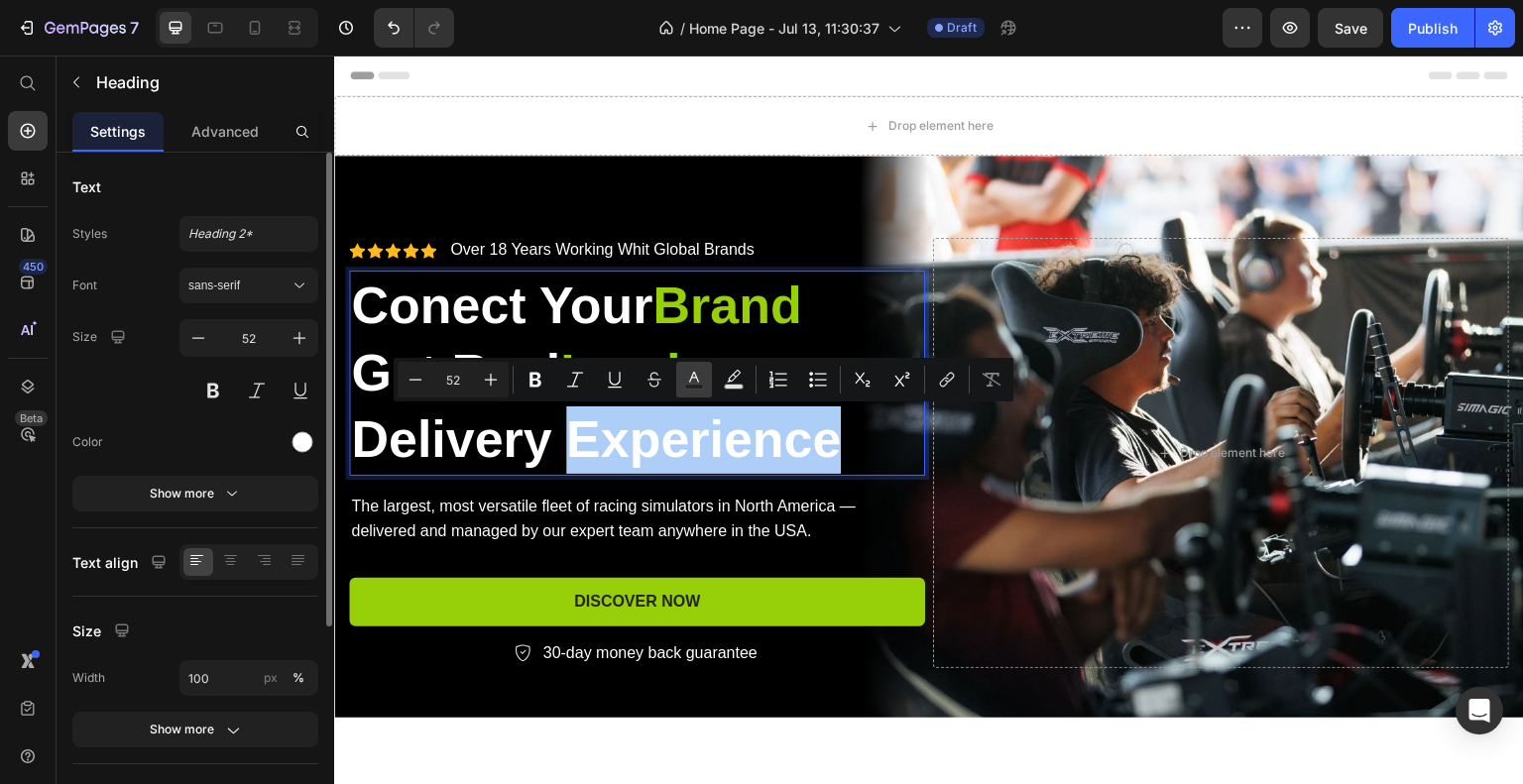 click 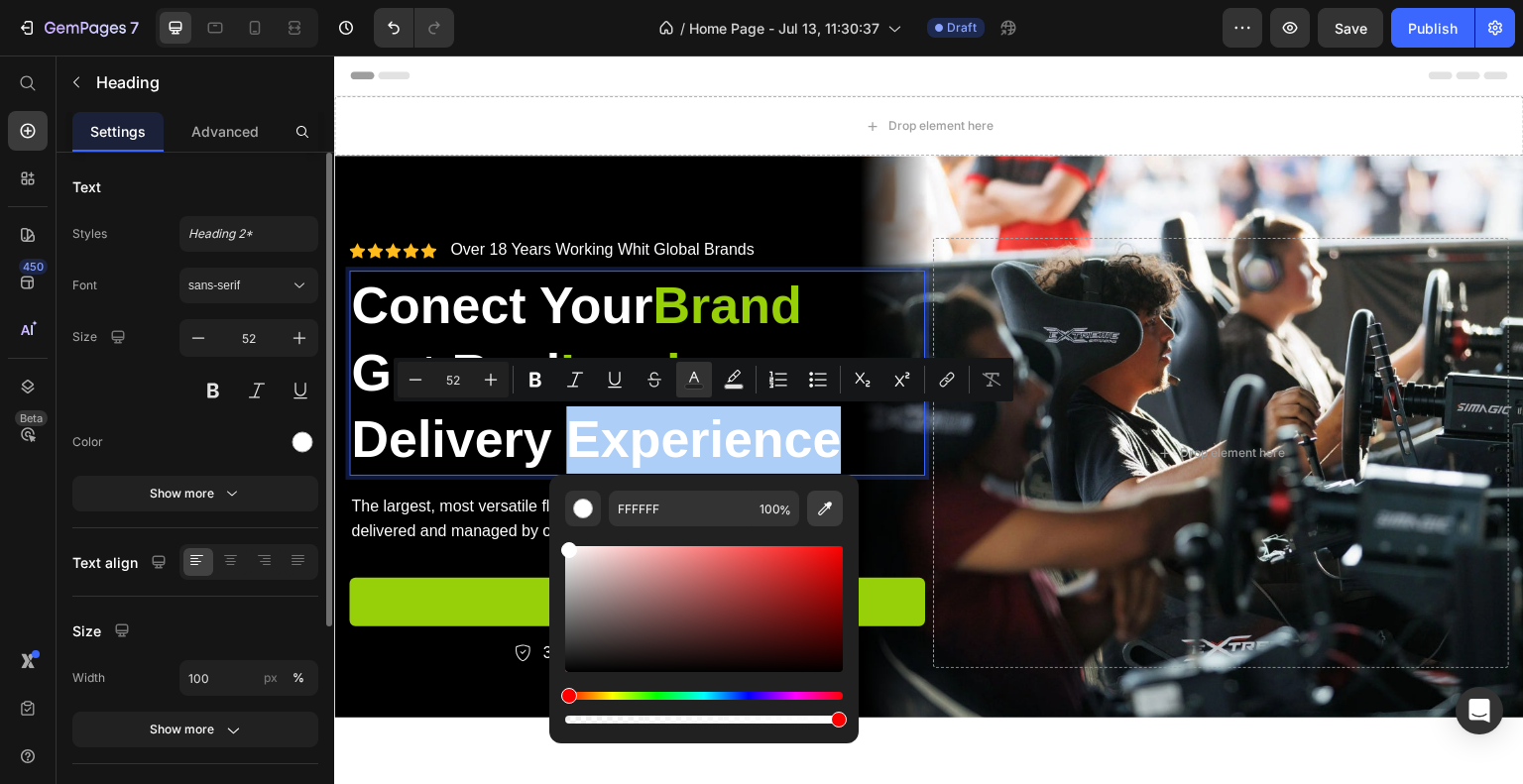 click 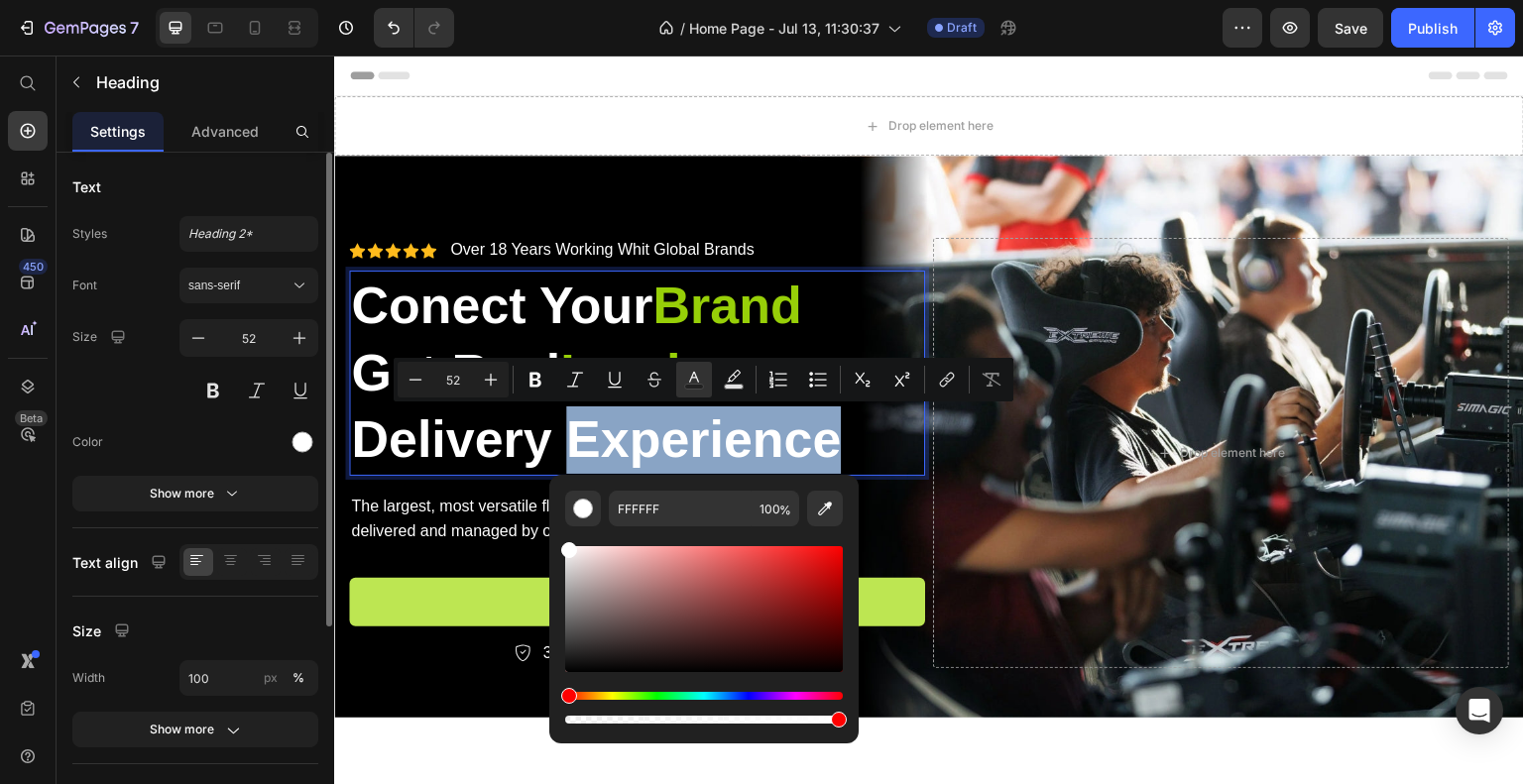 type on "97CF08" 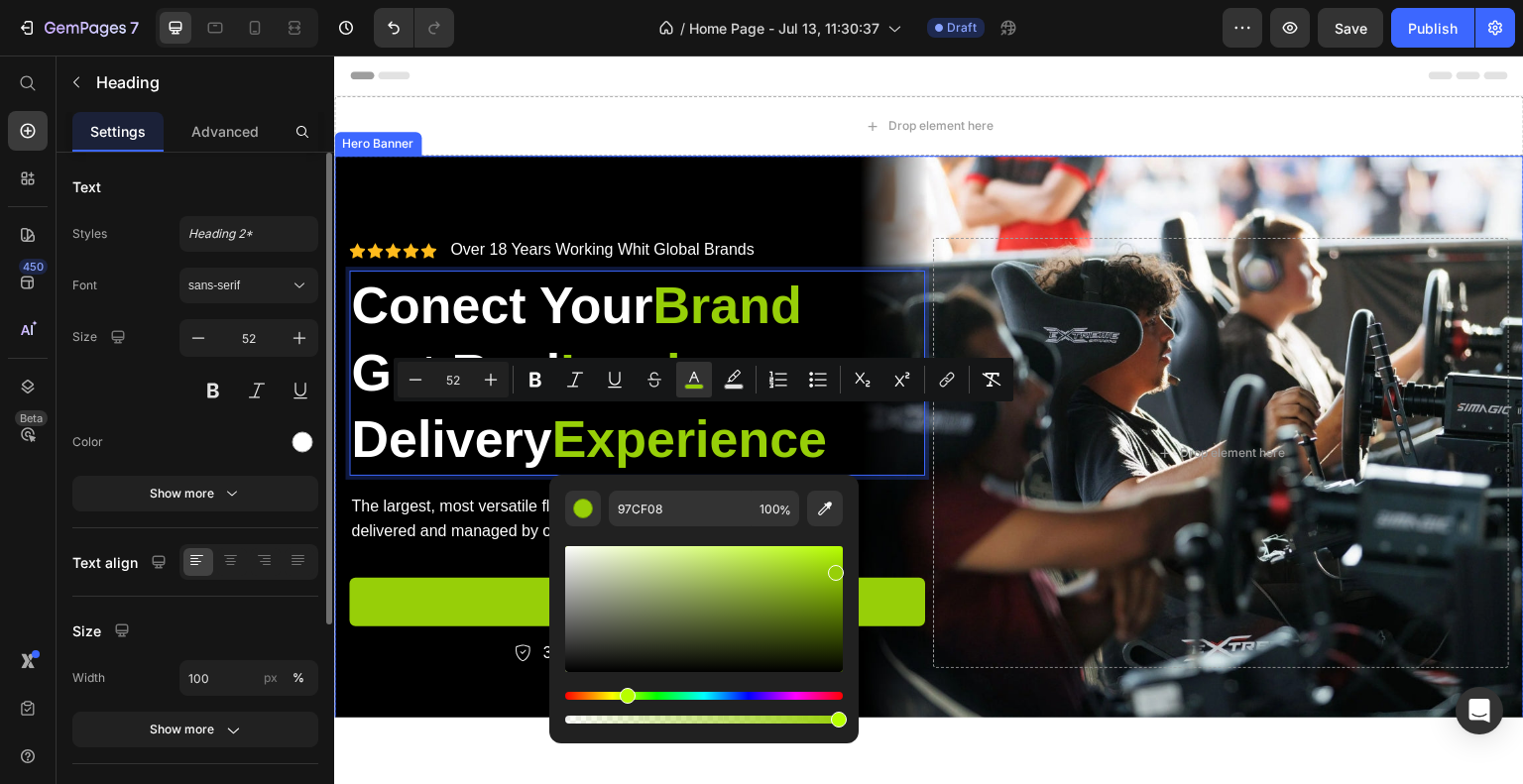 click at bounding box center (929, 452) 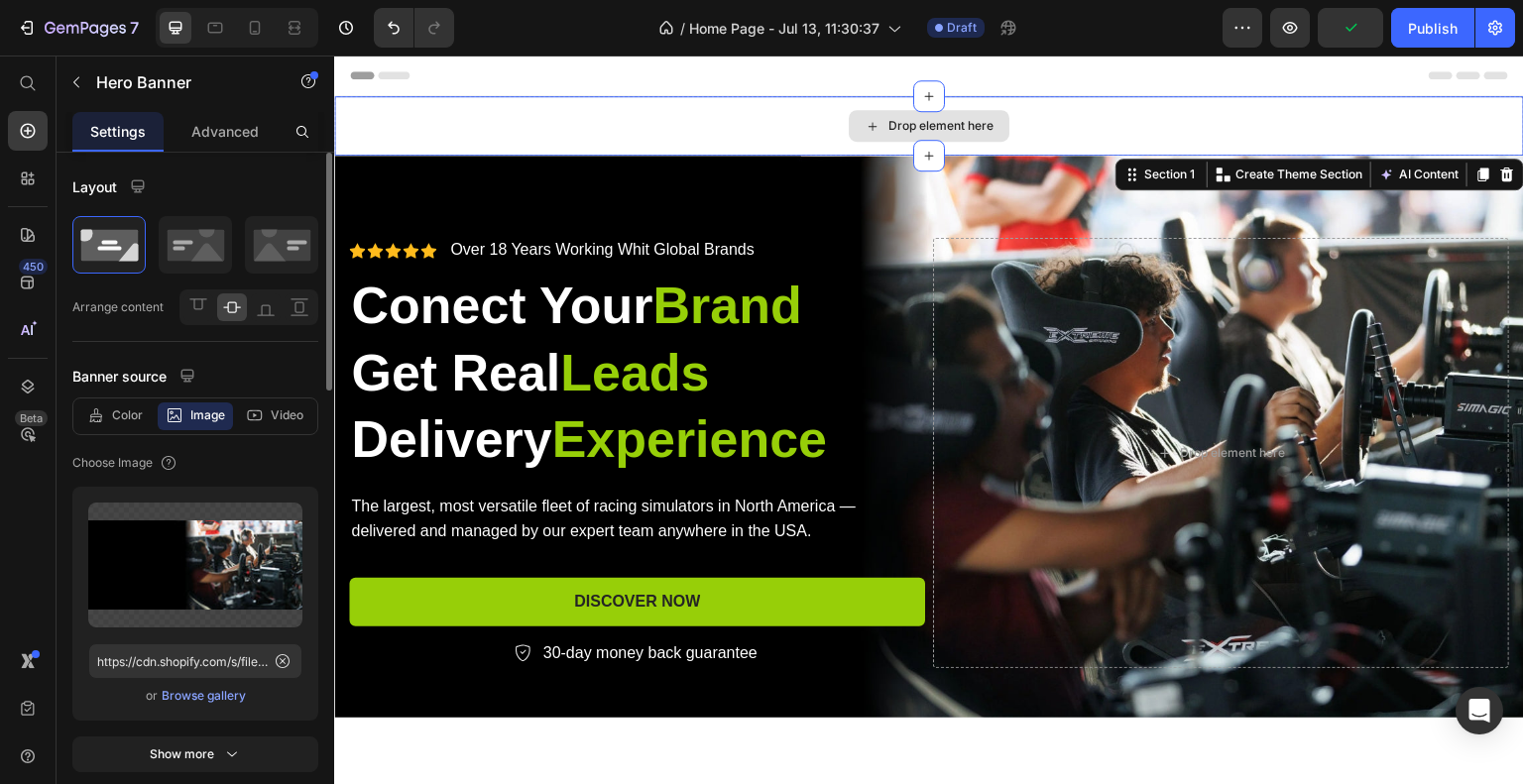 click on "Drop element here" at bounding box center [929, 125] 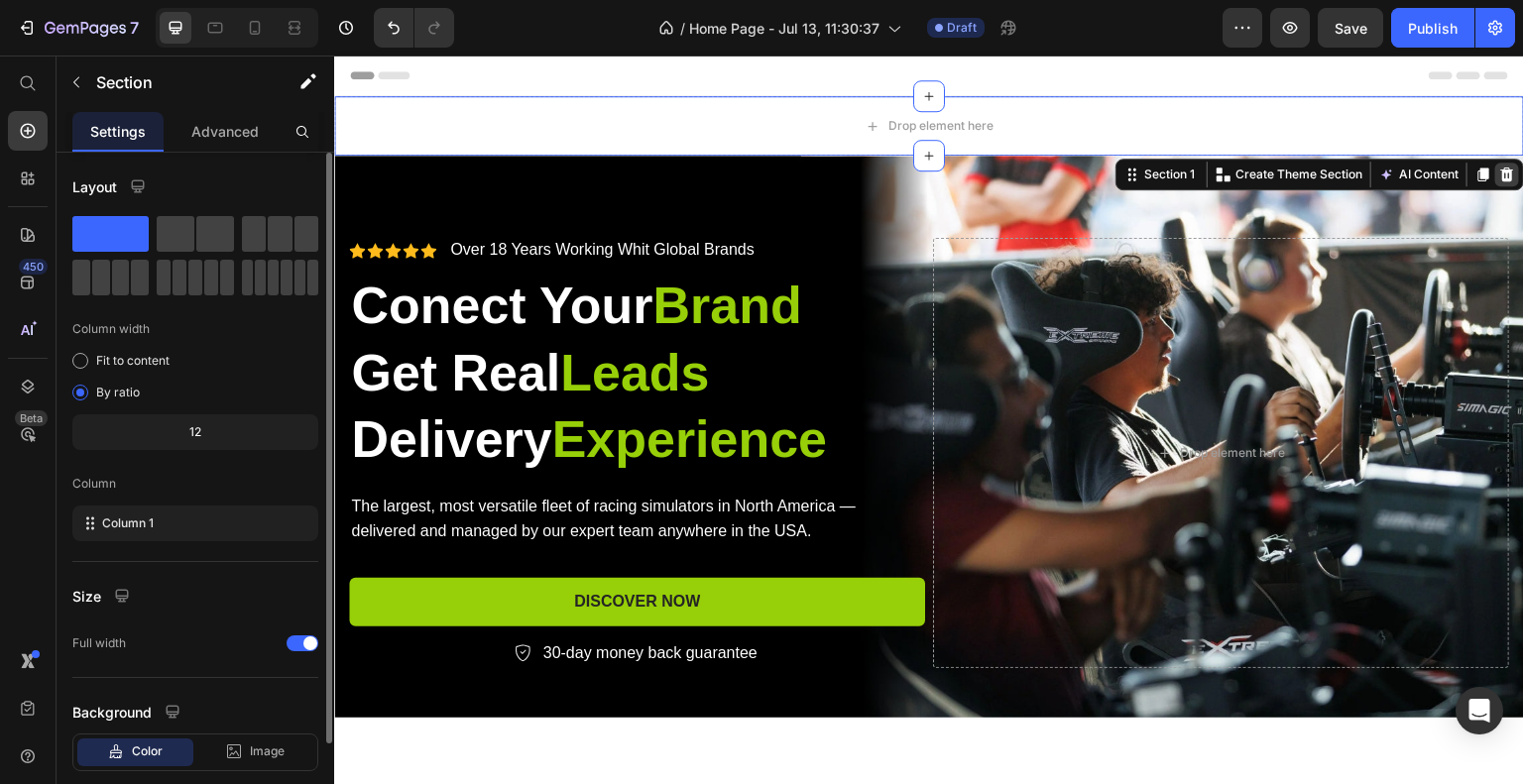 click 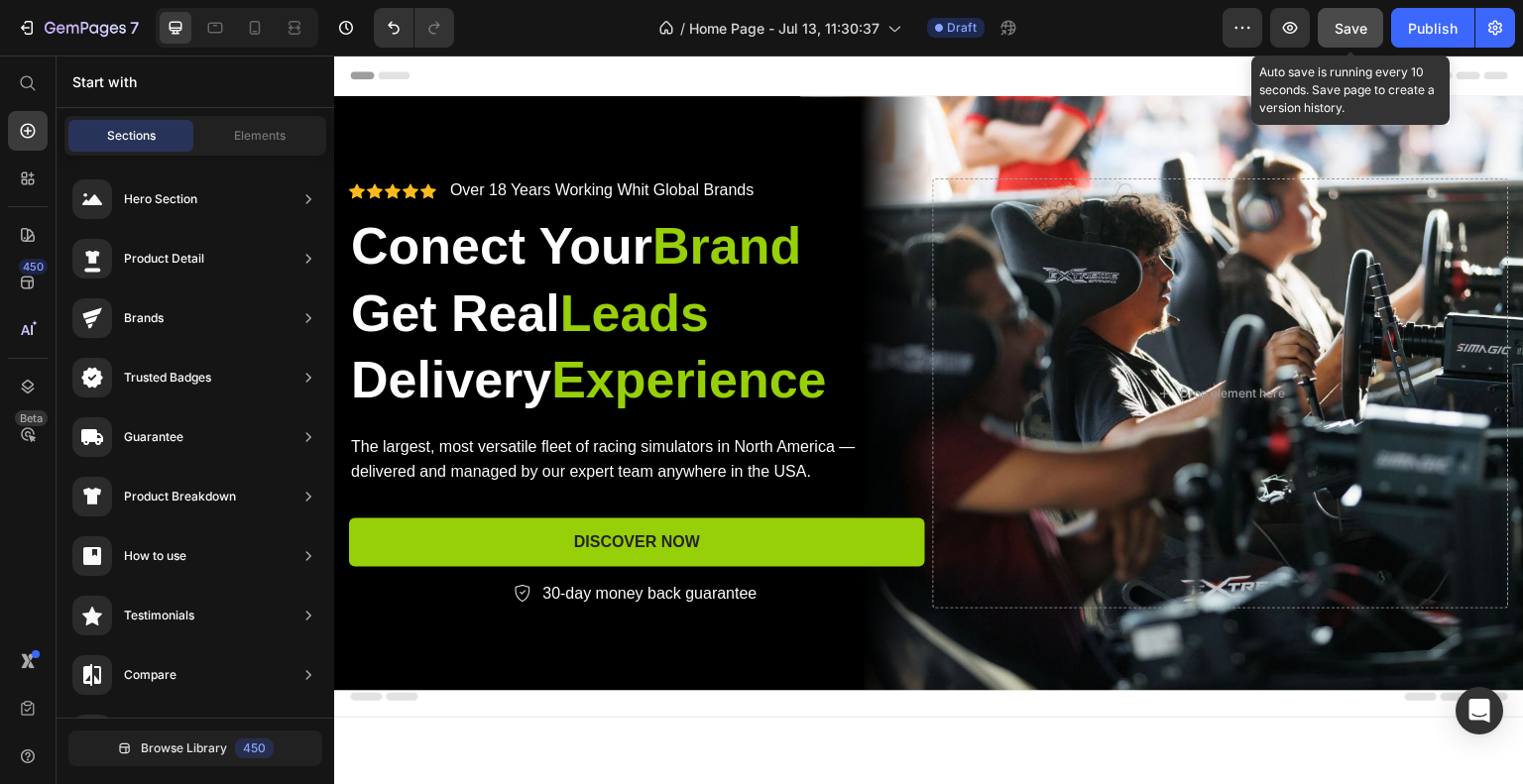 click on "Save" at bounding box center (1350, 28) 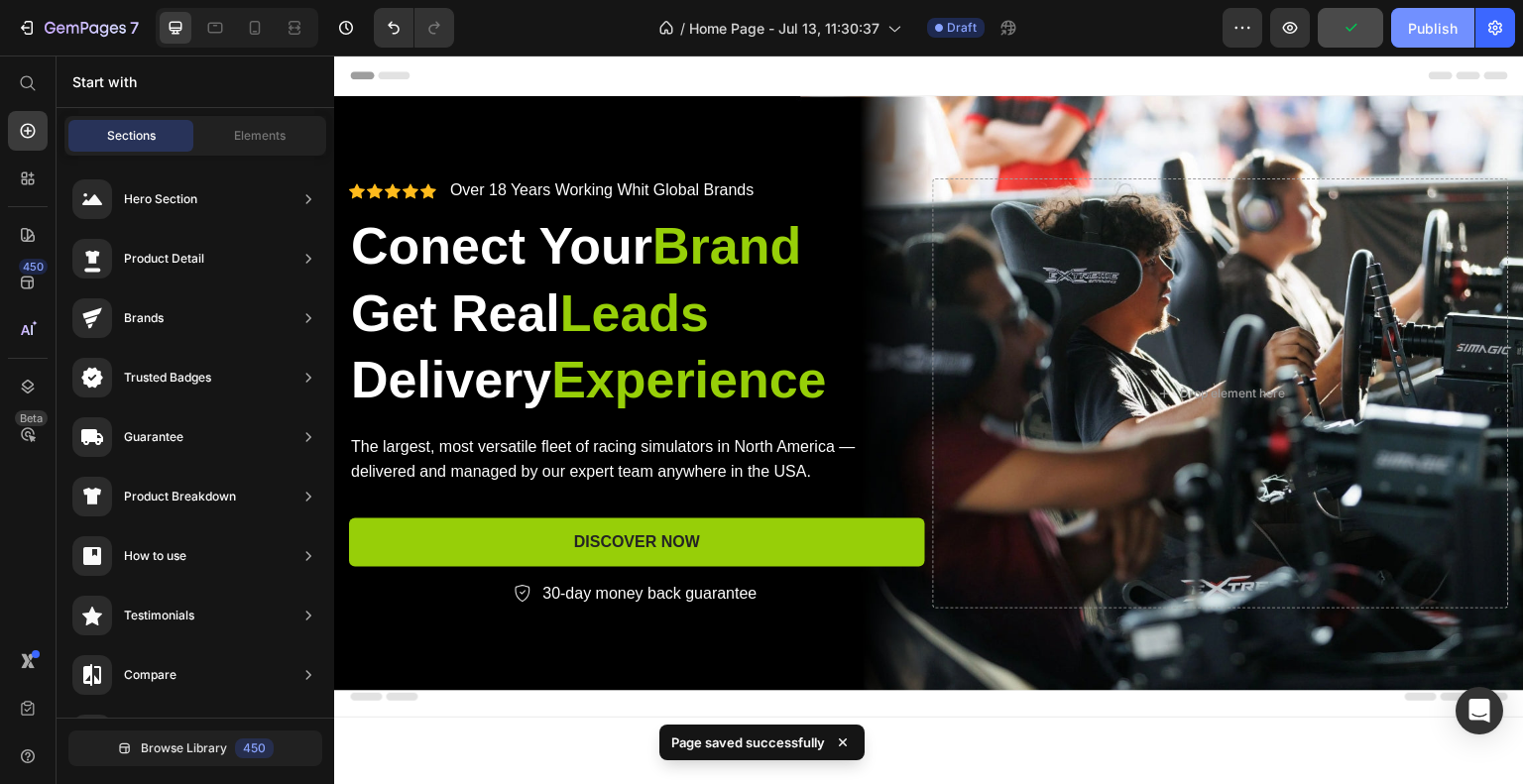 click on "Publish" at bounding box center (1433, 28) 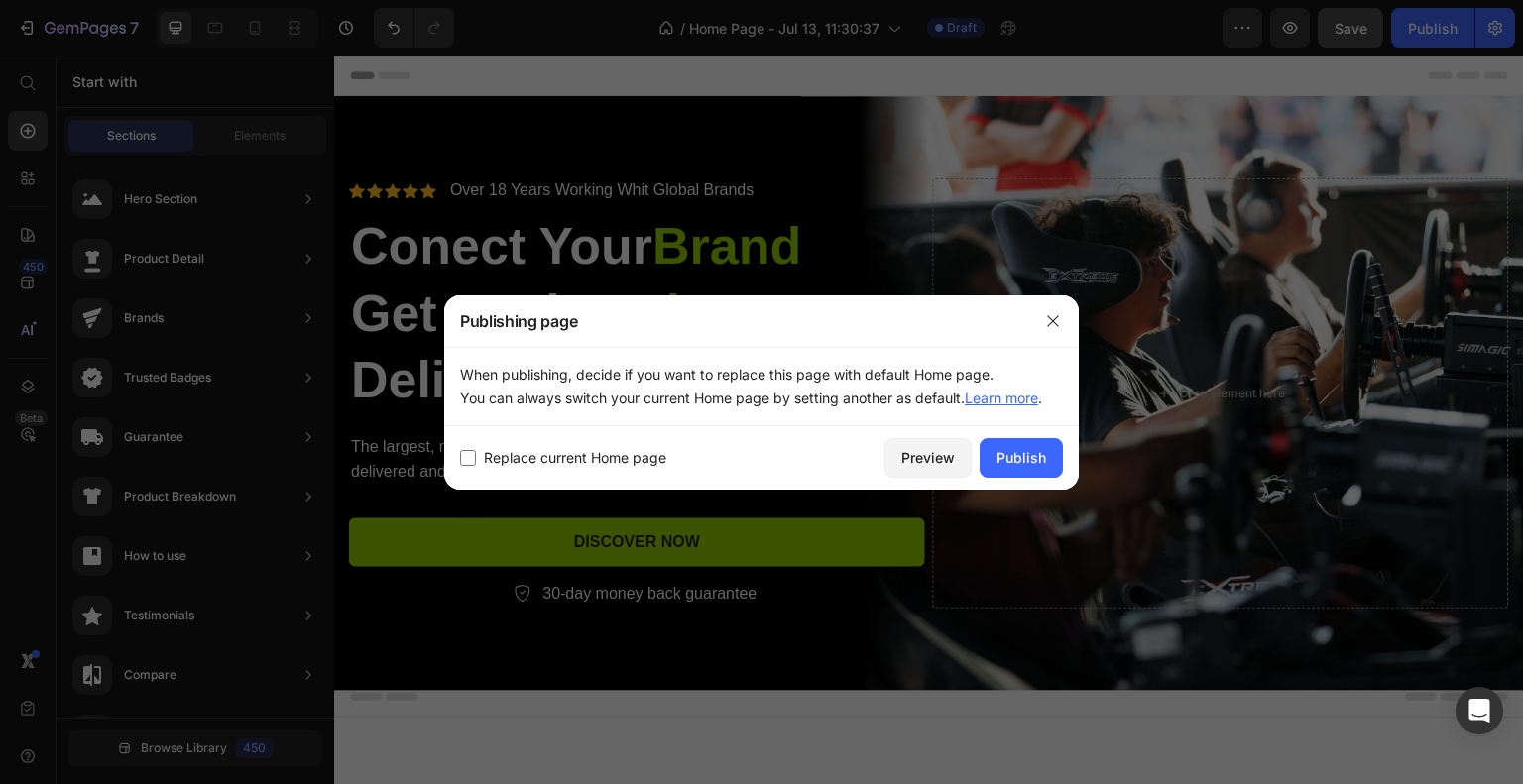 click at bounding box center [468, 458] 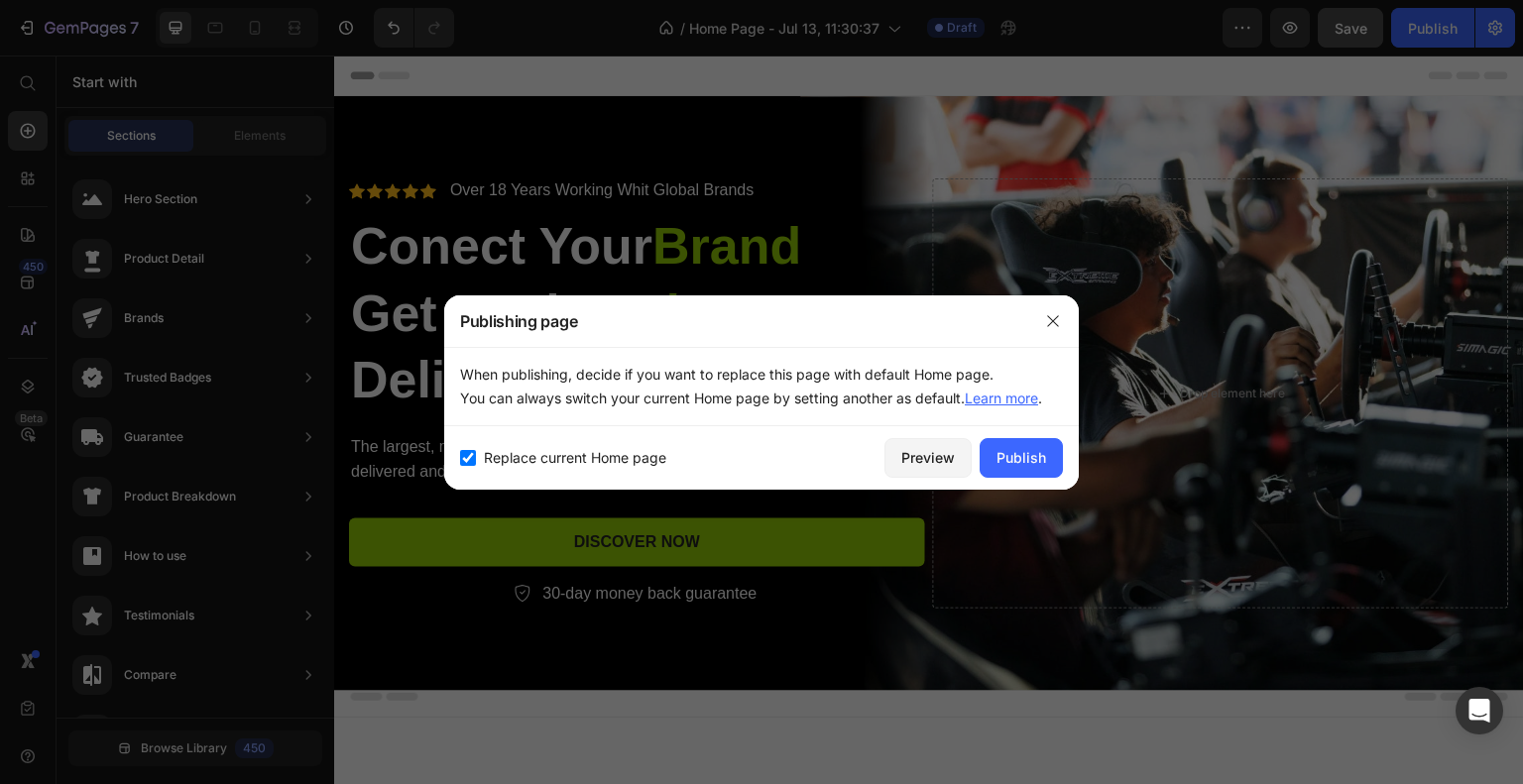 checkbox on "true" 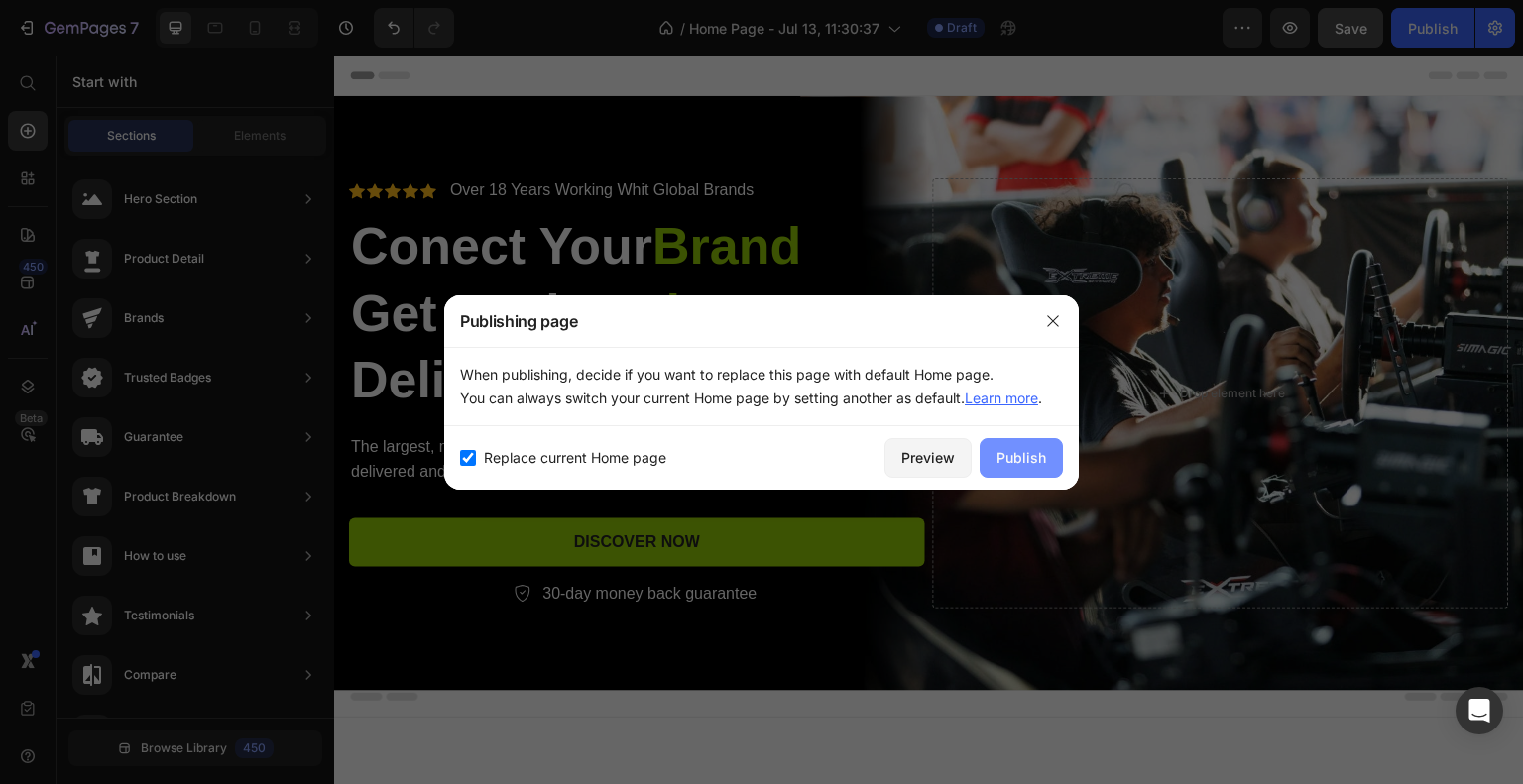 click on "Publish" at bounding box center (1021, 457) 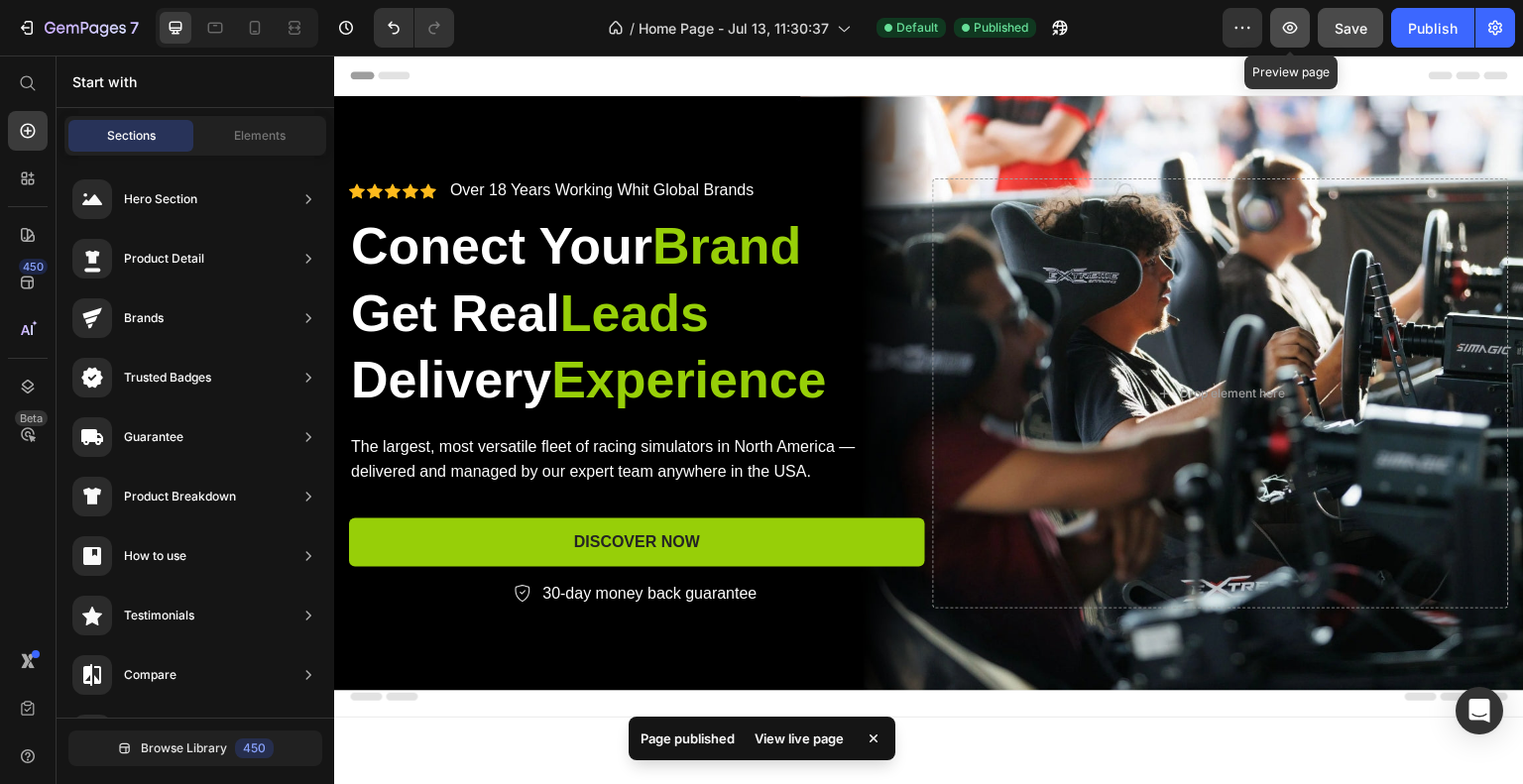 click 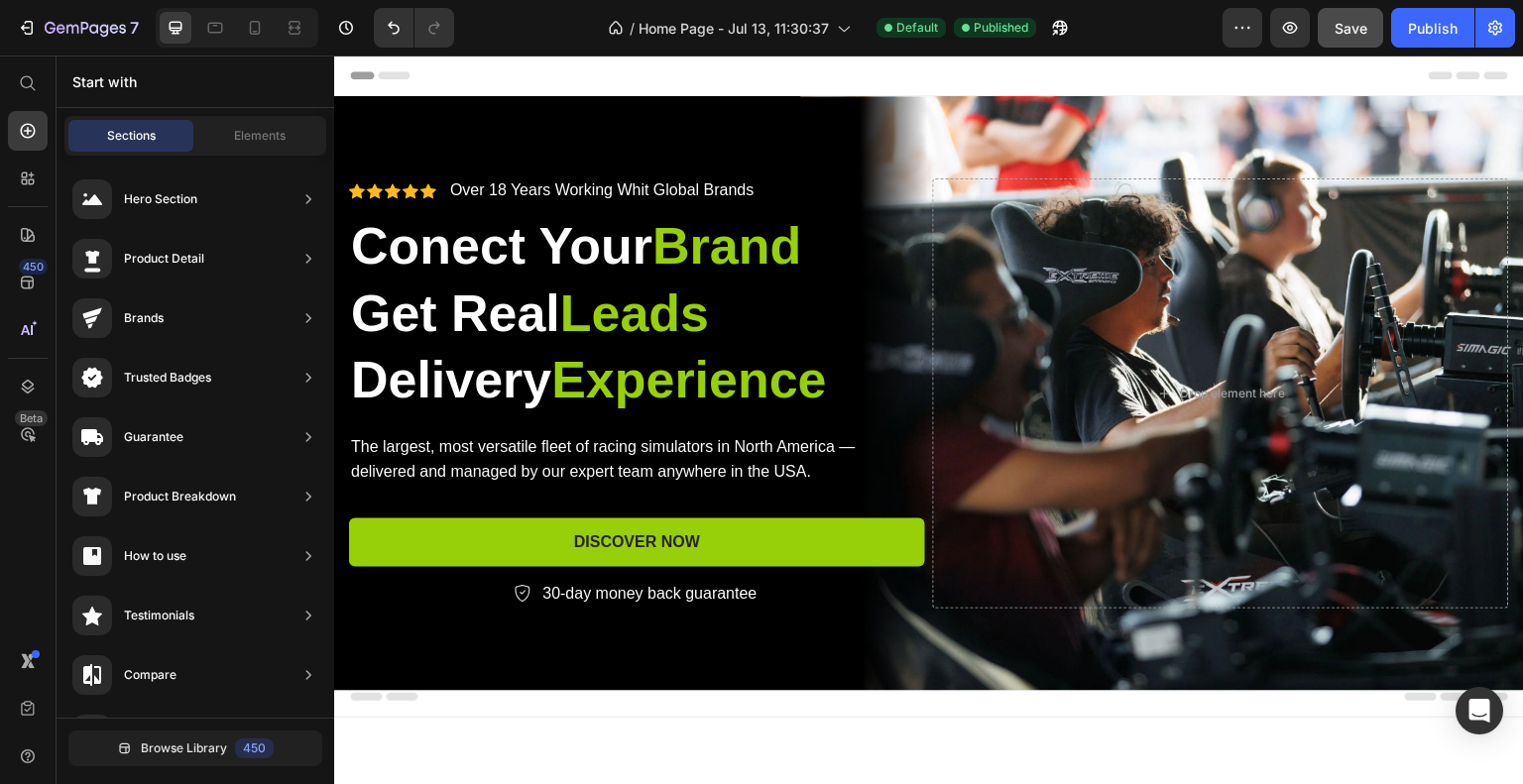 type 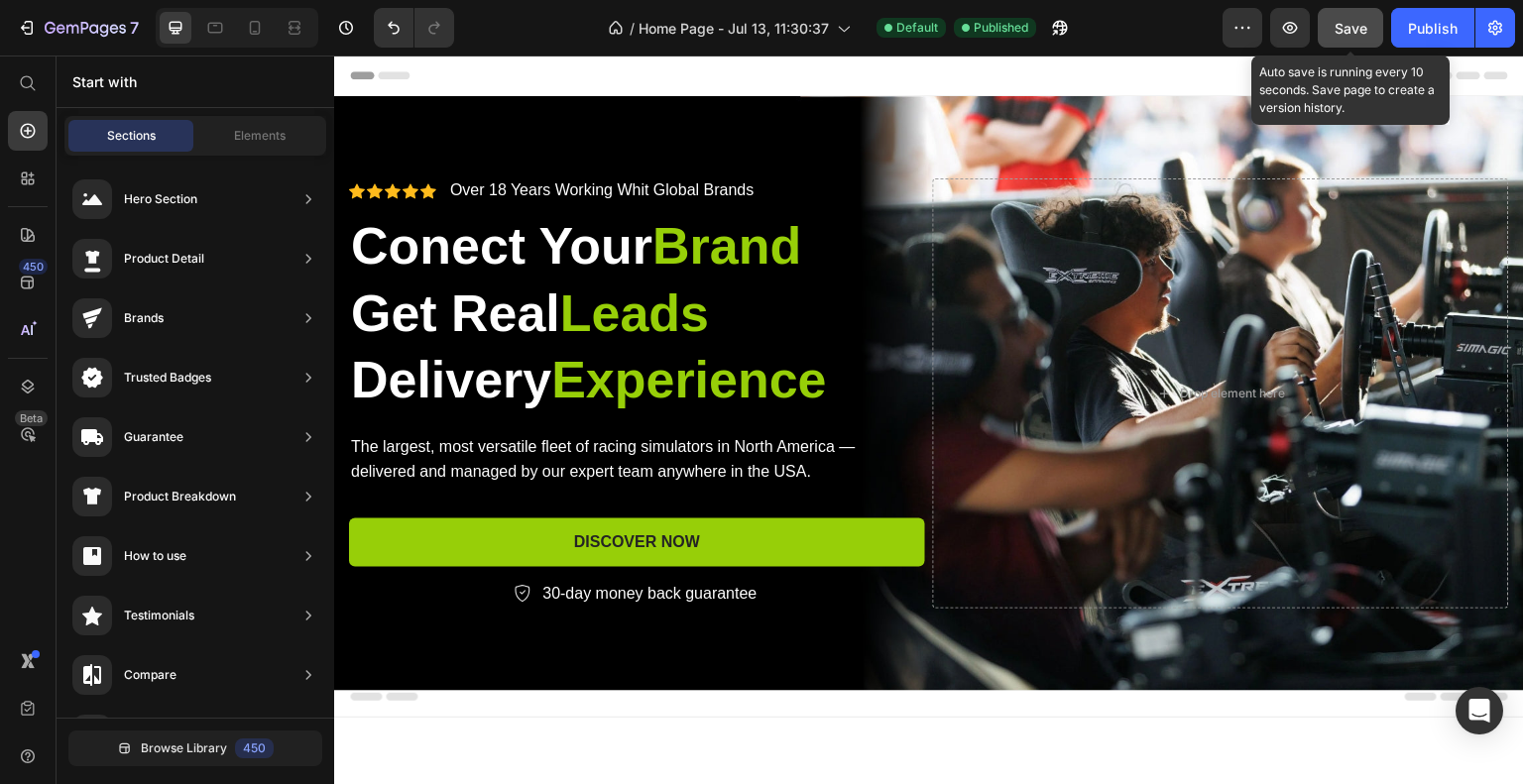 click on "Save" at bounding box center [1350, 28] 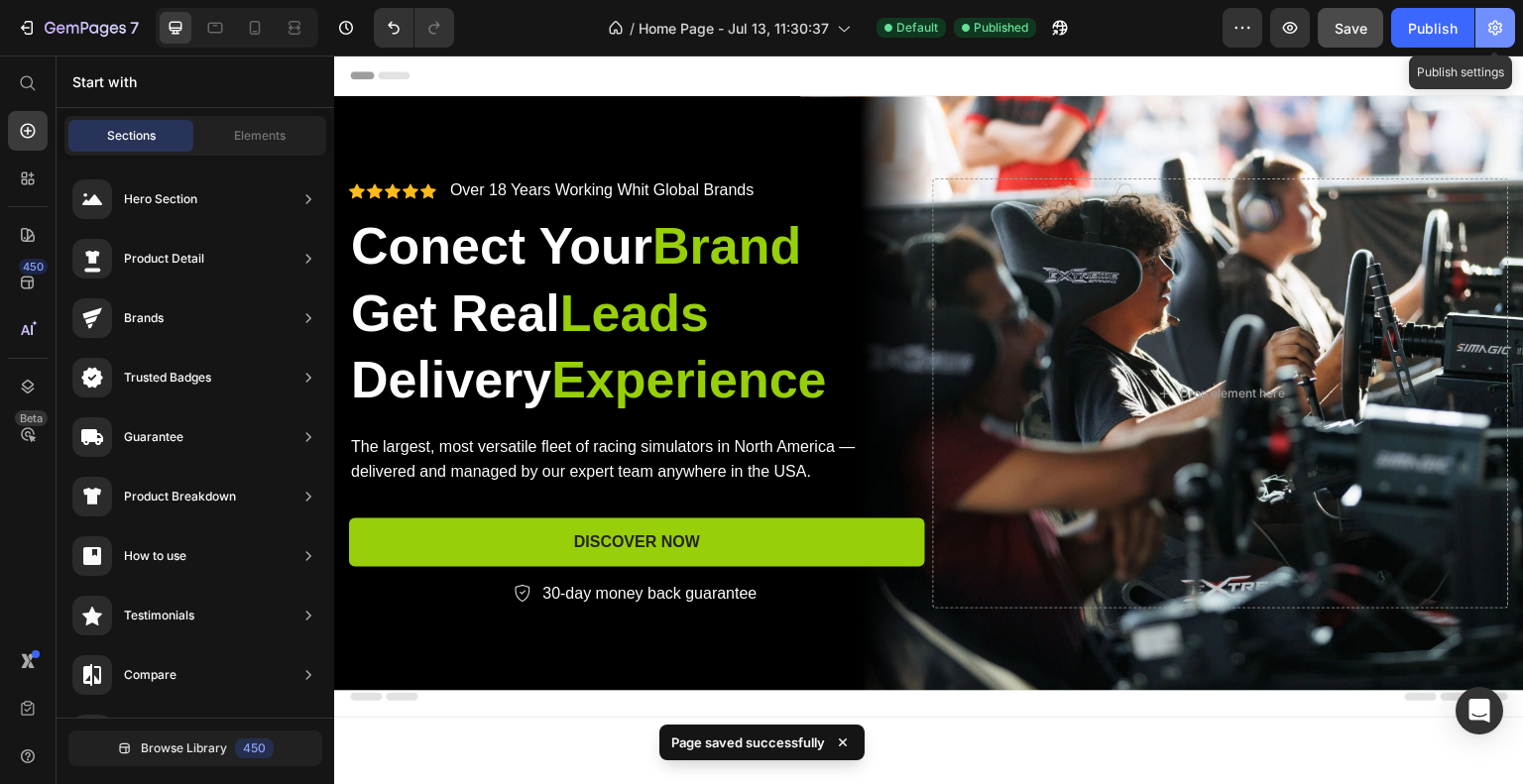 click 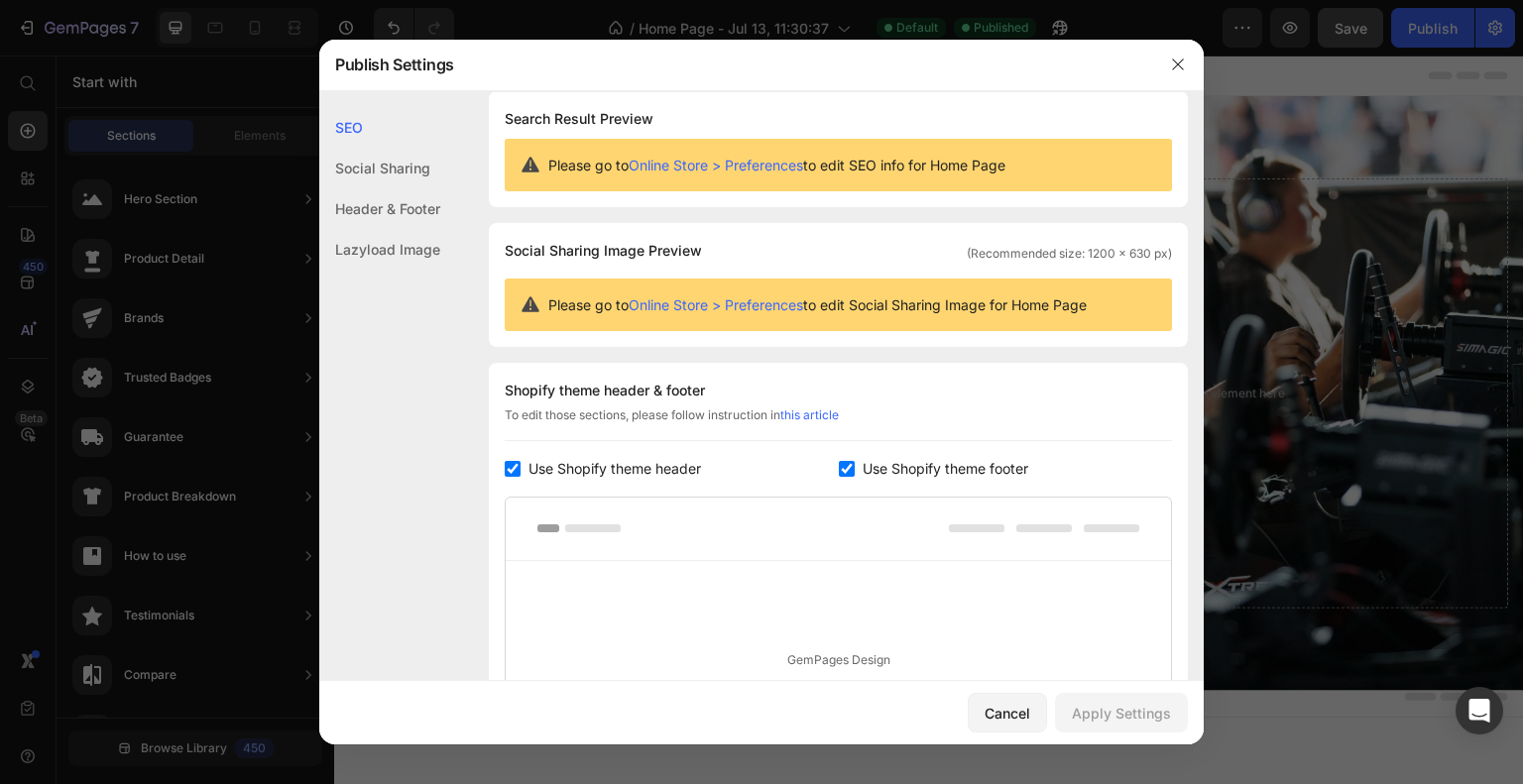 scroll, scrollTop: 0, scrollLeft: 0, axis: both 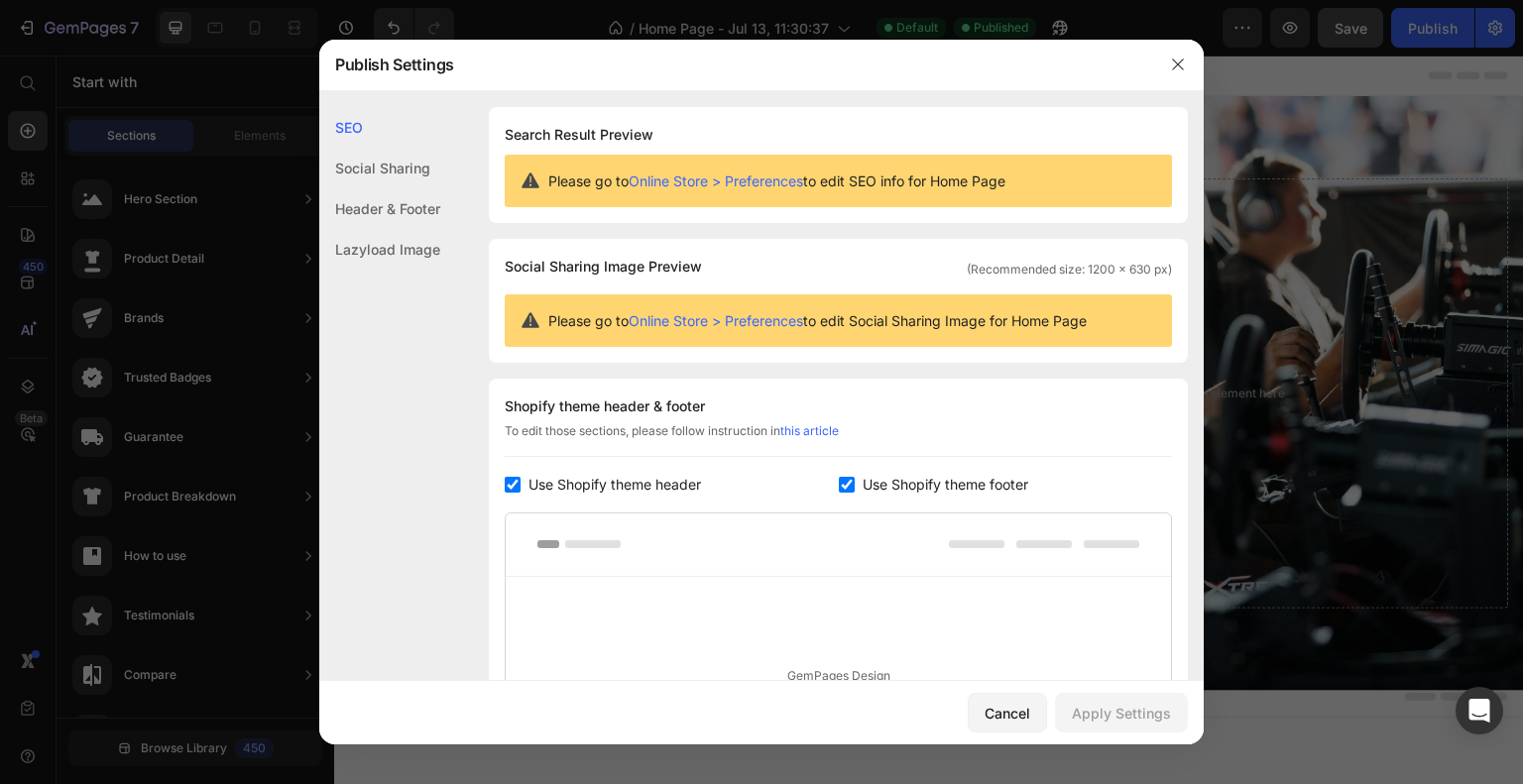 click on "Lazyload Image" 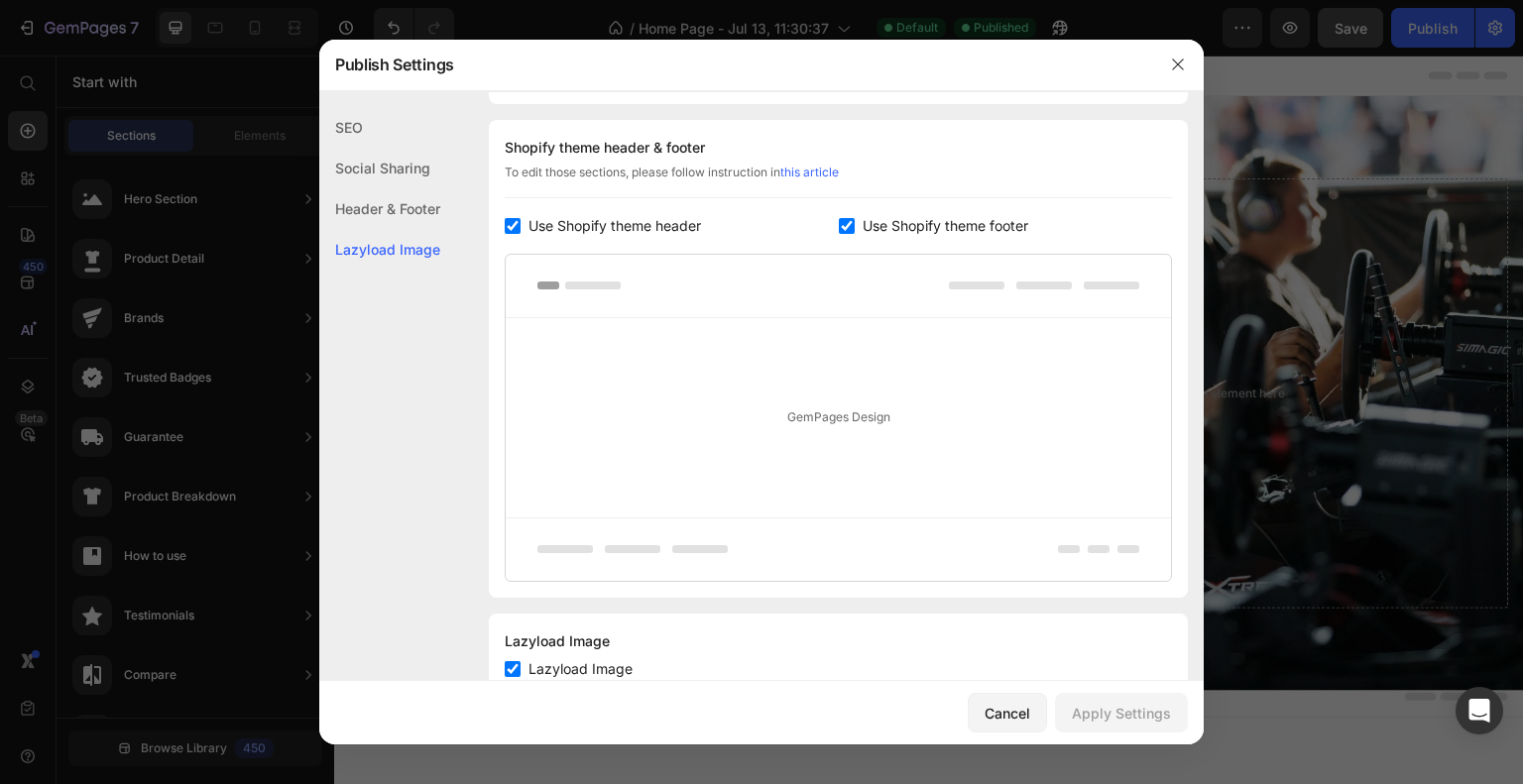 scroll, scrollTop: 320, scrollLeft: 0, axis: vertical 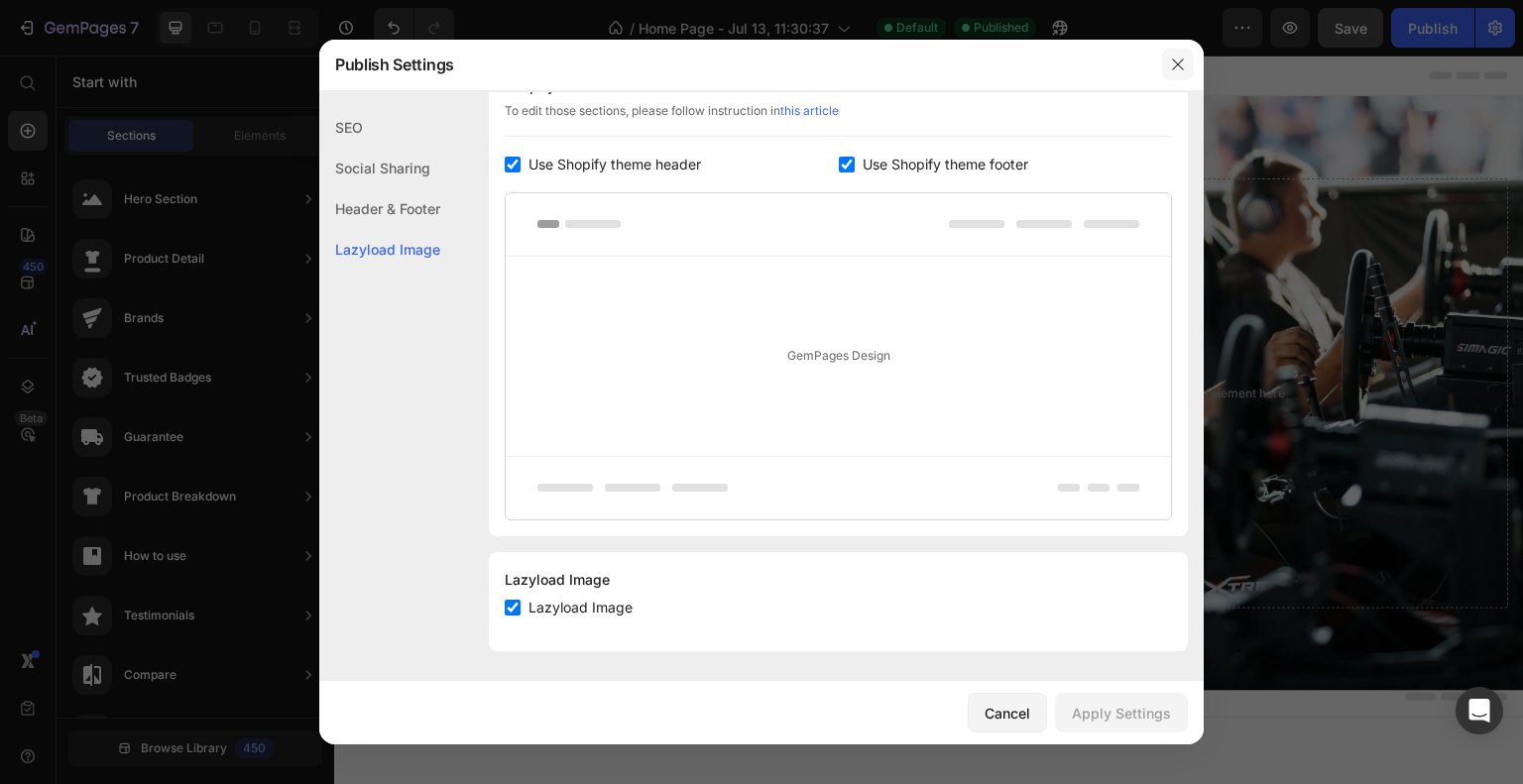 click 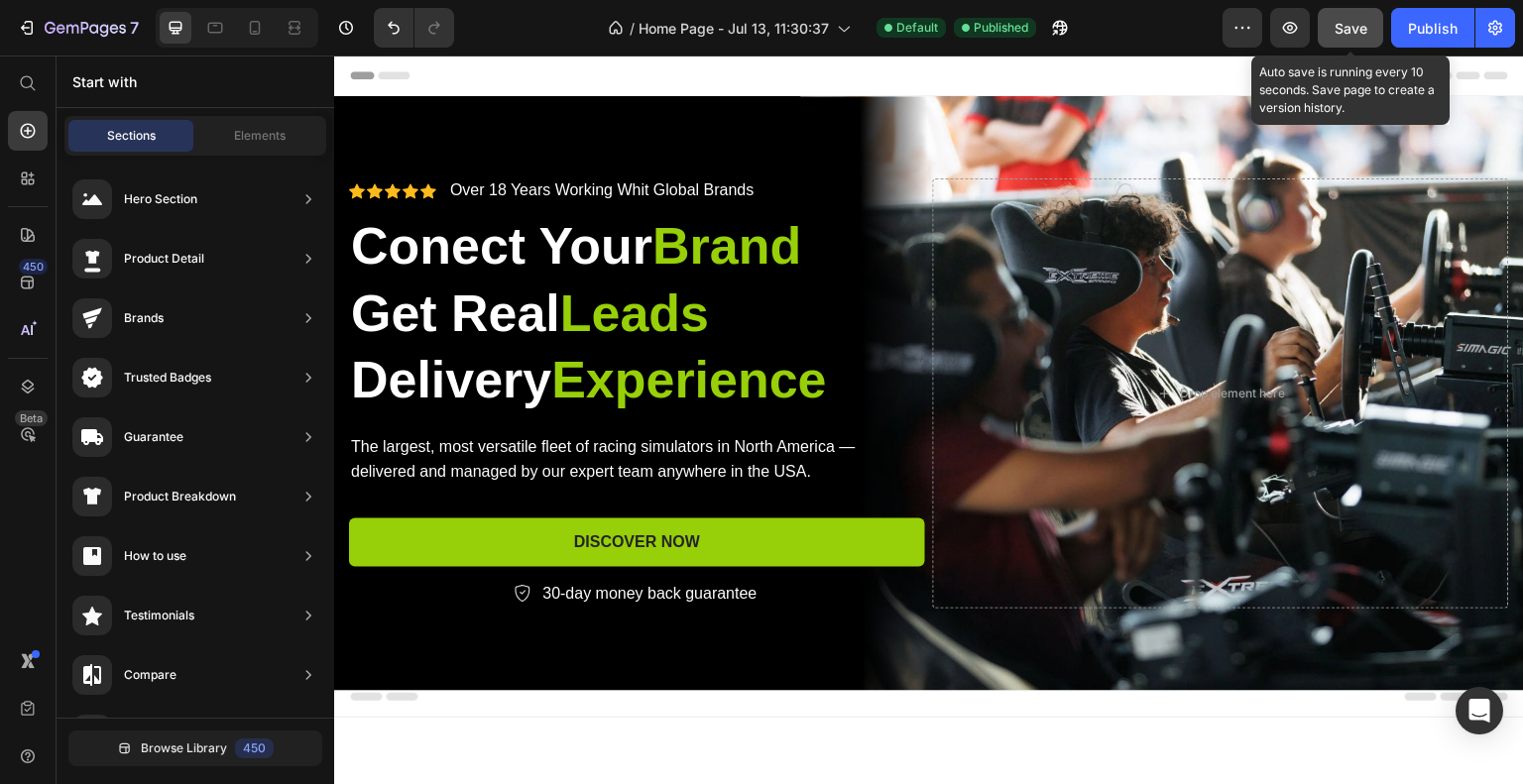 click on "Save" at bounding box center [1350, 28] 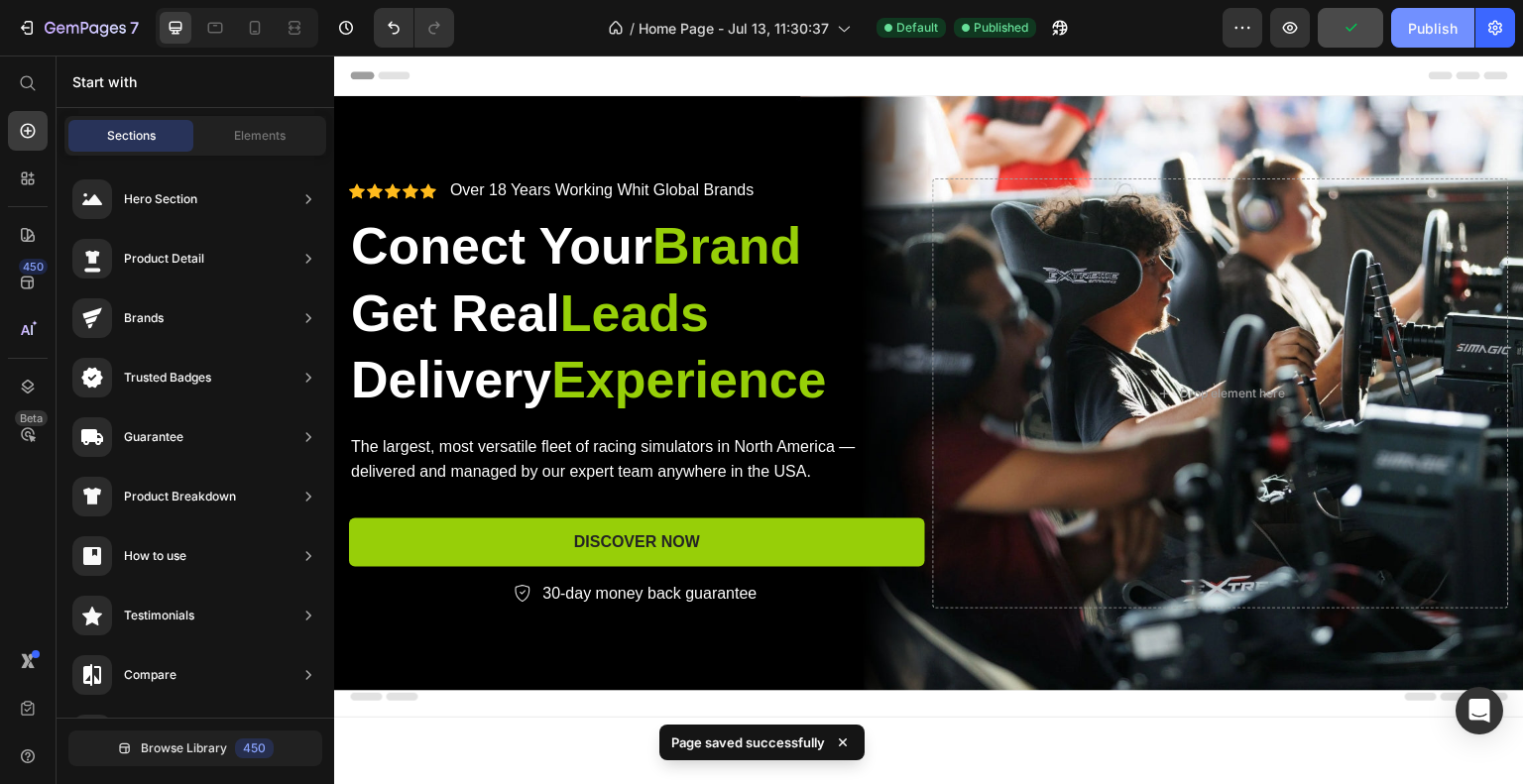 click on "Publish" at bounding box center (1433, 28) 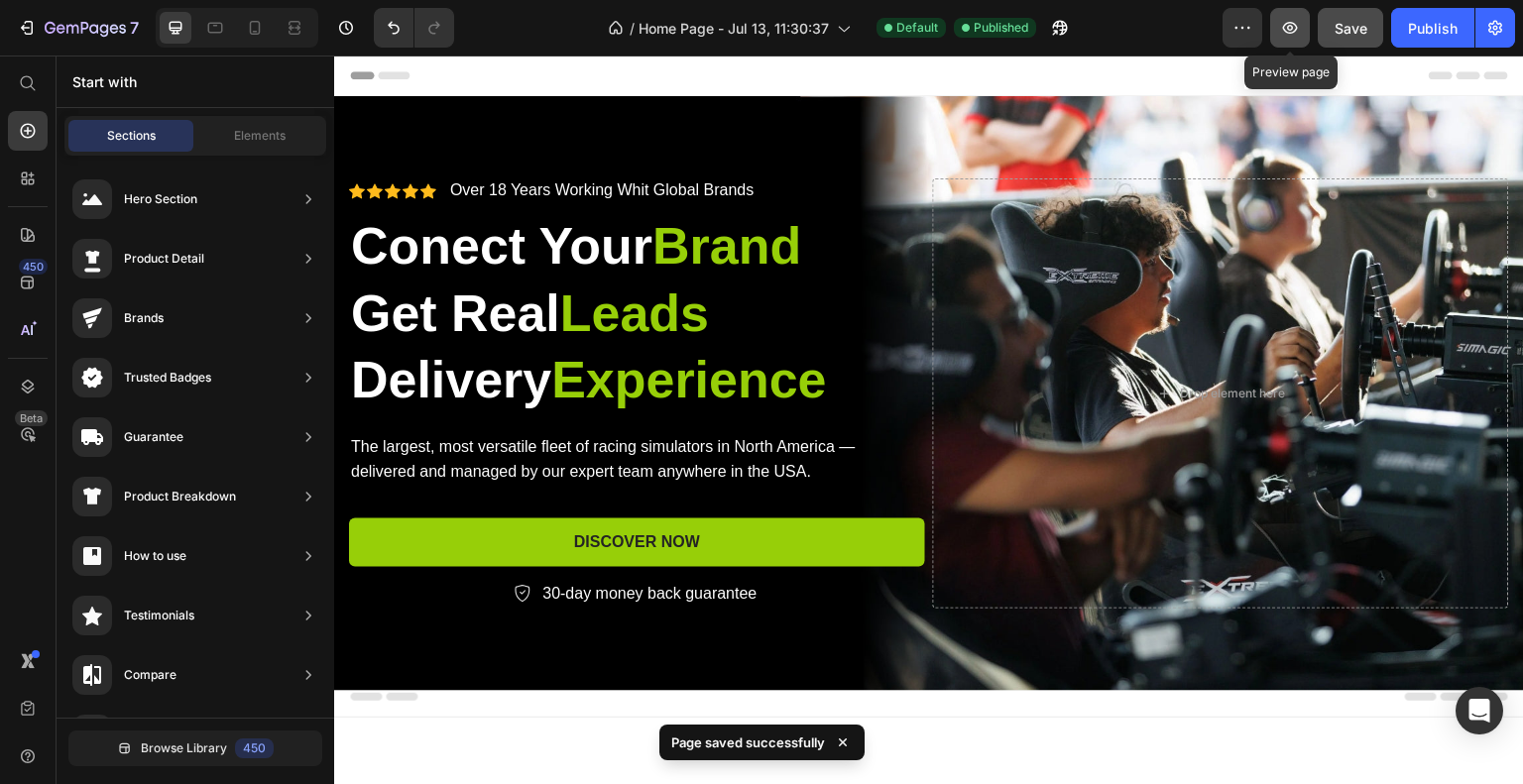 click 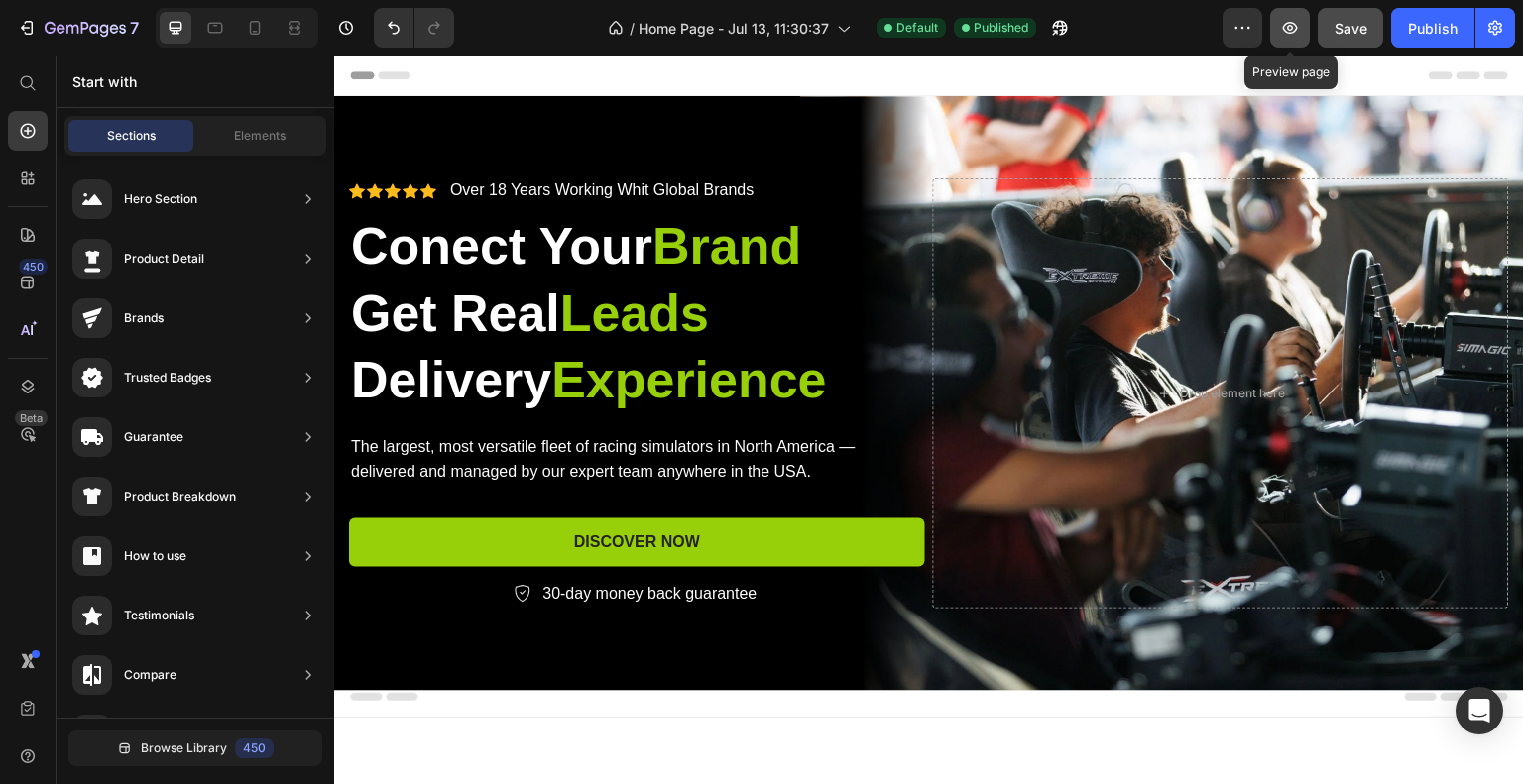 click 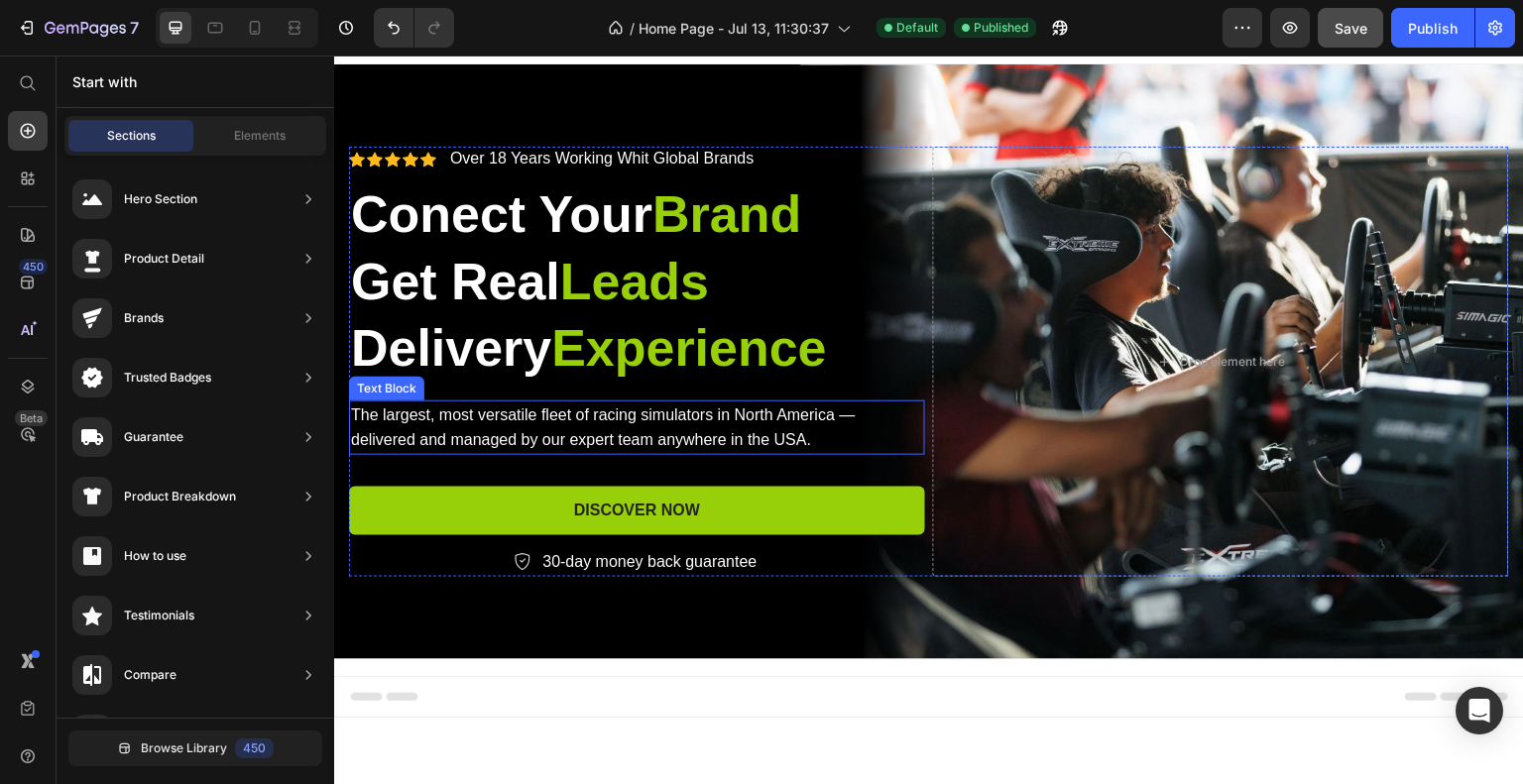 scroll, scrollTop: 0, scrollLeft: 0, axis: both 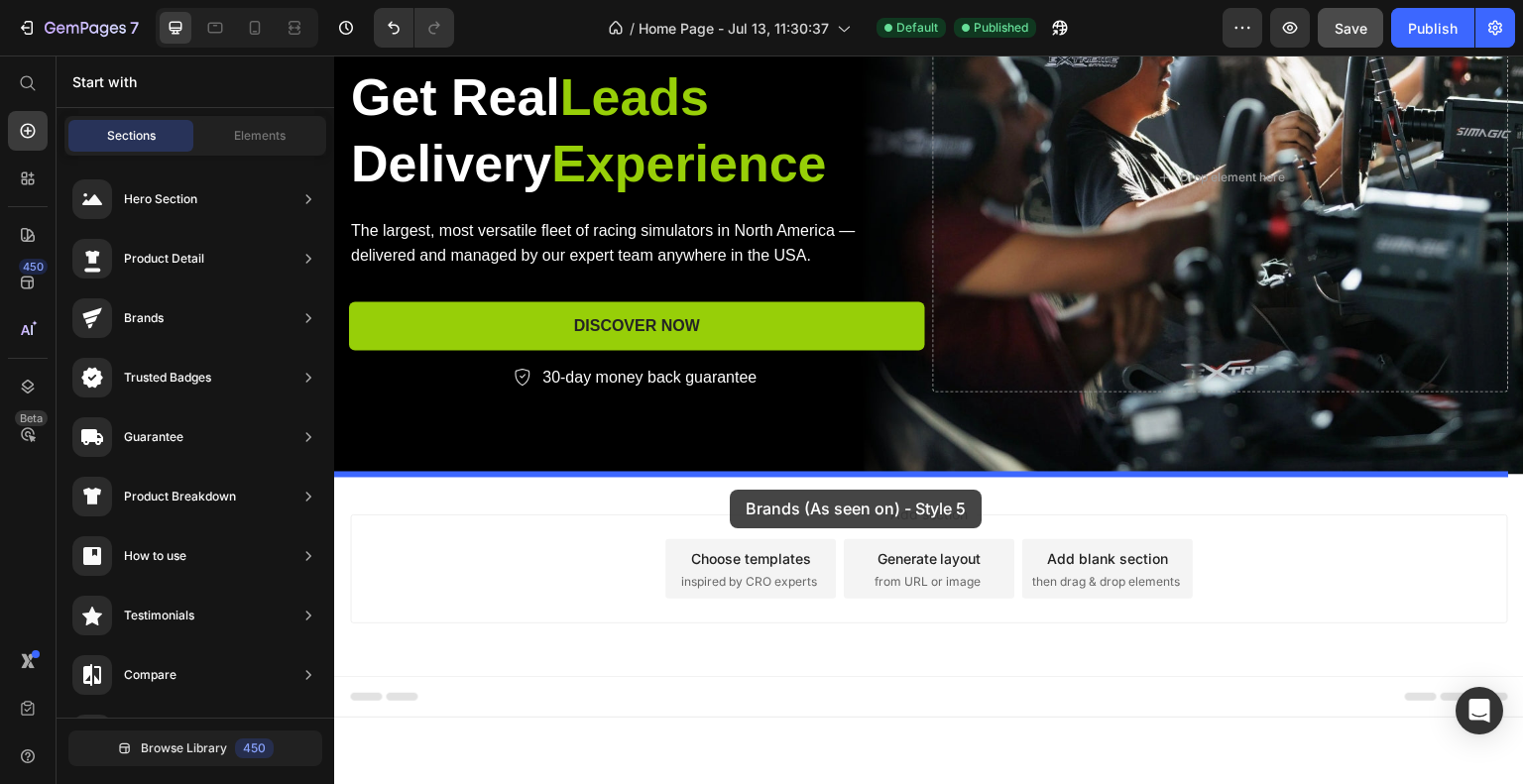 drag, startPoint x: 770, startPoint y: 220, endPoint x: 730, endPoint y: 489, distance: 271.95772 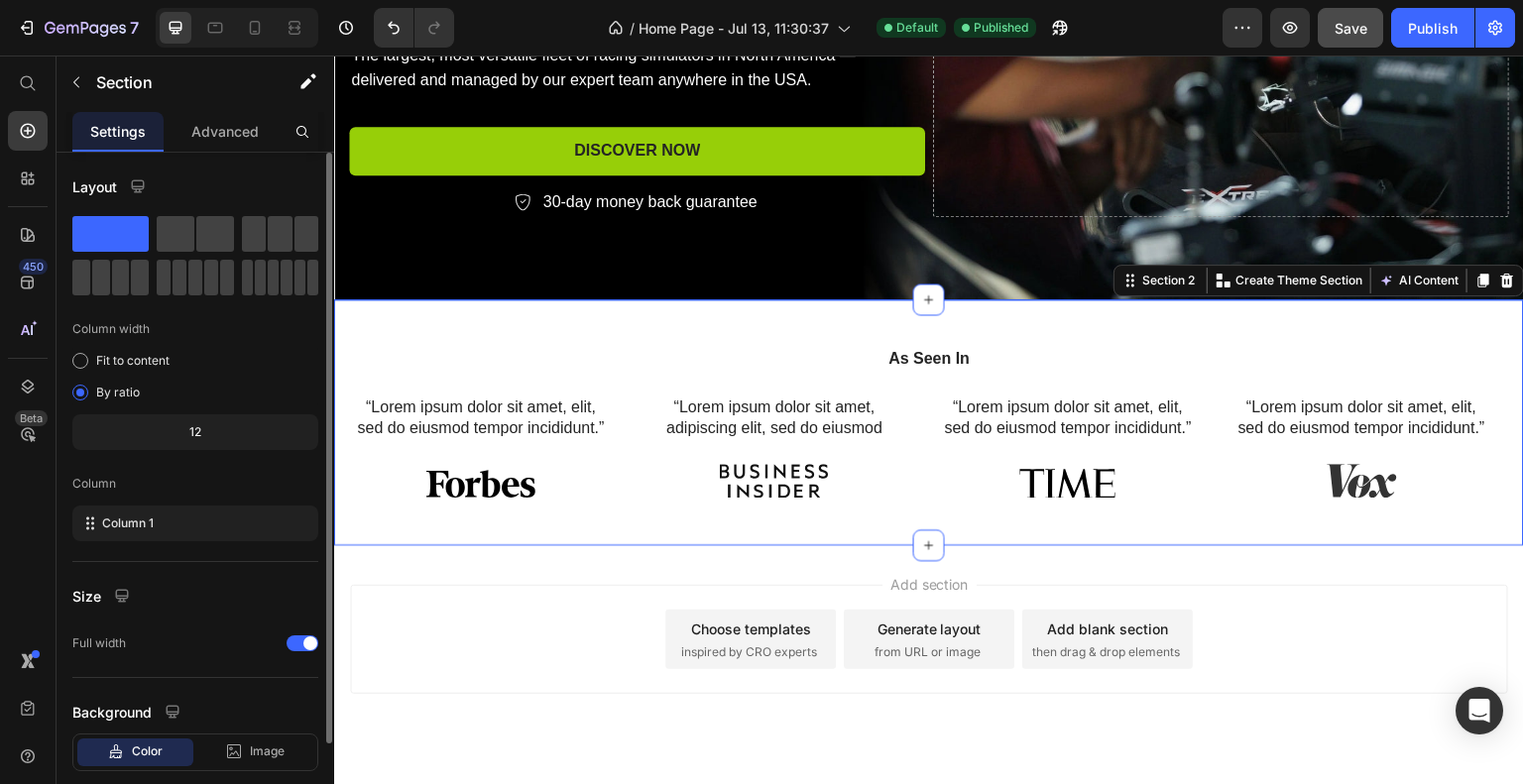 scroll, scrollTop: 414, scrollLeft: 0, axis: vertical 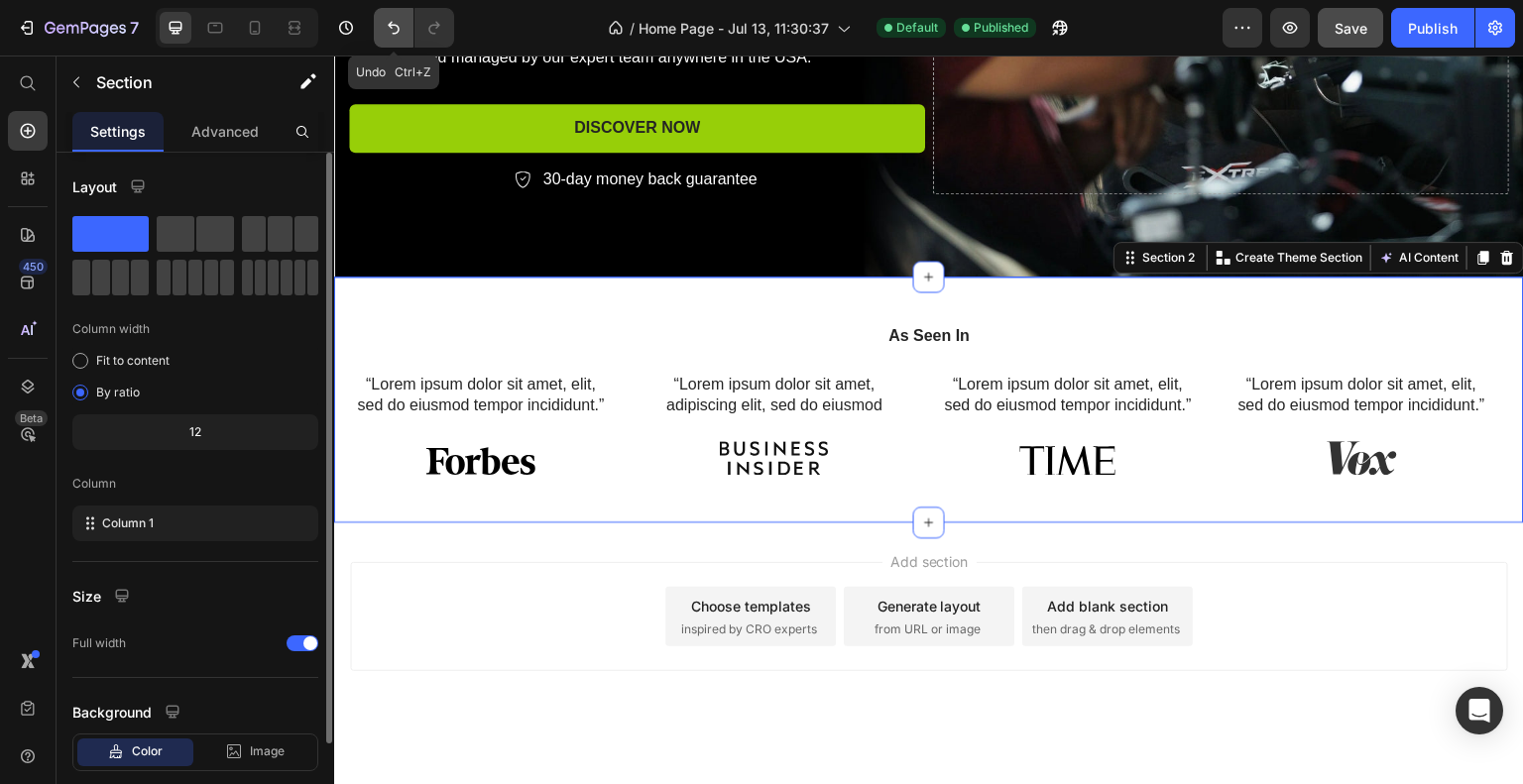 click 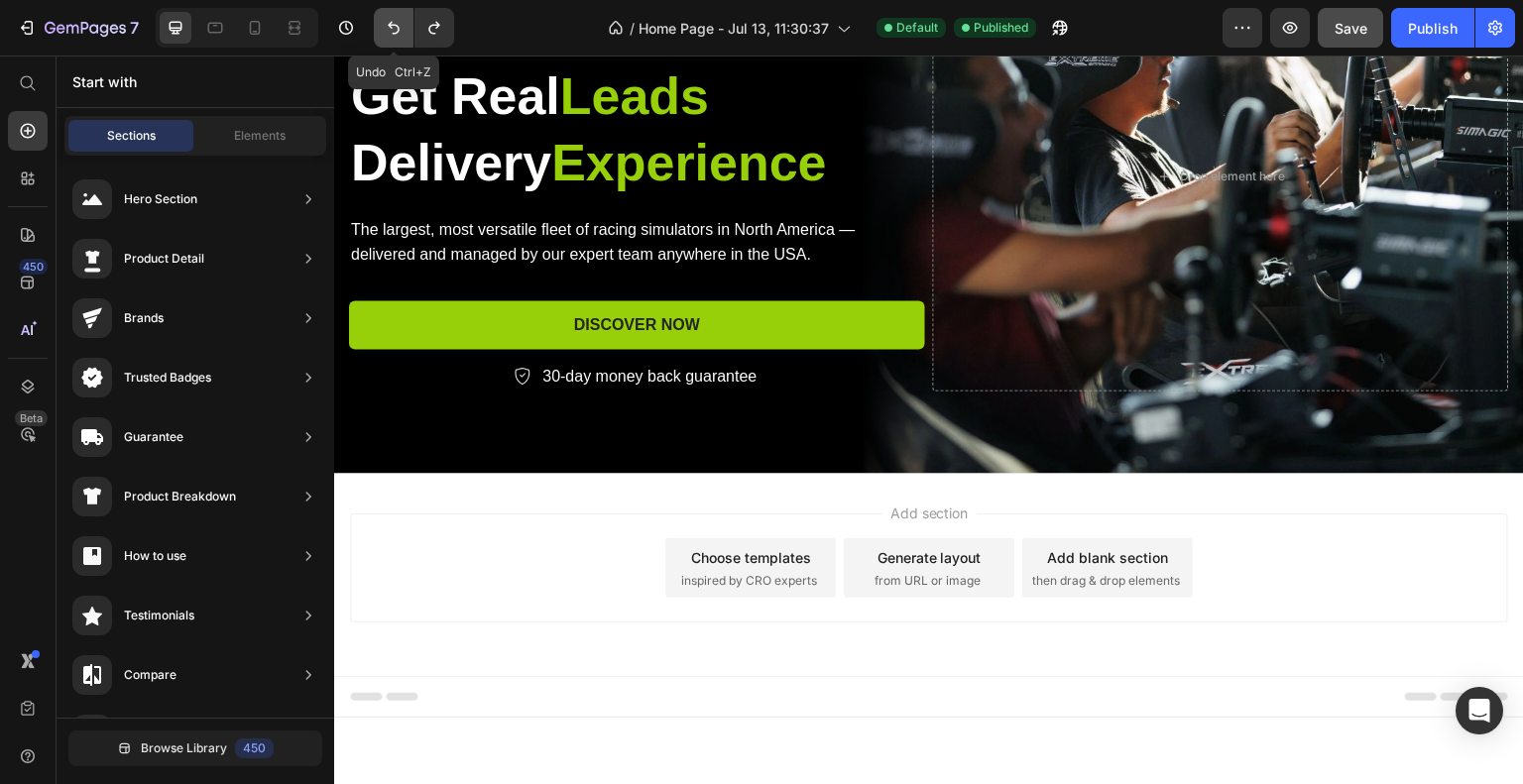 scroll, scrollTop: 216, scrollLeft: 0, axis: vertical 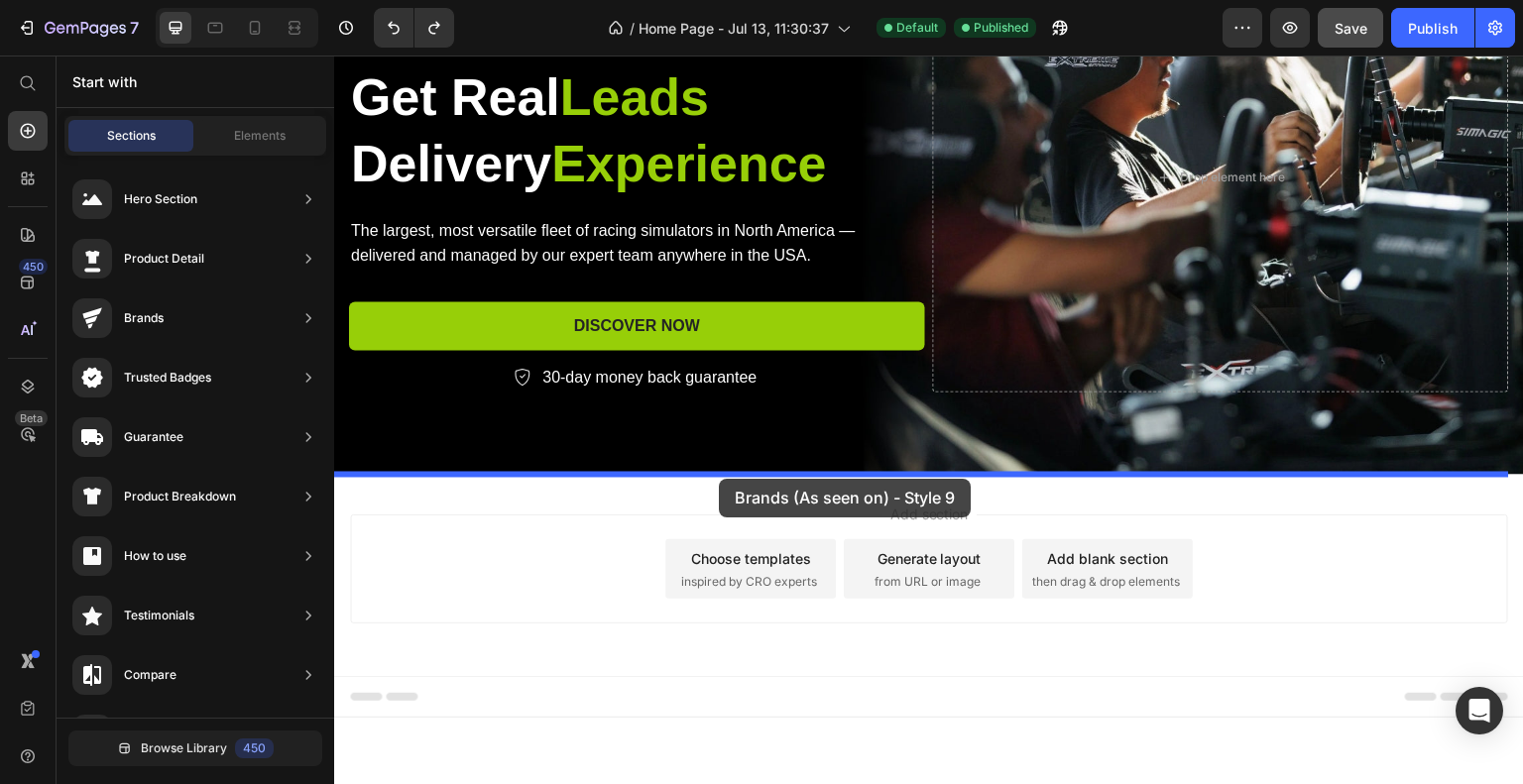 drag, startPoint x: 790, startPoint y: 675, endPoint x: 719, endPoint y: 478, distance: 209.40392 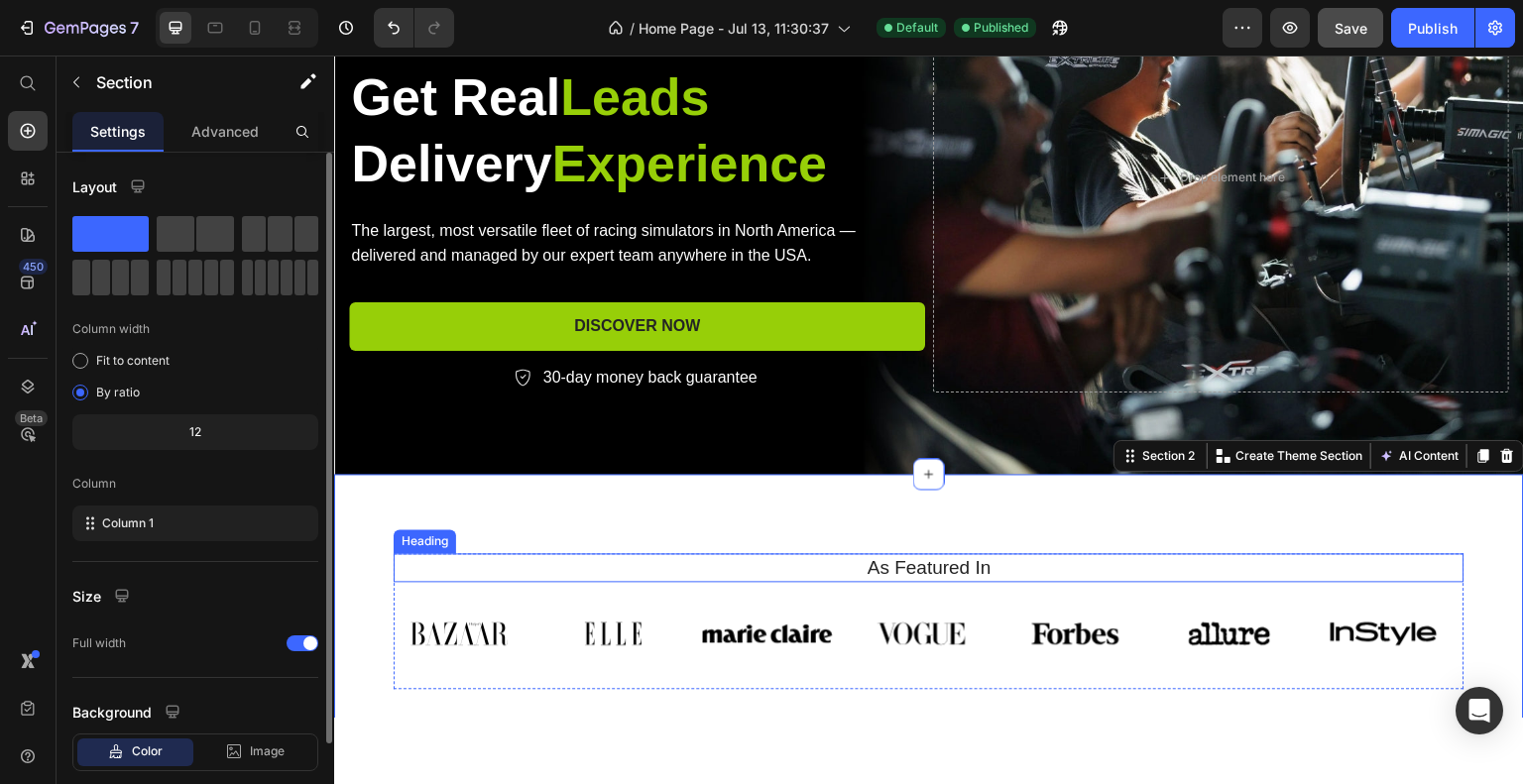 click on "As Featured In" at bounding box center [929, 567] 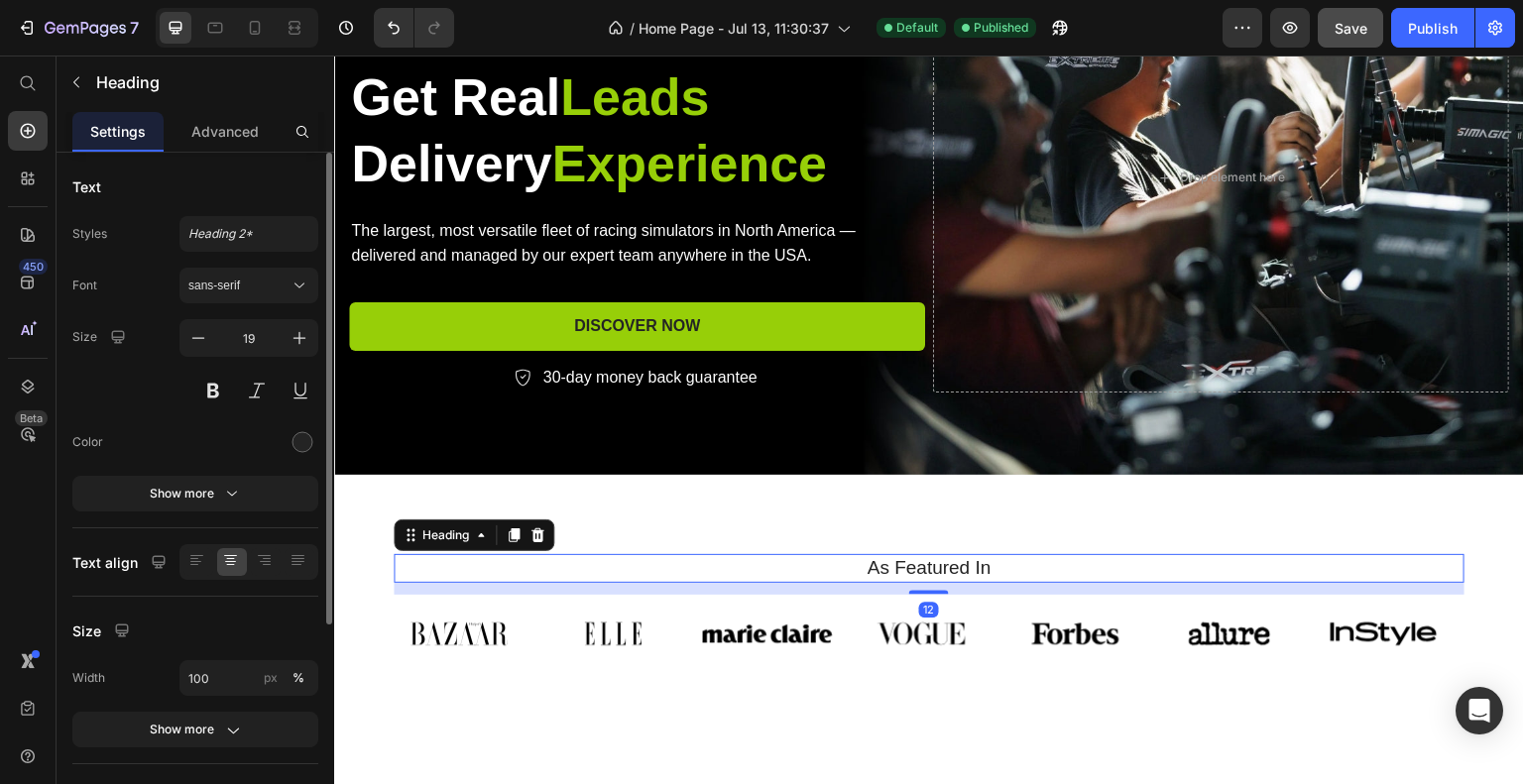 click on "As Featured In" at bounding box center (929, 567) 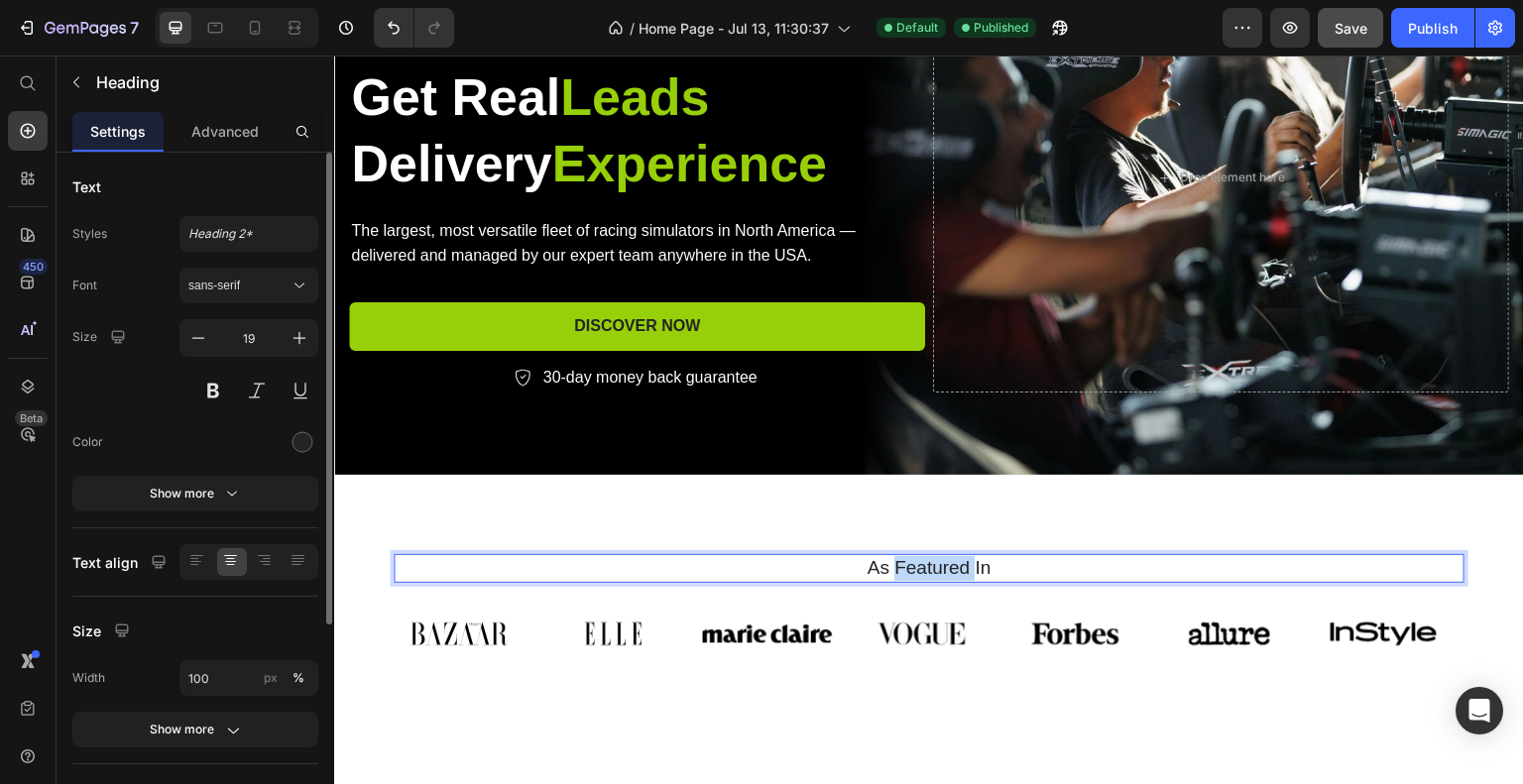 click on "As Featured In" at bounding box center (929, 567) 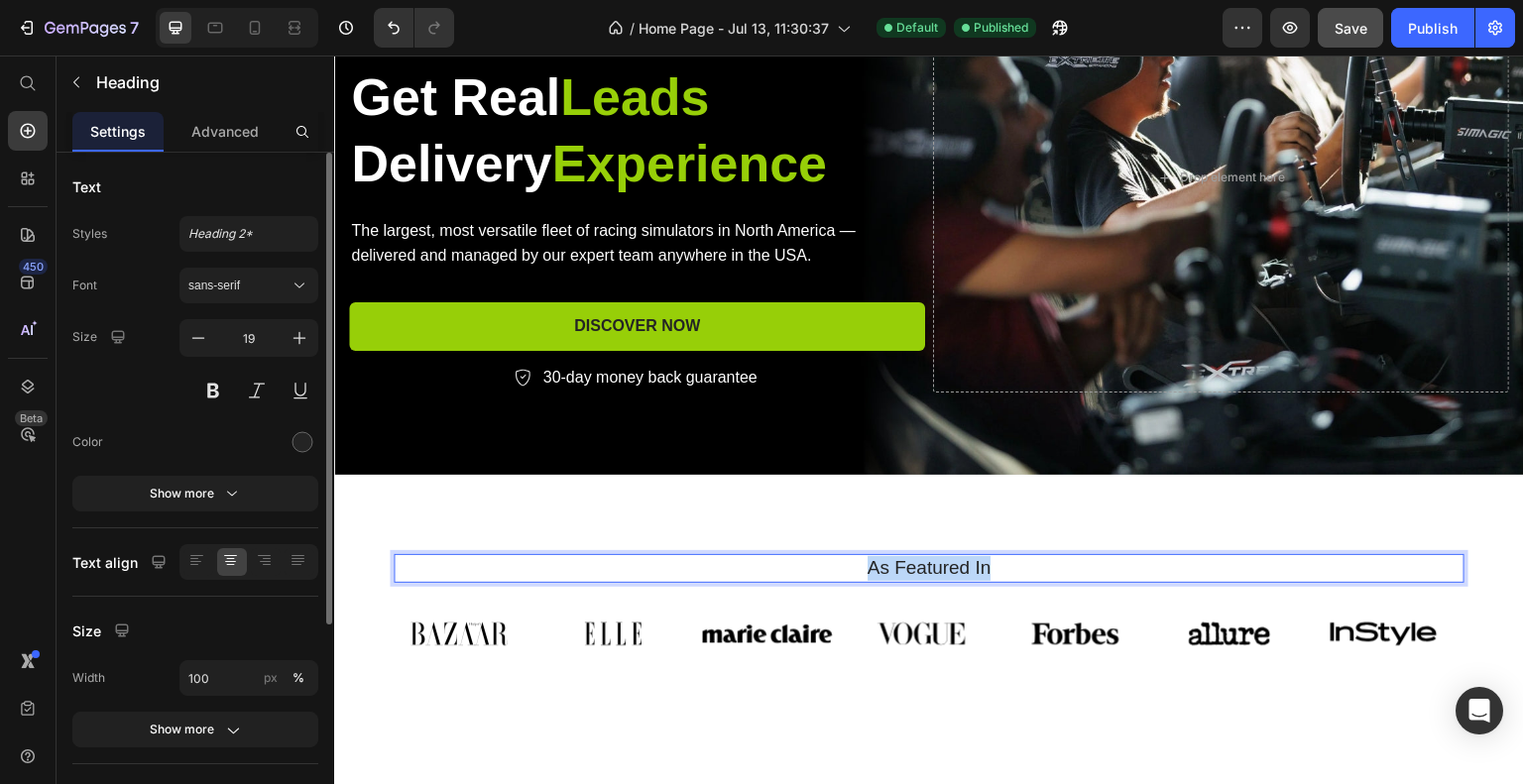 click on "As Featured In" at bounding box center [929, 567] 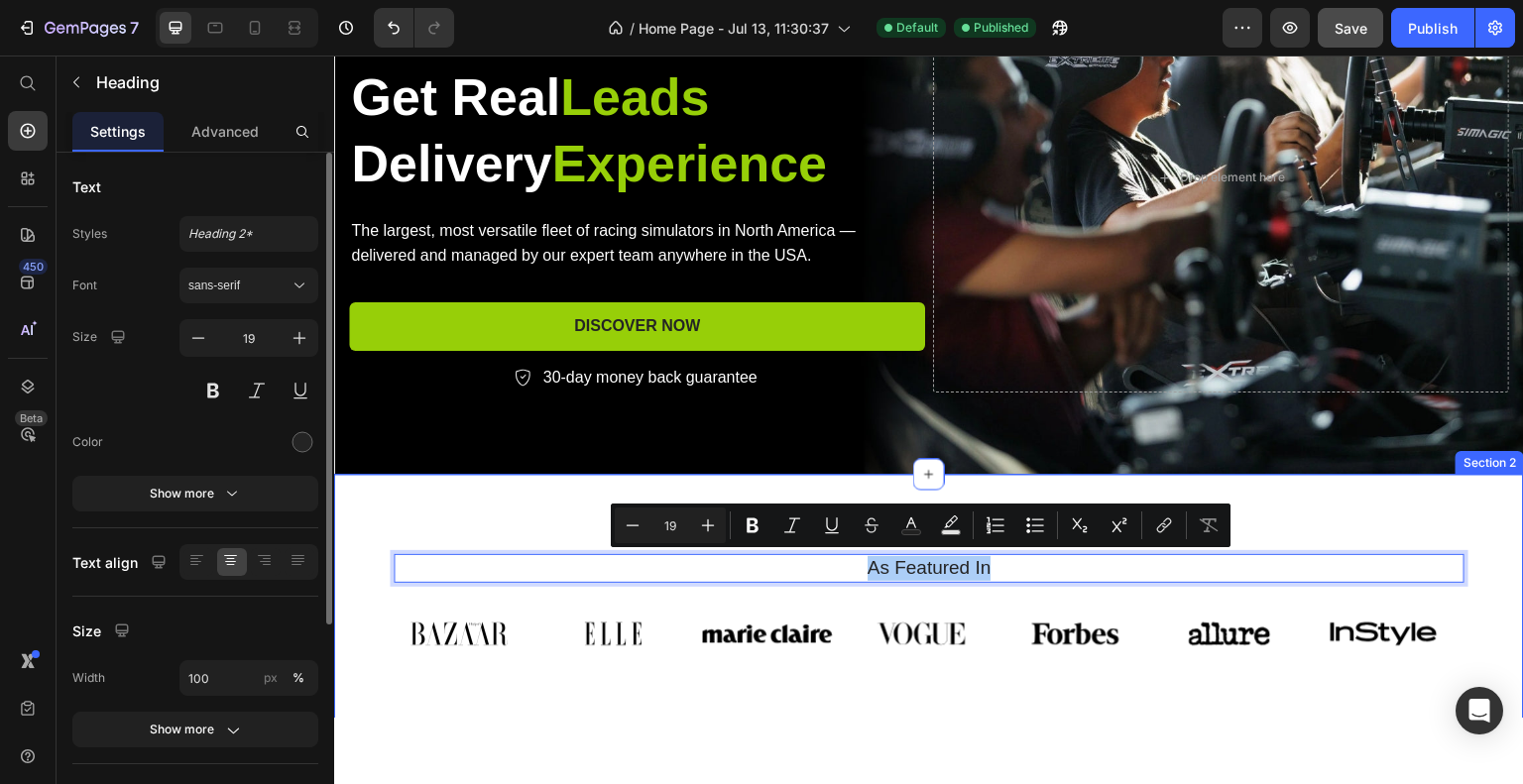 click on "As Featured In Heading   12 Image Image Image Image Image Image Image Carousel Row Section 2" at bounding box center (929, 613) 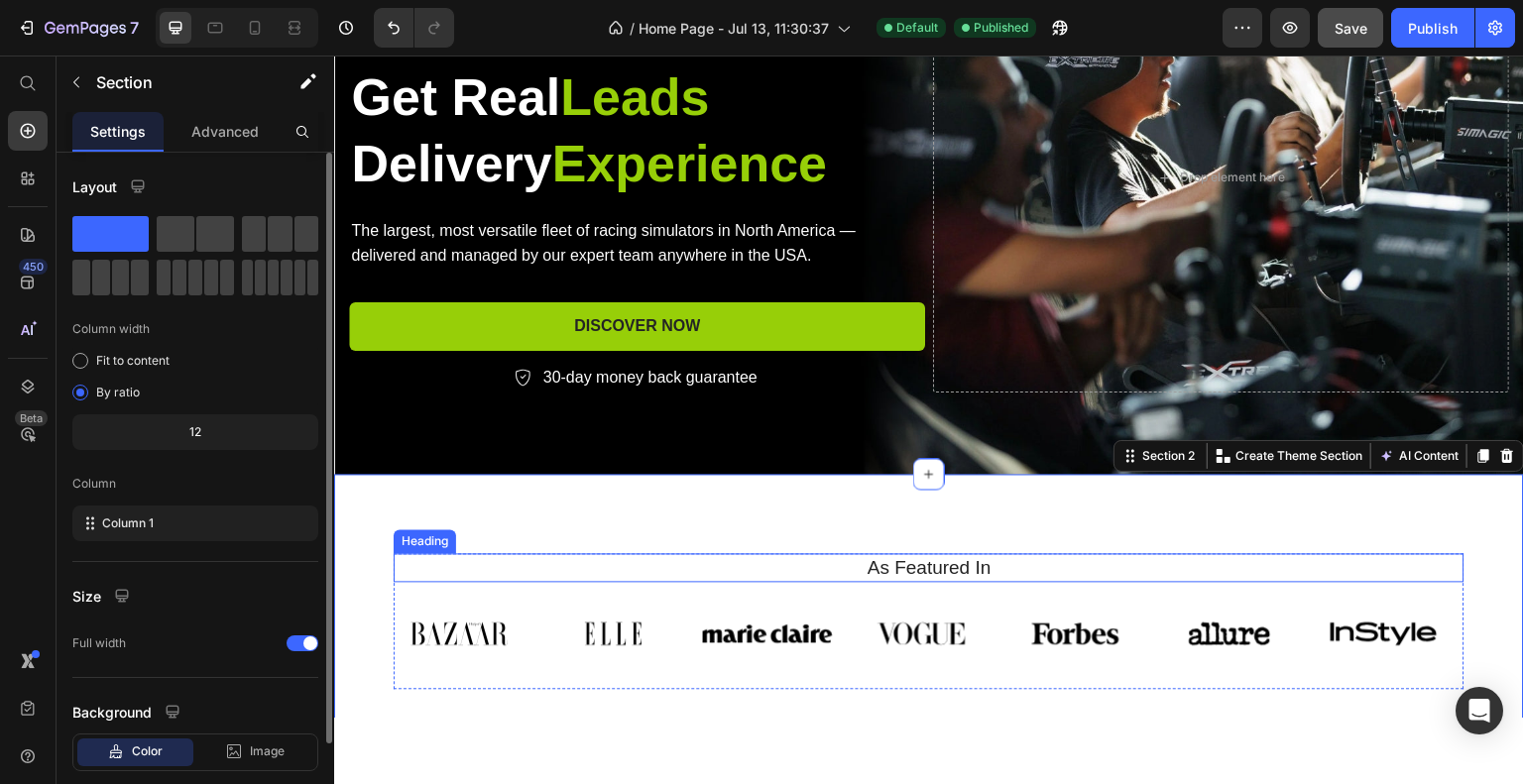 click on "As Featured In" at bounding box center (929, 567) 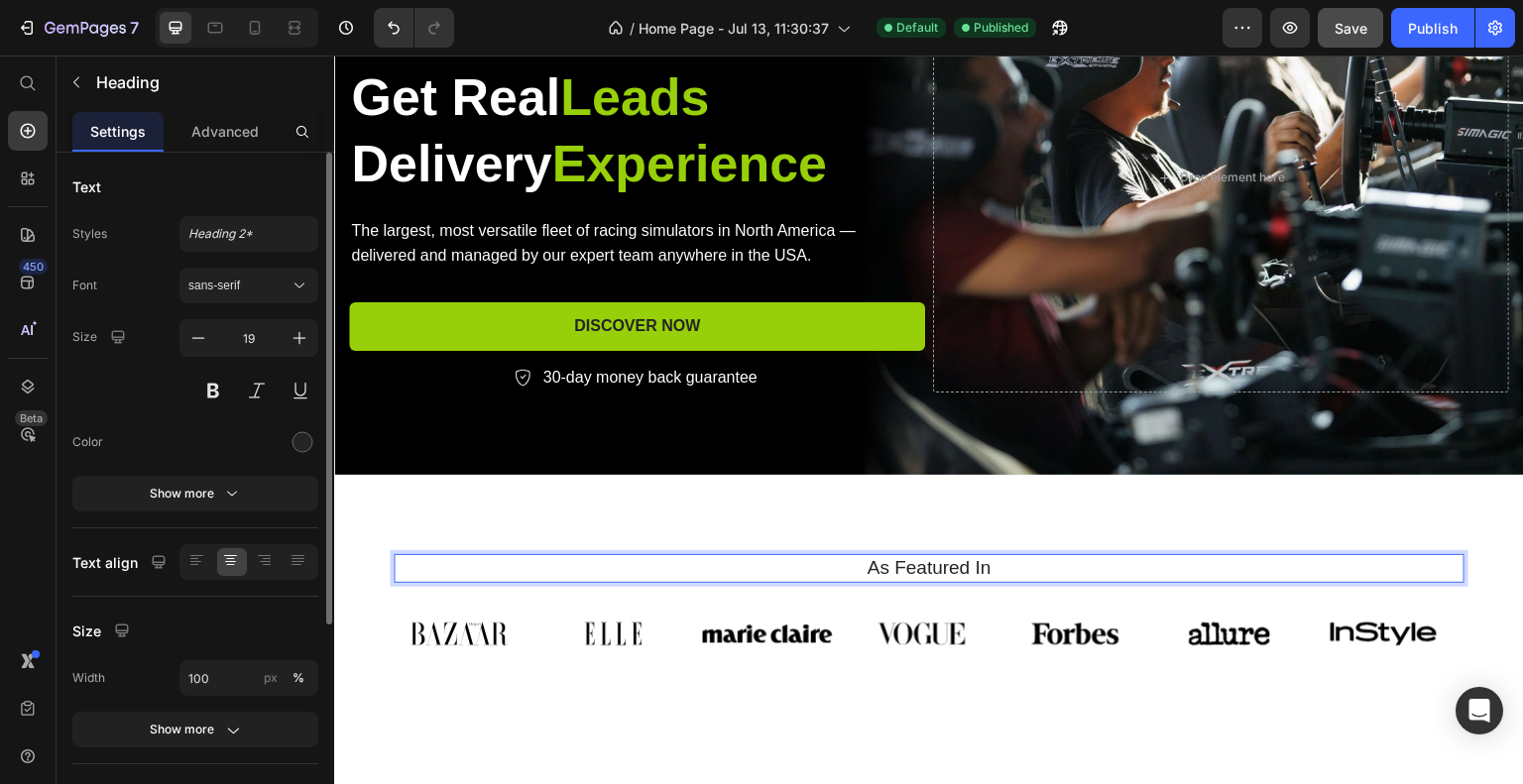 click on "As Featured In" at bounding box center [929, 567] 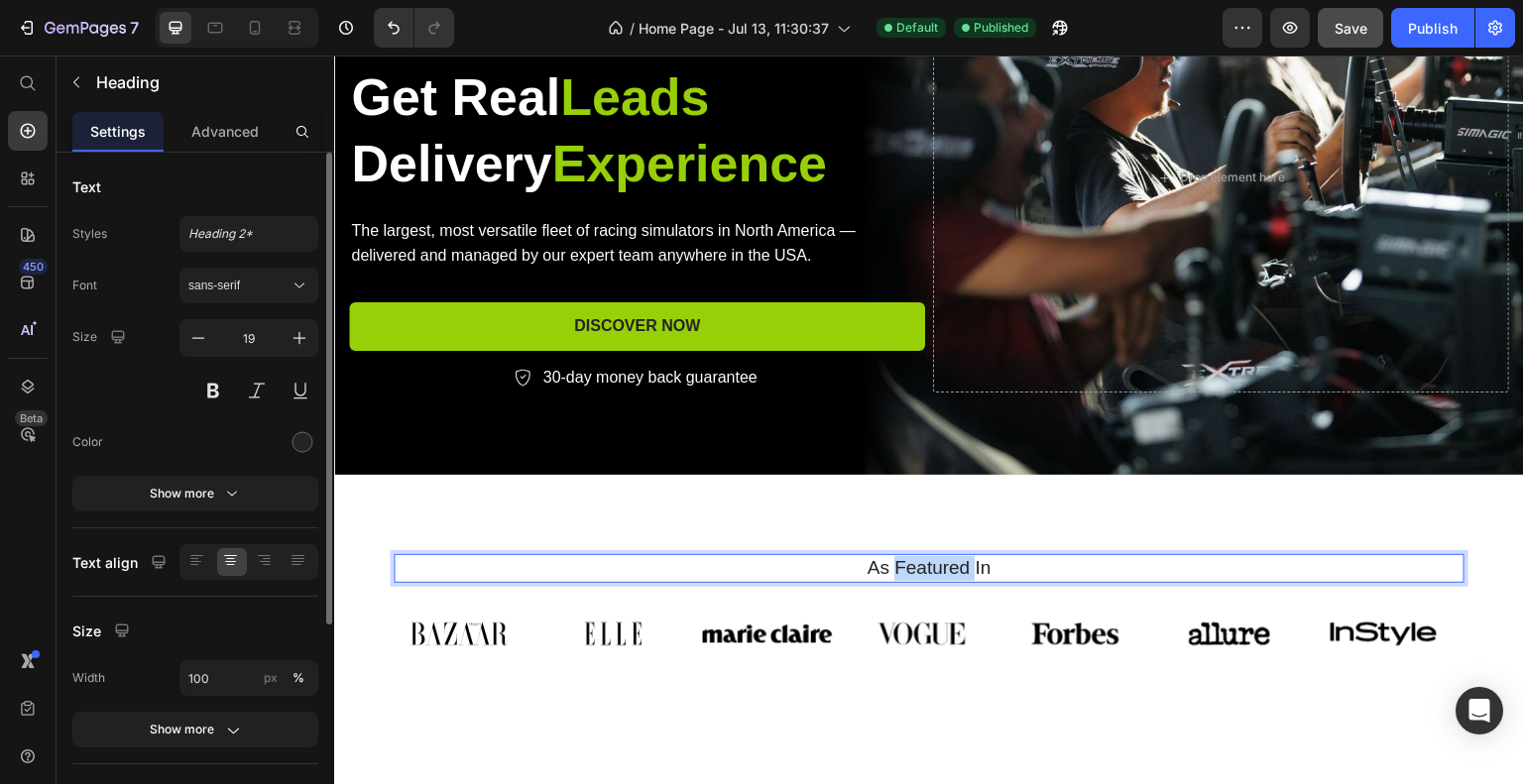 click on "As Featured In" at bounding box center [929, 567] 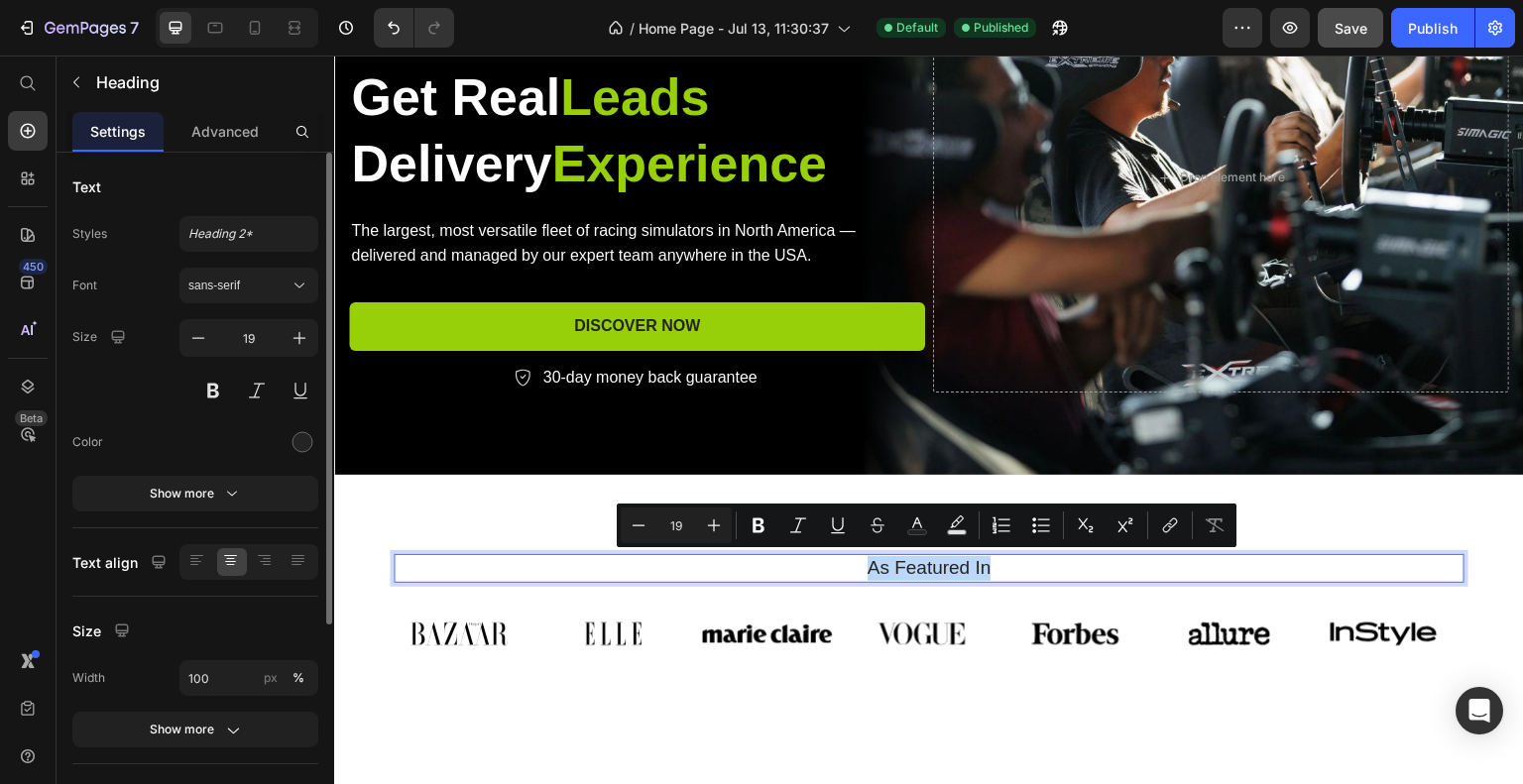 click on "As Featured In" at bounding box center (929, 567) 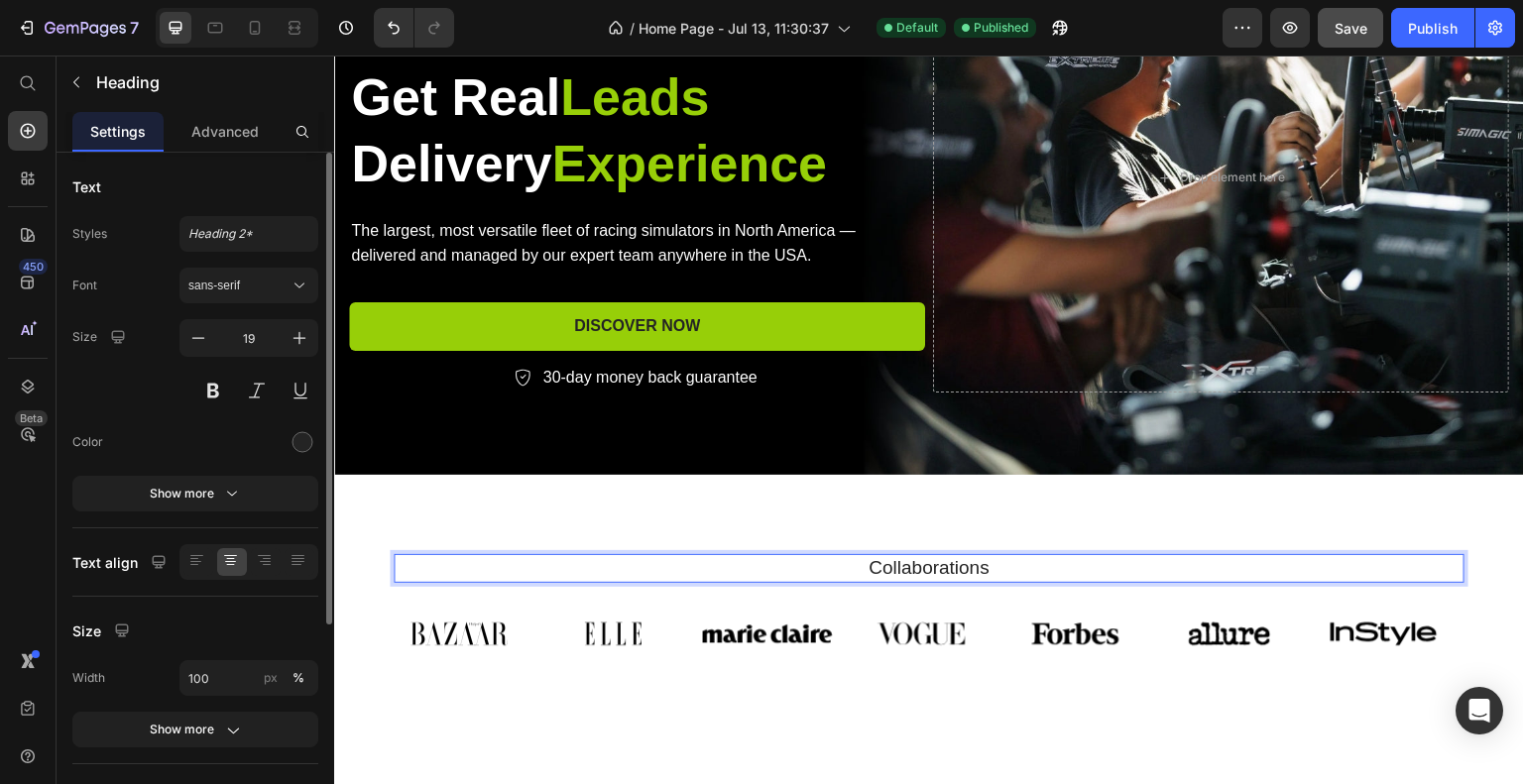 click on "Collaborations" at bounding box center [929, 567] 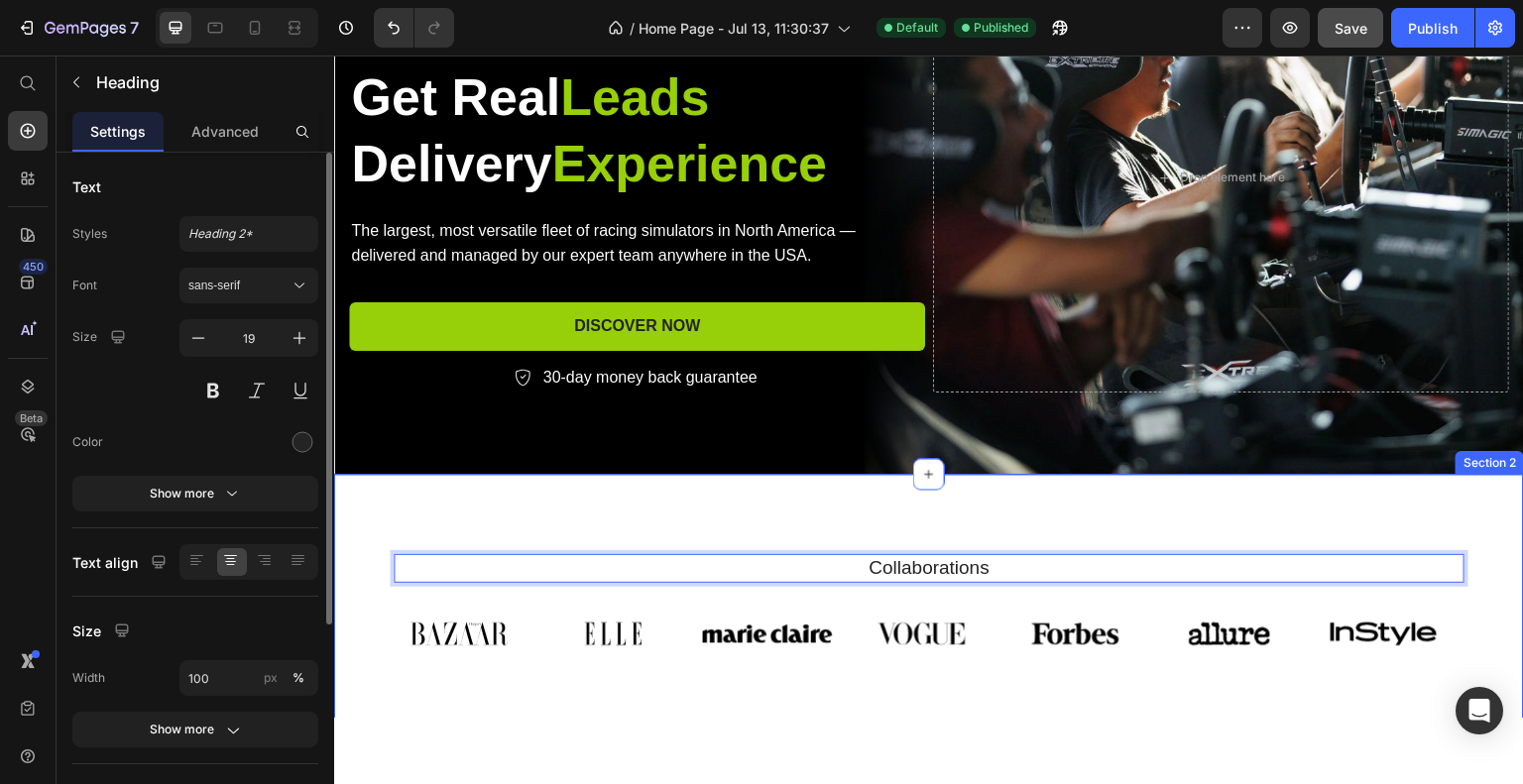 click on "Collaborations Heading   12 Image Image Image Image Image Image Image Carousel Row Section 2" at bounding box center [929, 613] 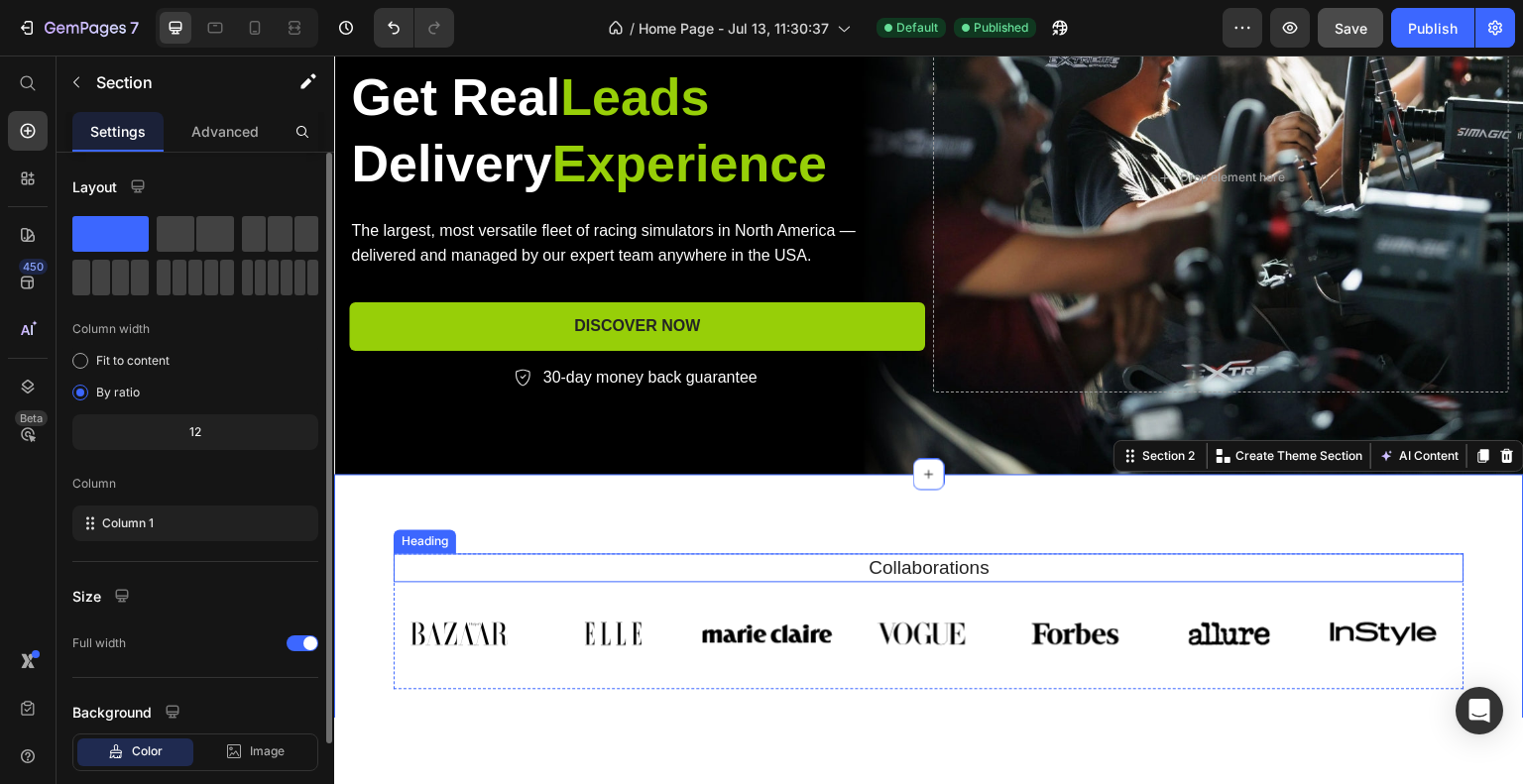 click on "Collaborations" at bounding box center (929, 567) 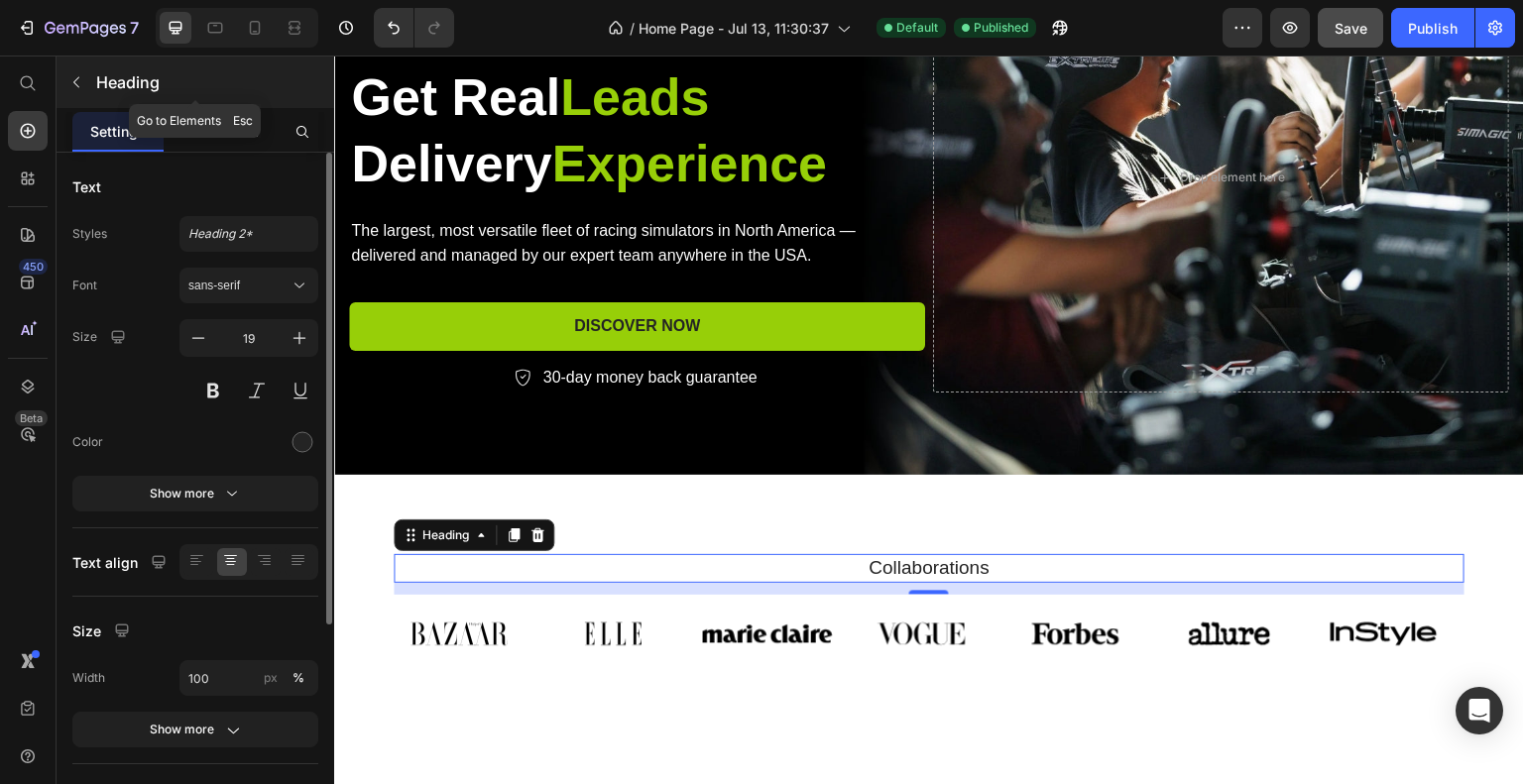 click 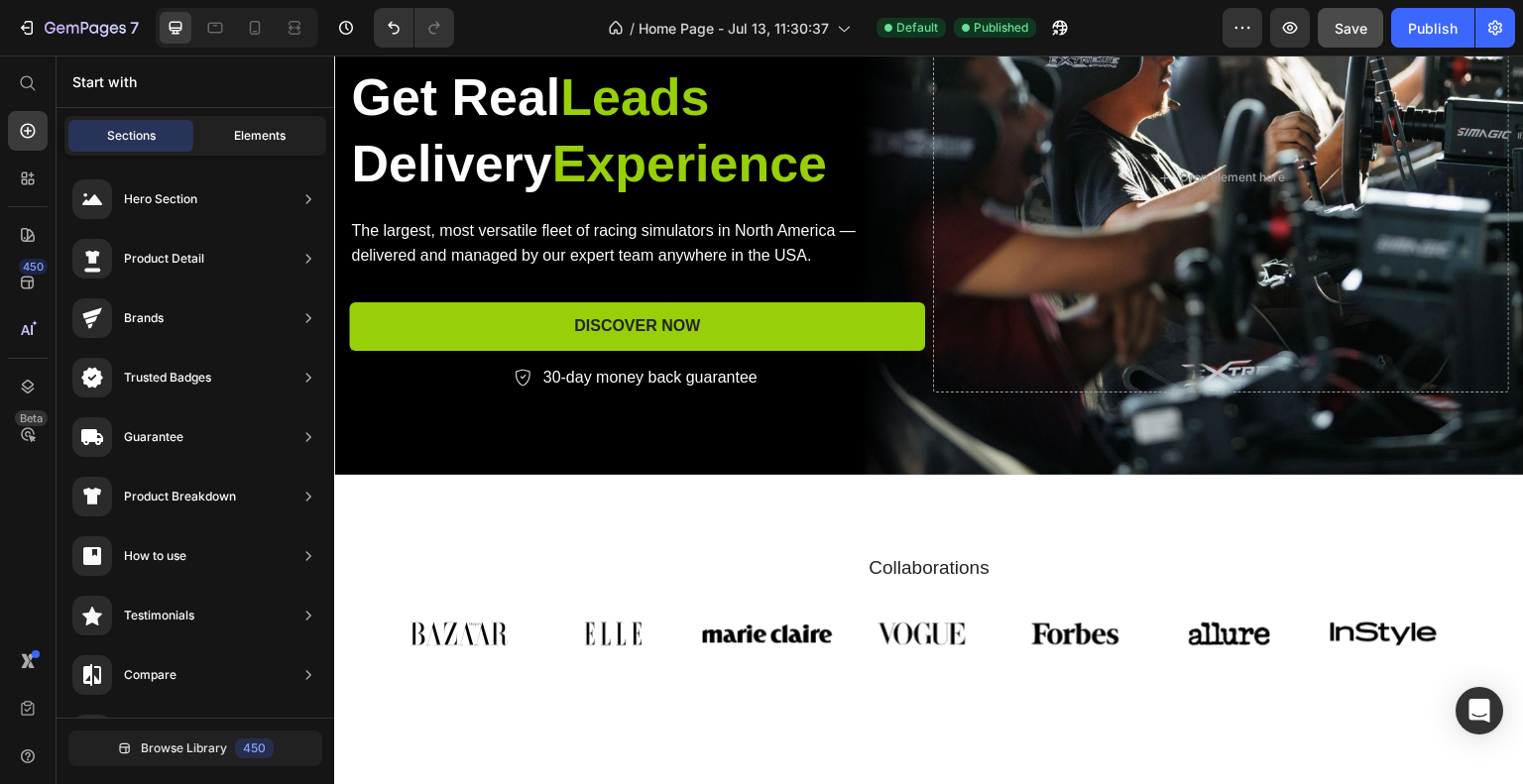 click on "Elements" 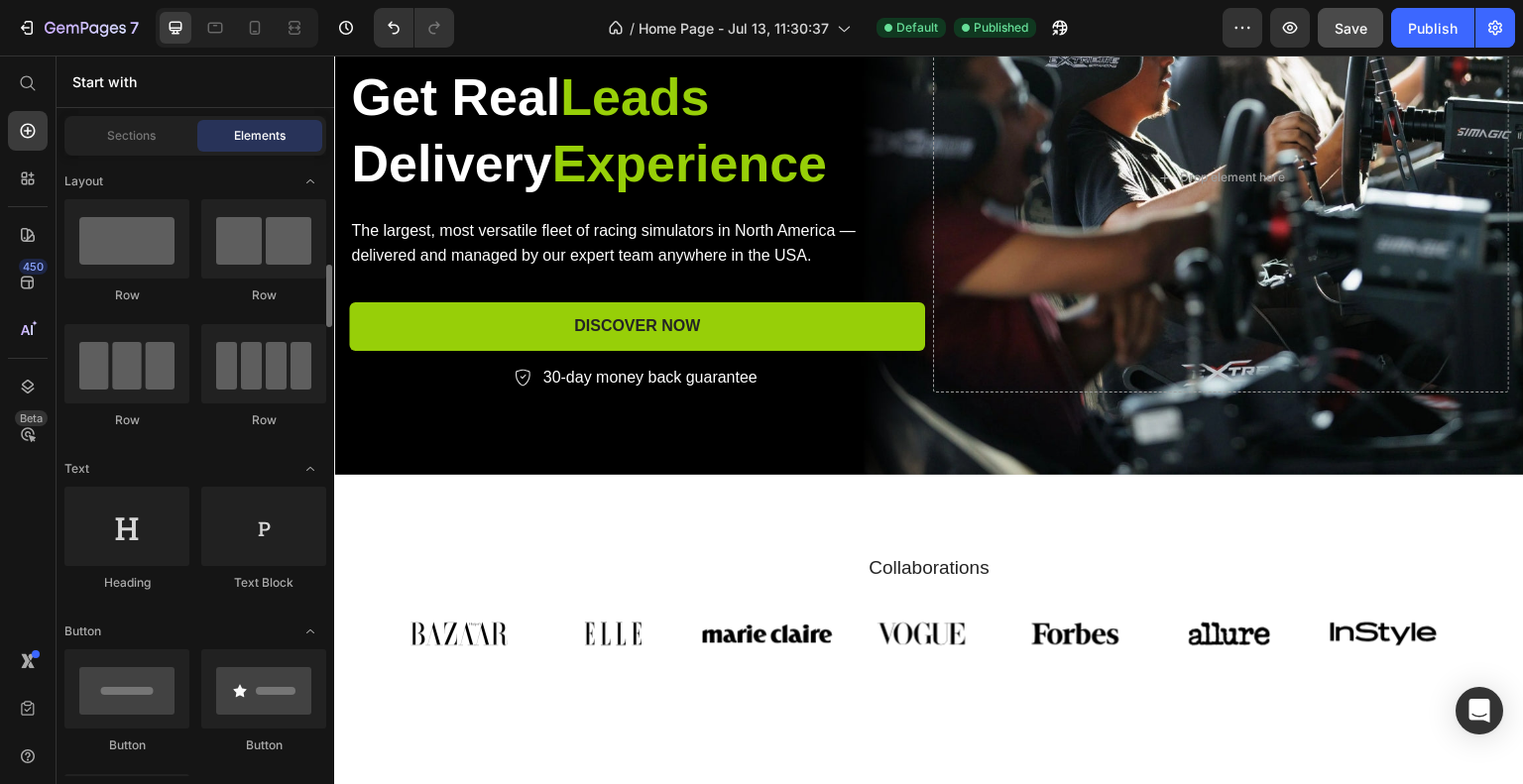 scroll, scrollTop: 99, scrollLeft: 0, axis: vertical 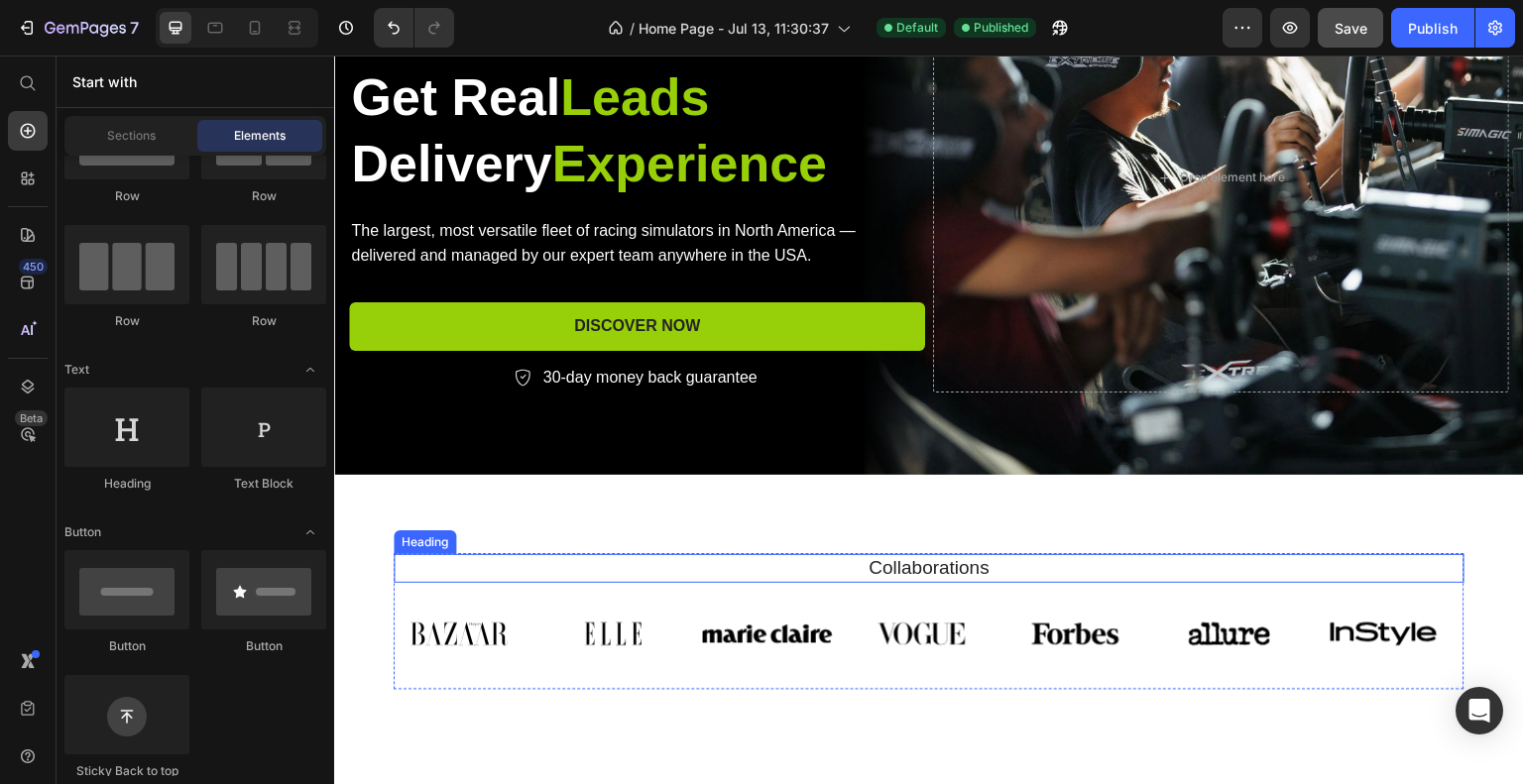 click on "Collaborations" at bounding box center (929, 567) 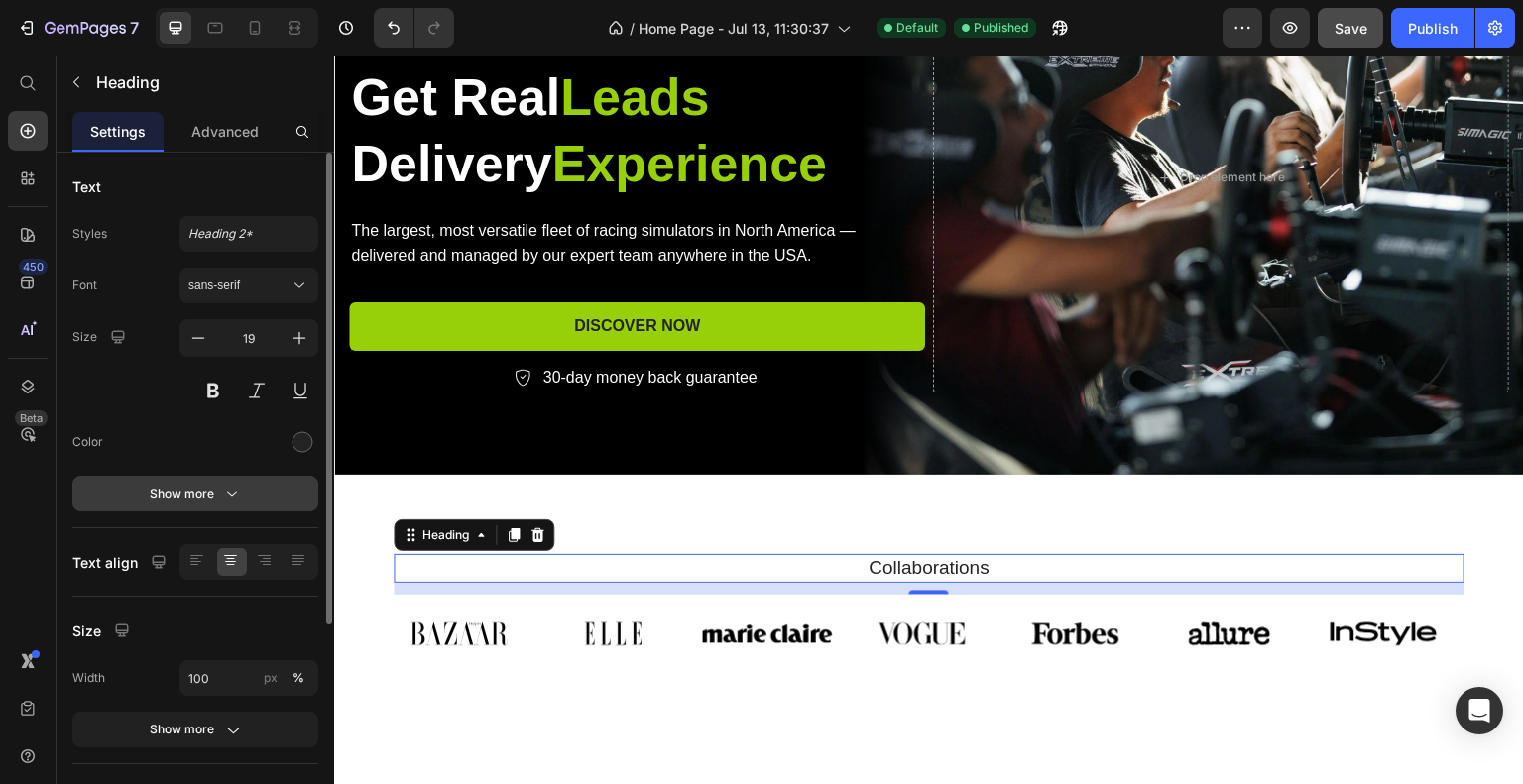 click on "Show more" at bounding box center (195, 494) 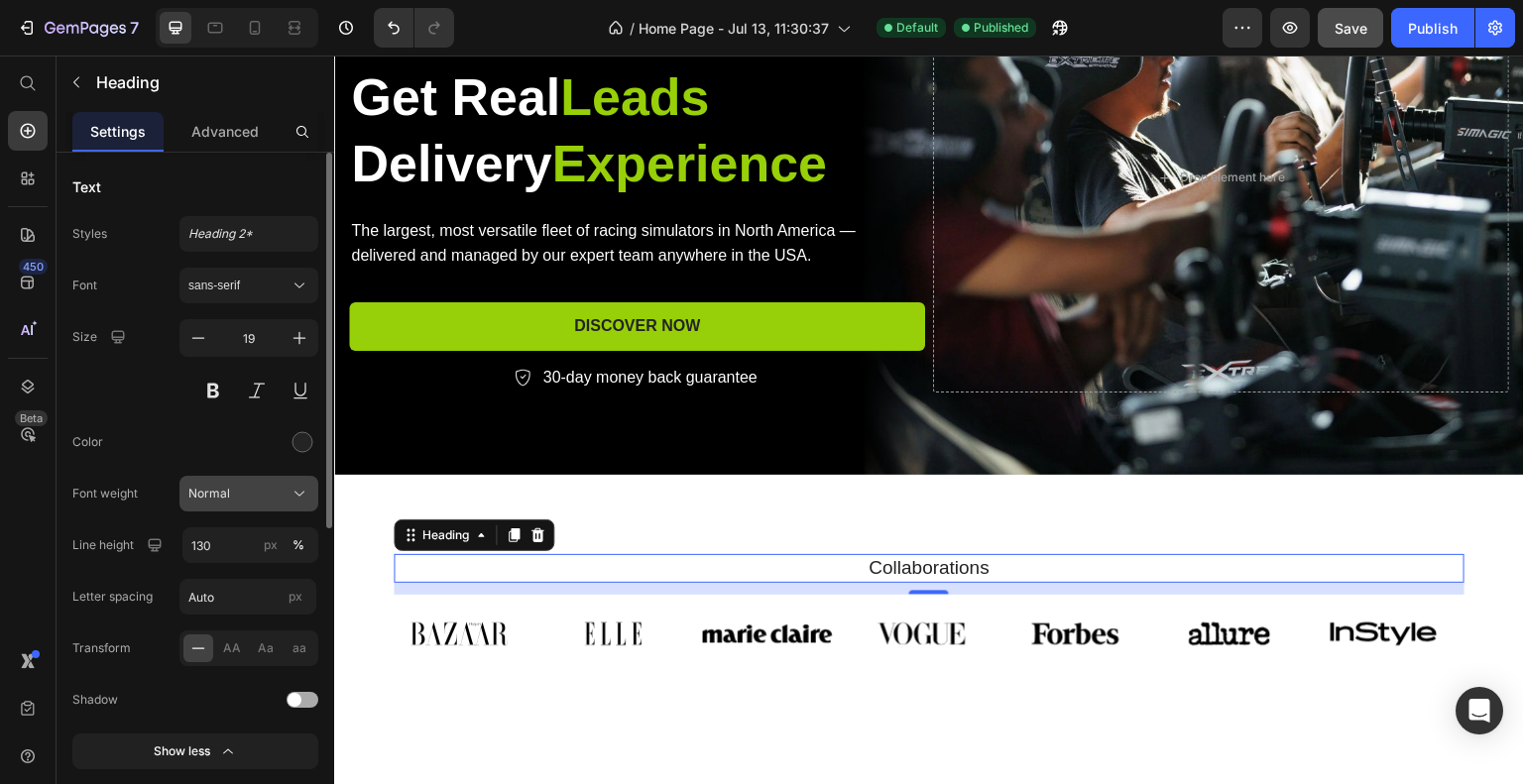 click on "Normal" 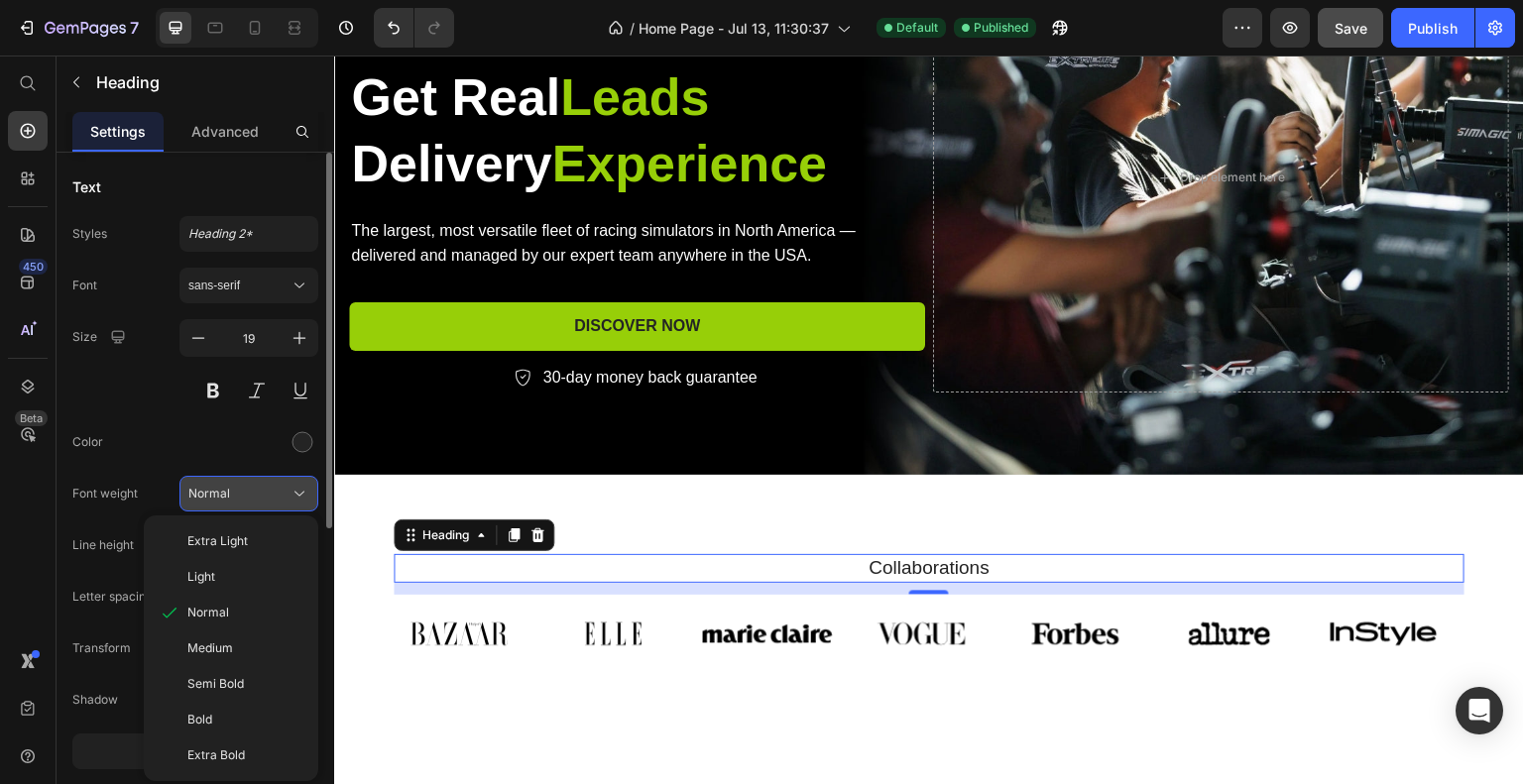 click on "Normal" 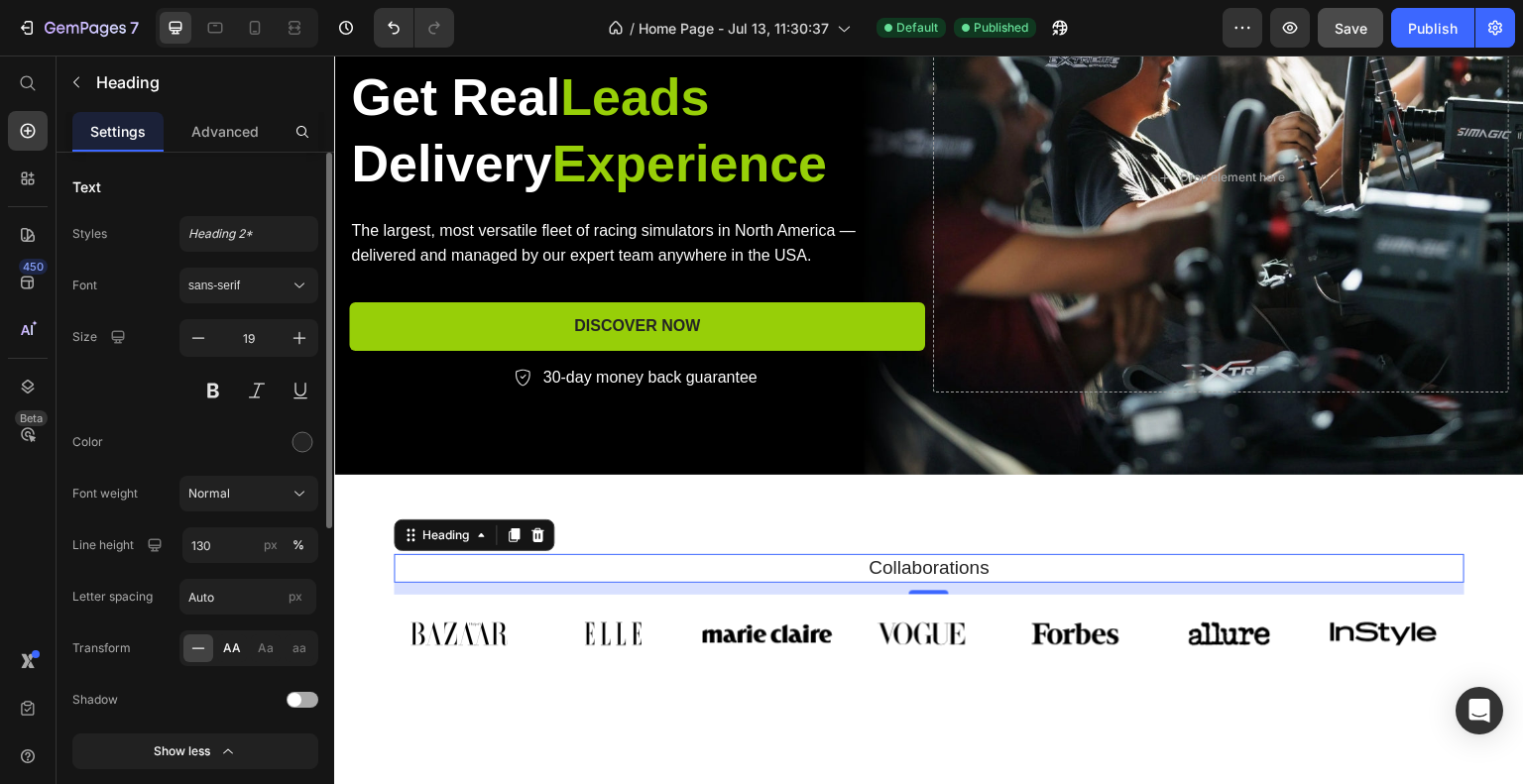 click on "AA" 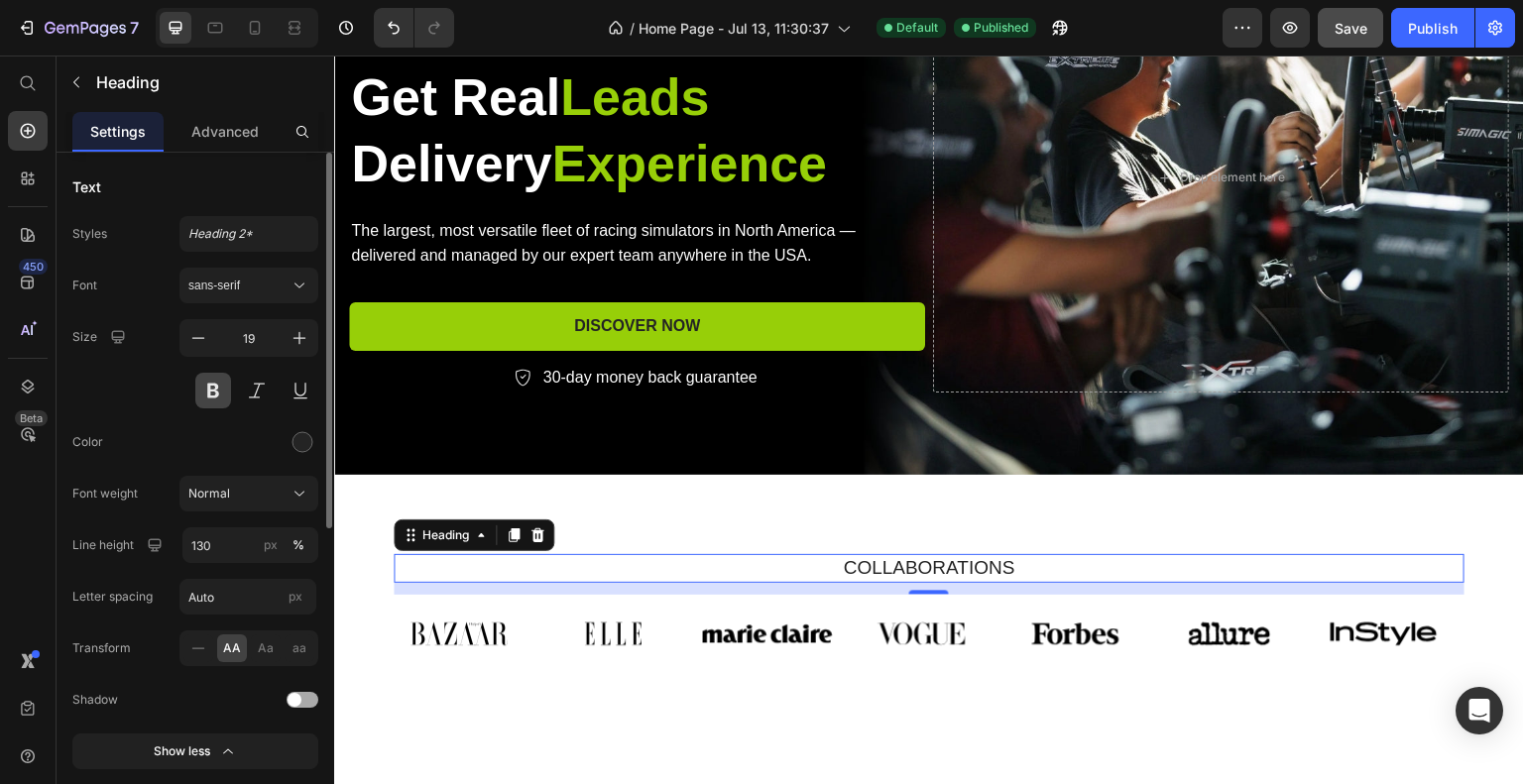 click at bounding box center (213, 391) 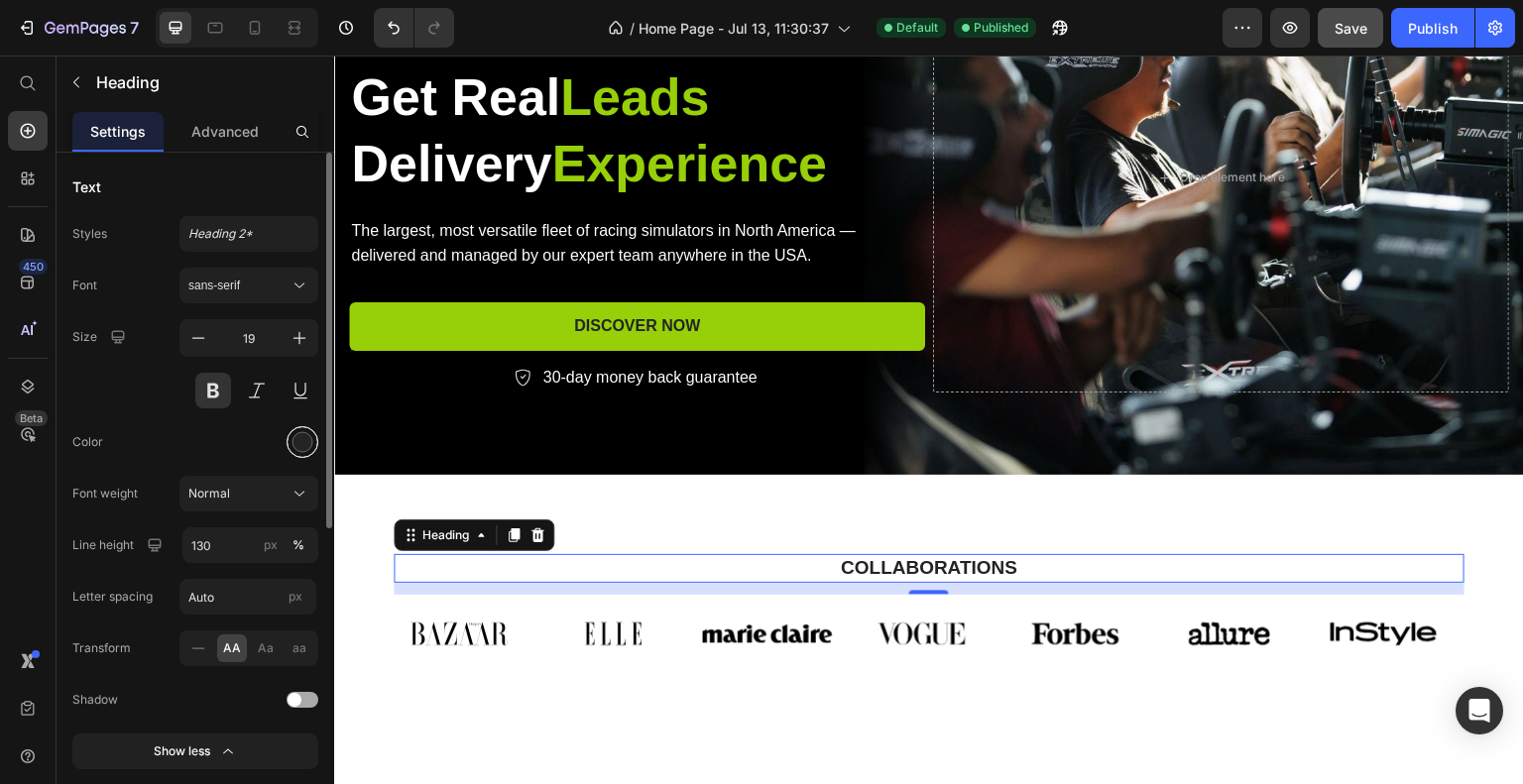 click at bounding box center (302, 442) 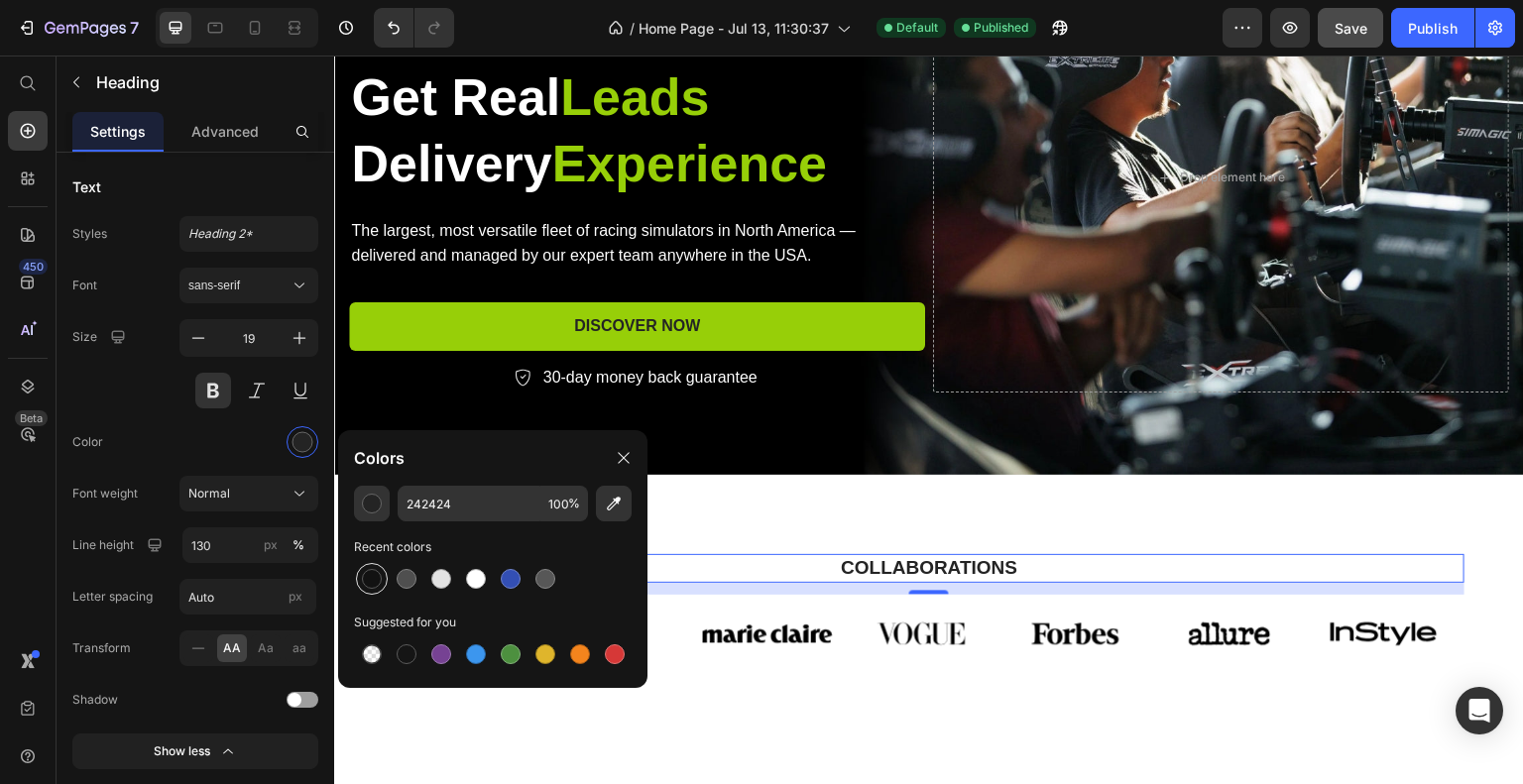 click at bounding box center (372, 579) 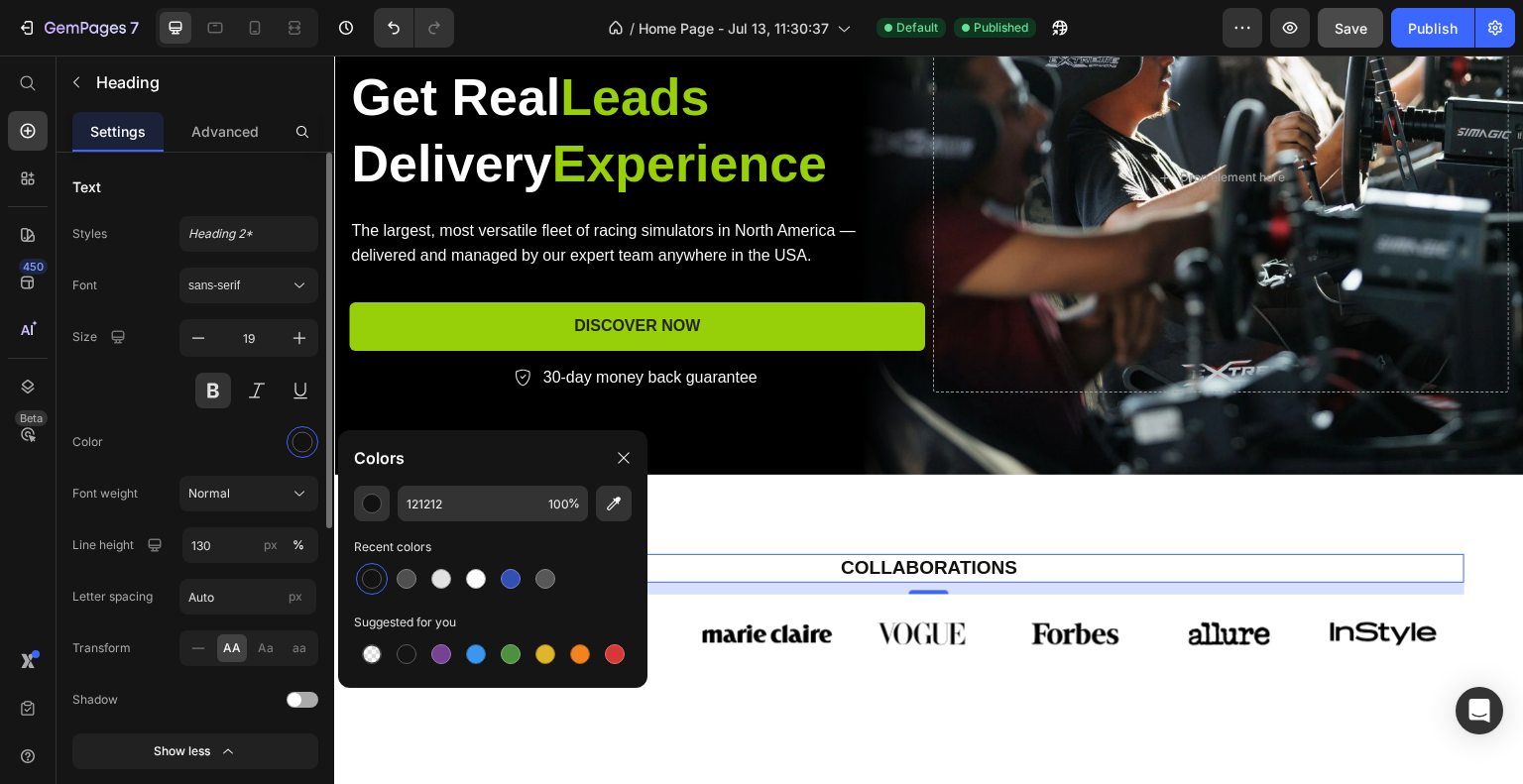 click at bounding box center [249, 442] 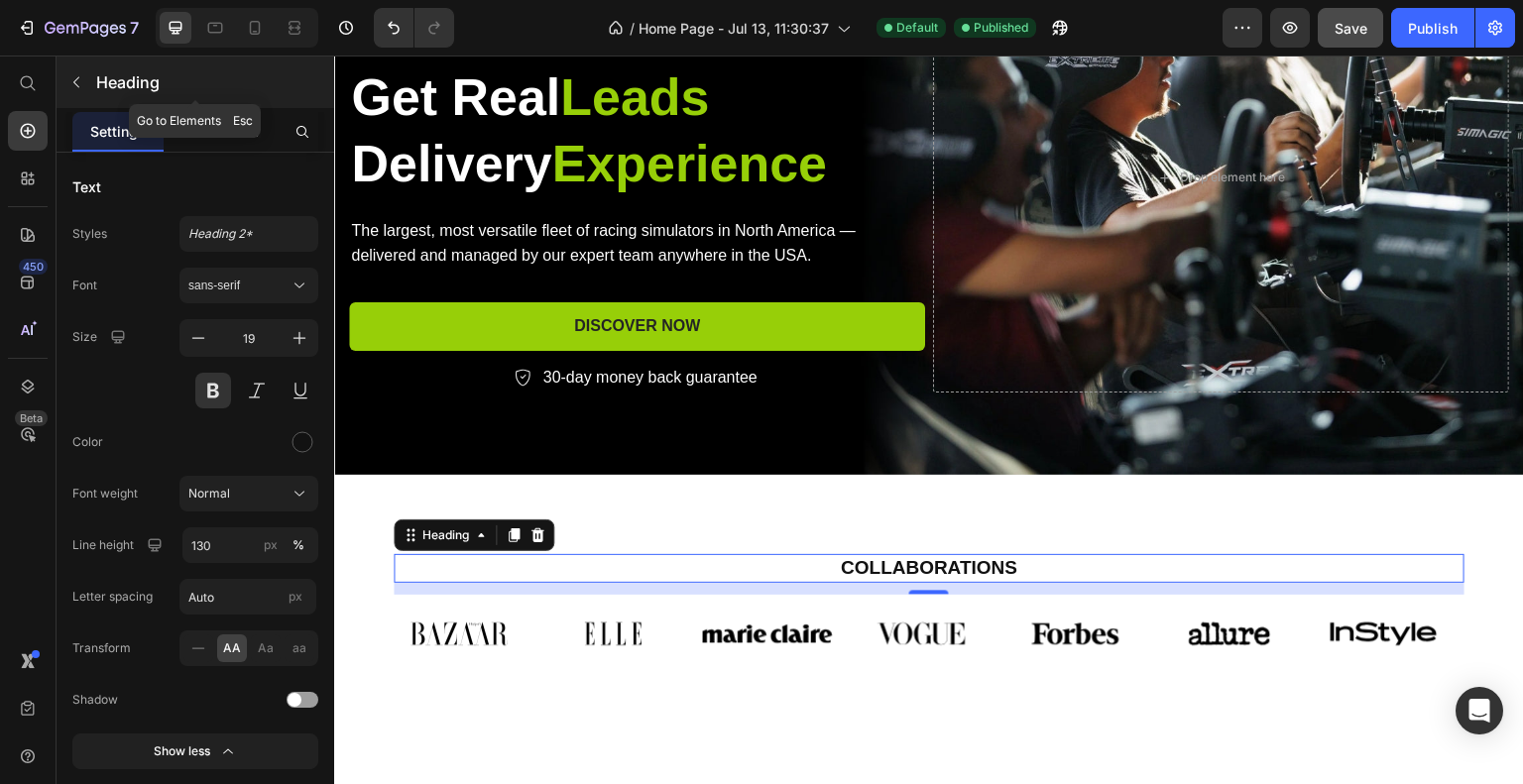 click 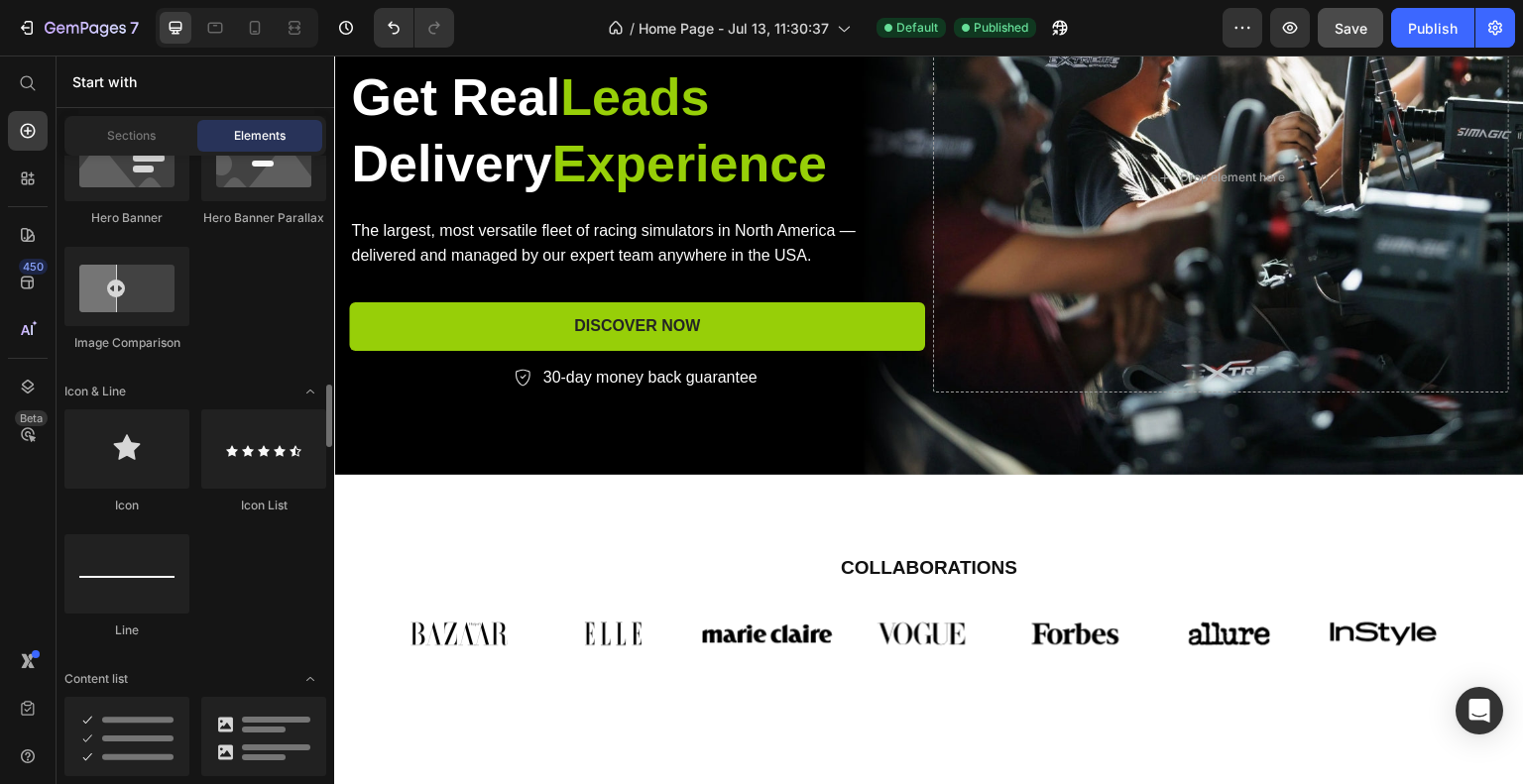 scroll, scrollTop: 1288, scrollLeft: 0, axis: vertical 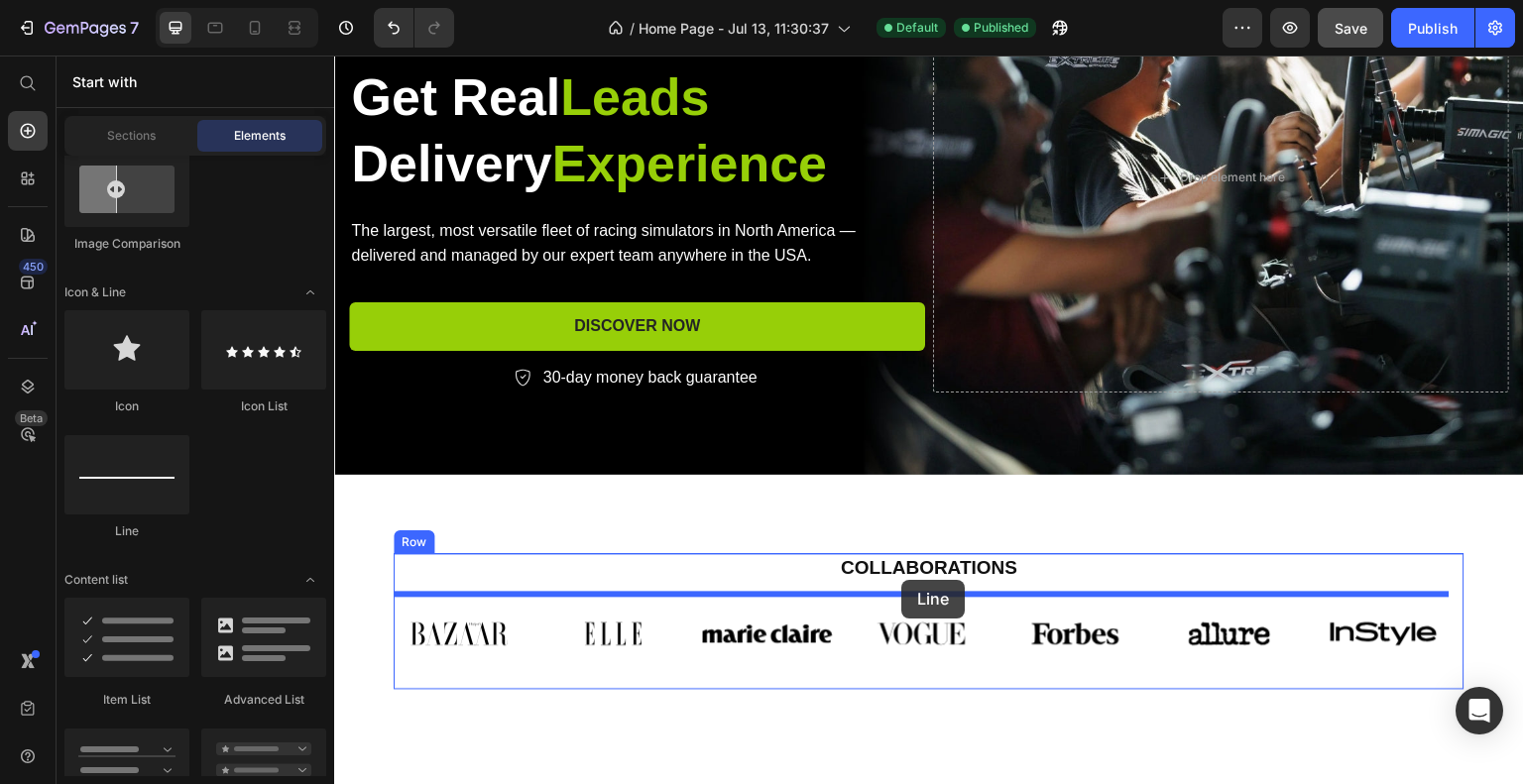 drag, startPoint x: 480, startPoint y: 536, endPoint x: 901, endPoint y: 579, distance: 423.19026 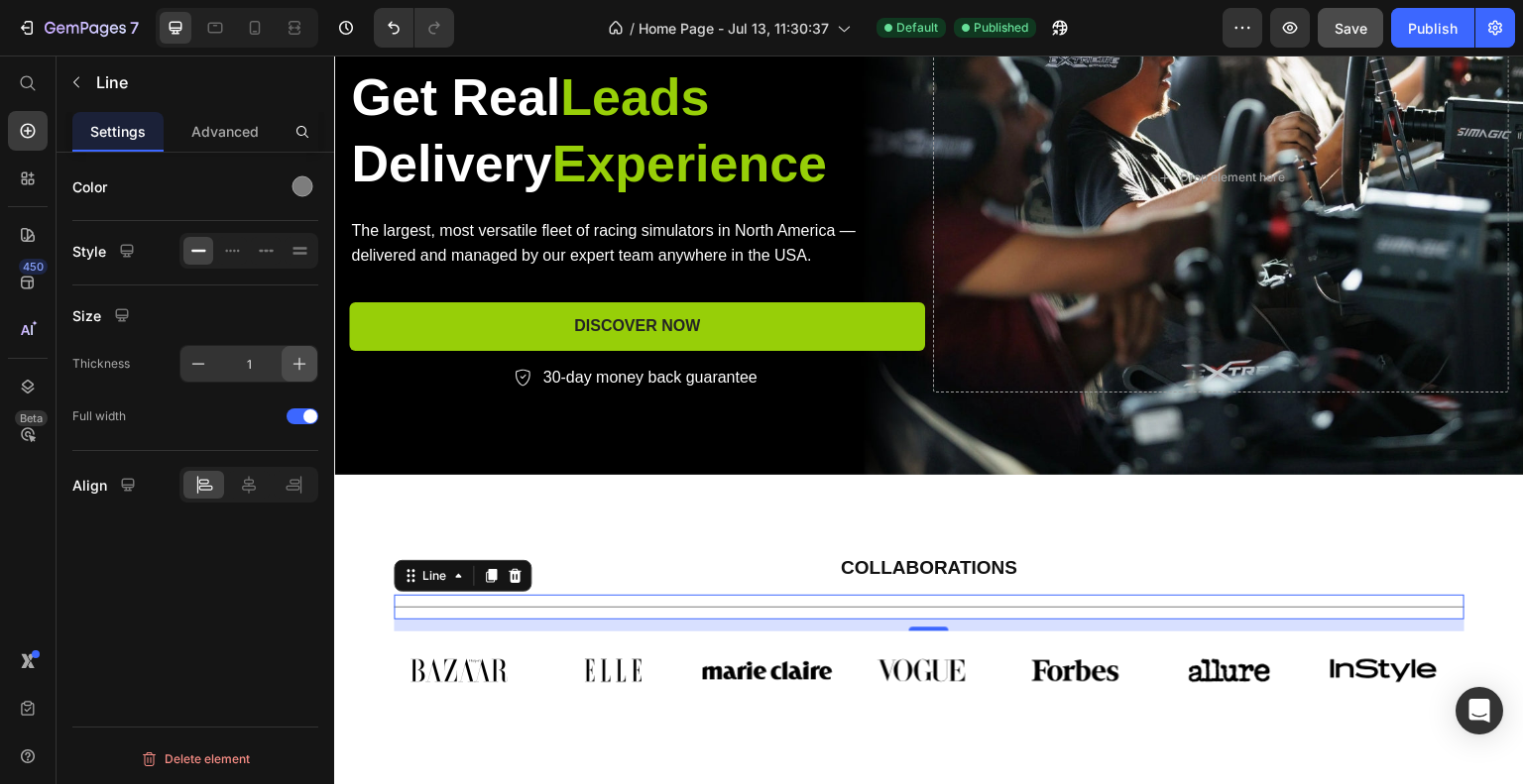 click 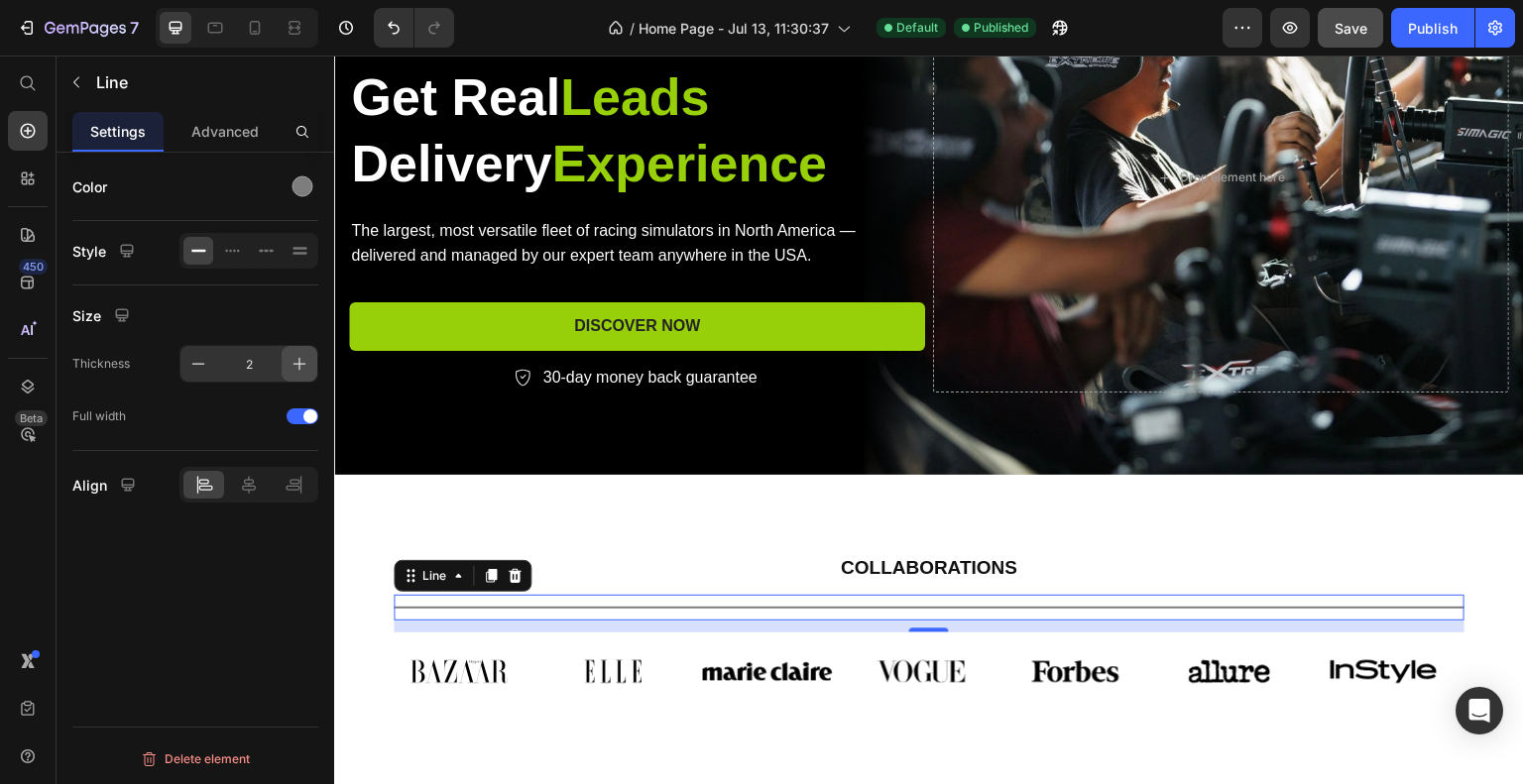 click 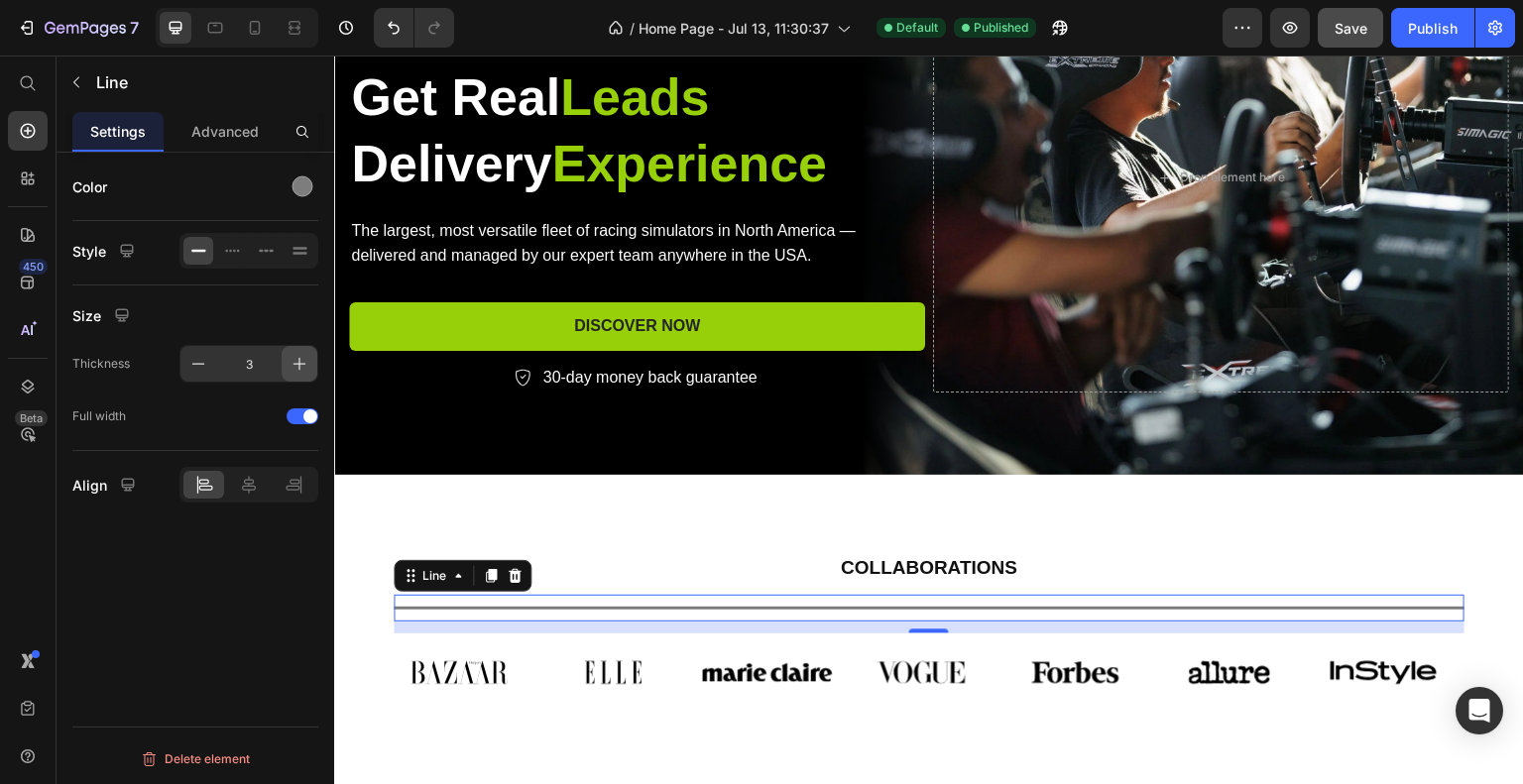 click 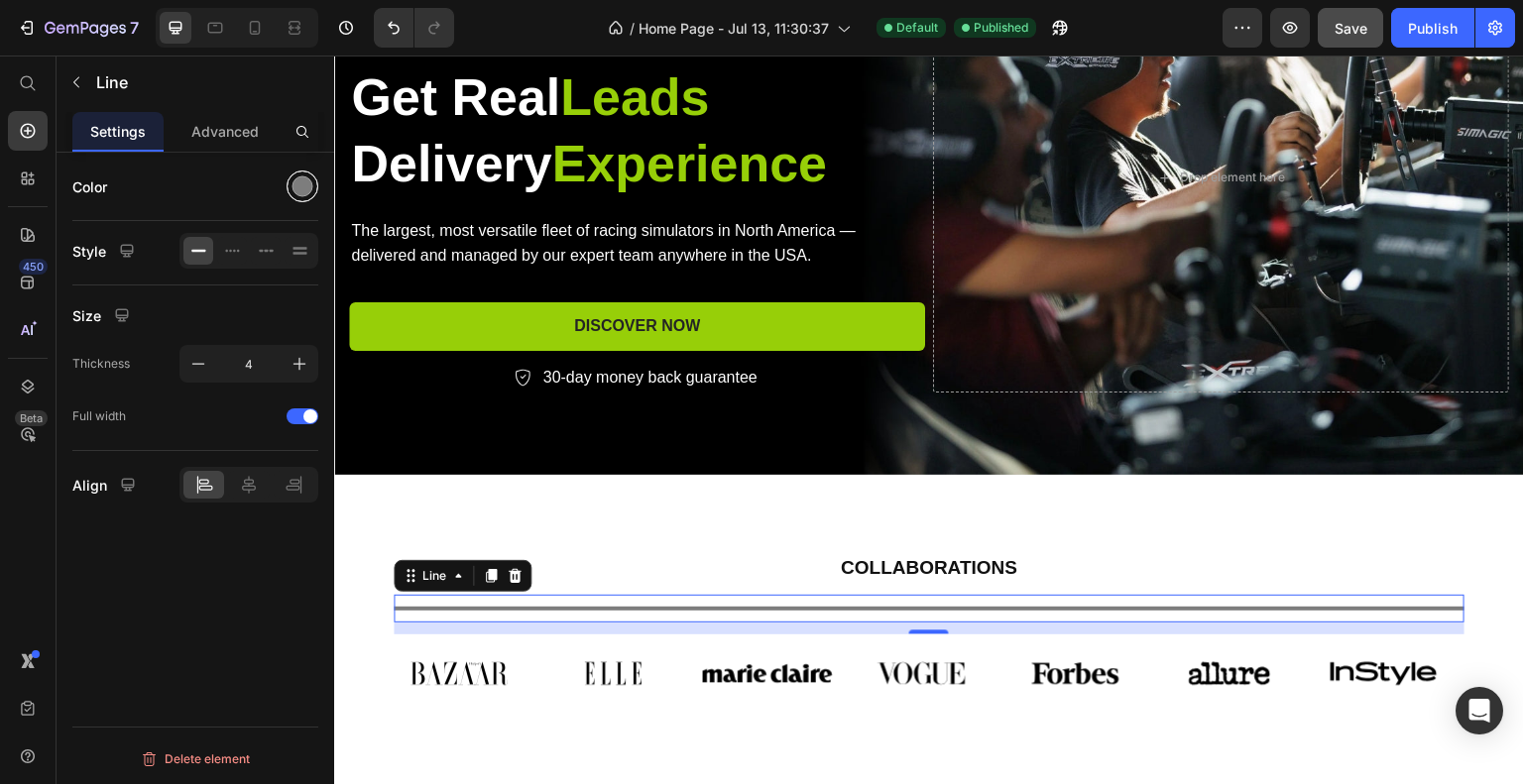 click at bounding box center (302, 186) 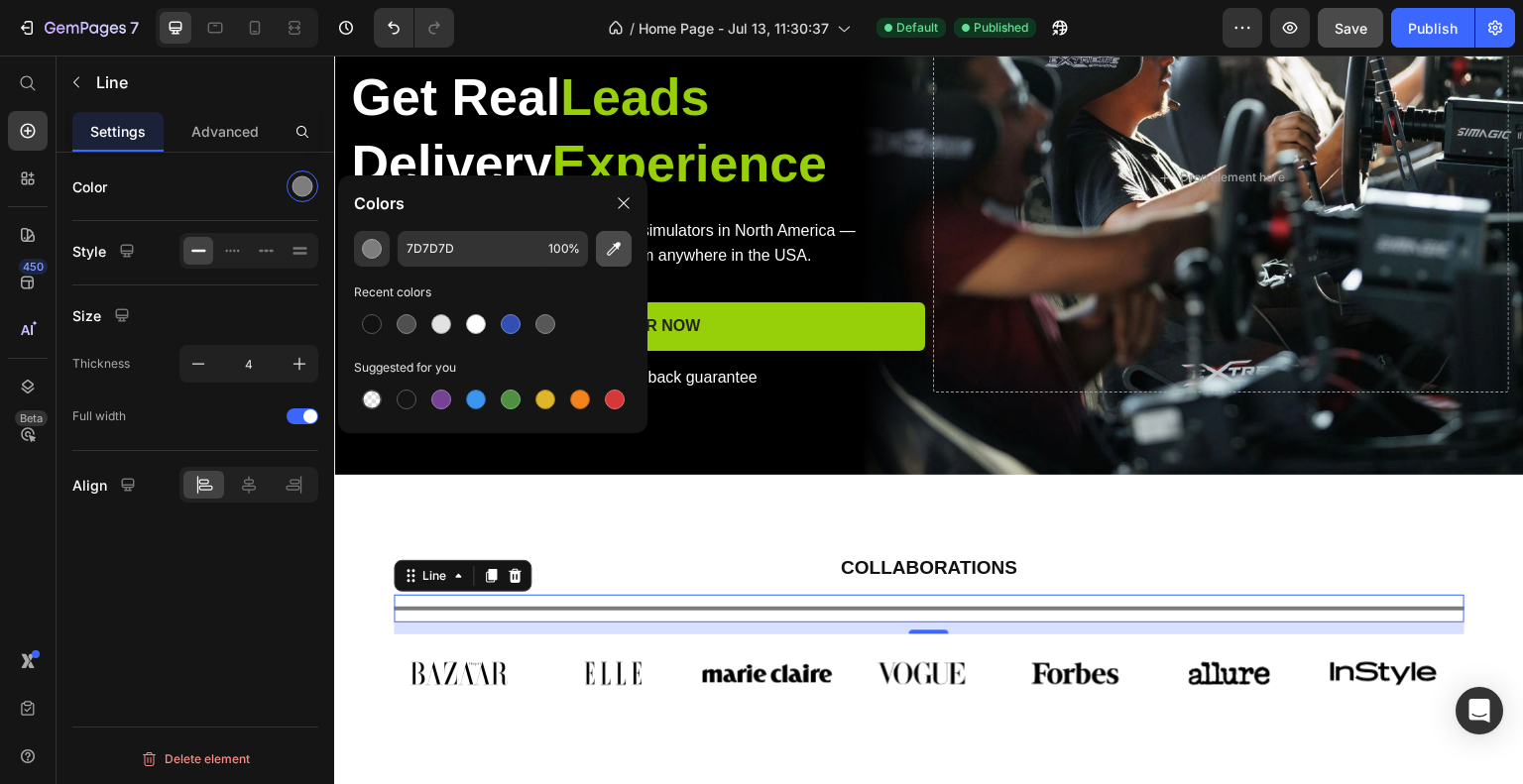 click 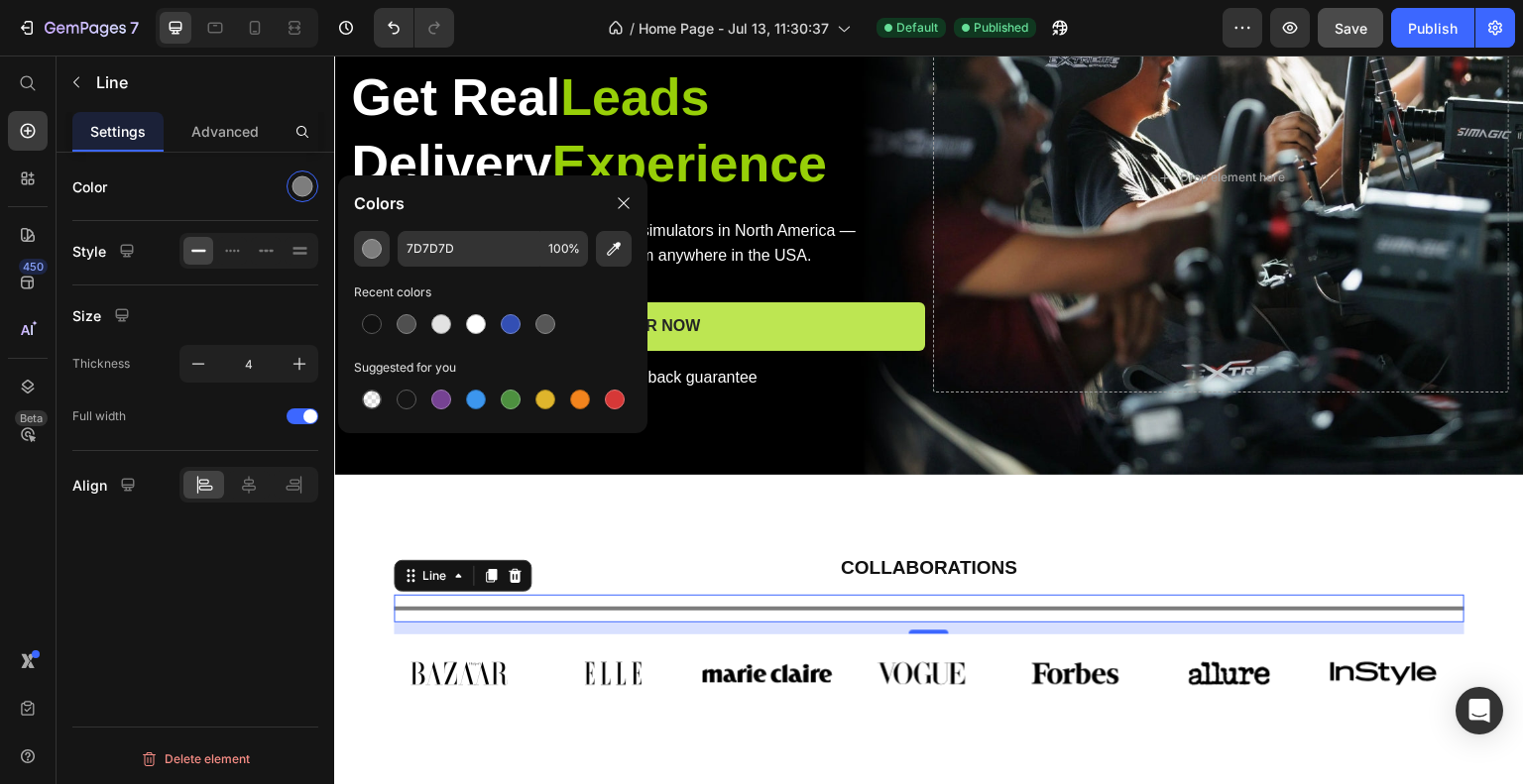 type on "97CF08" 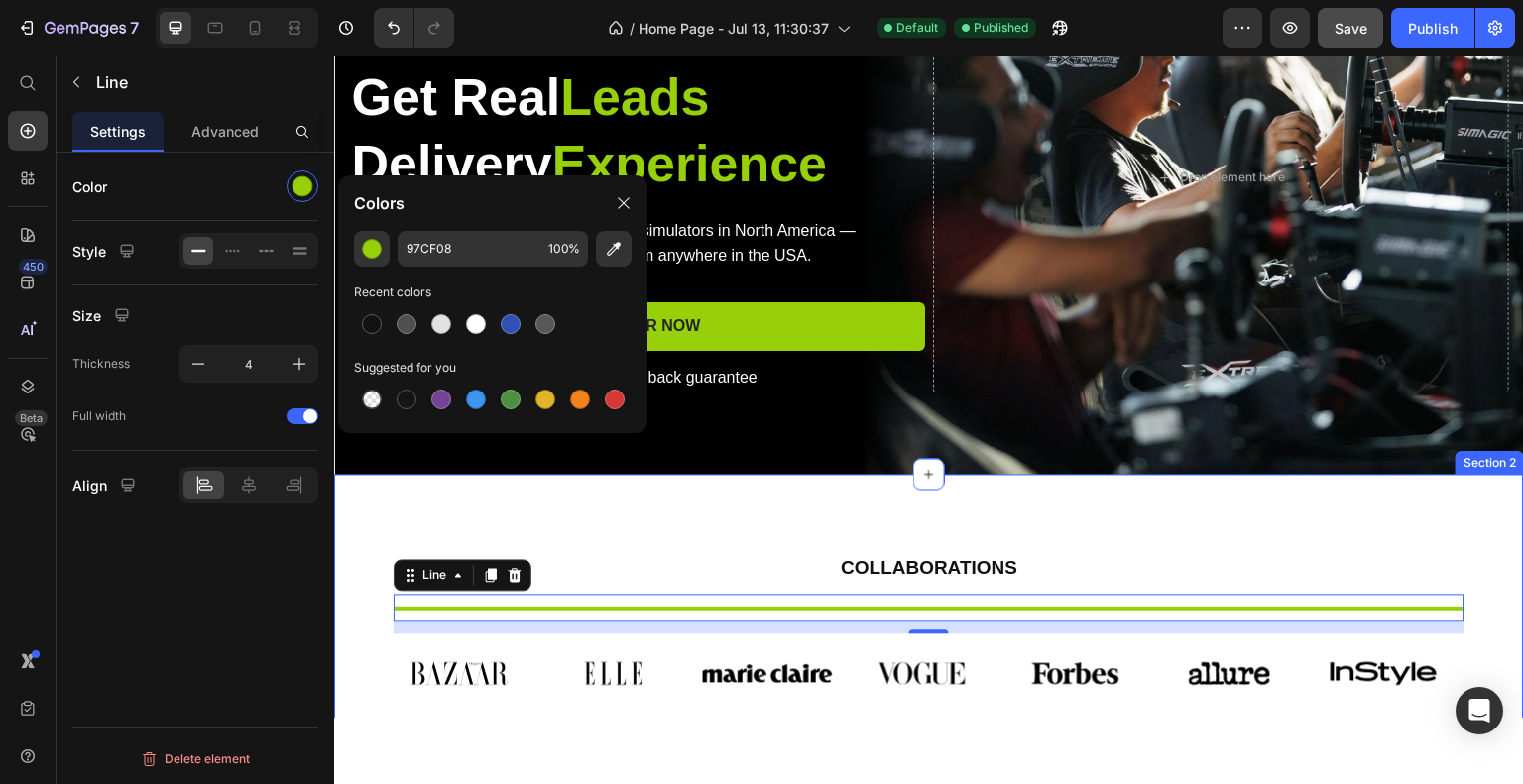 click on "Collaborations Heading                Title Line   12 Image Image Image Image Image Image Image Carousel Row Section 2" at bounding box center (929, 632) 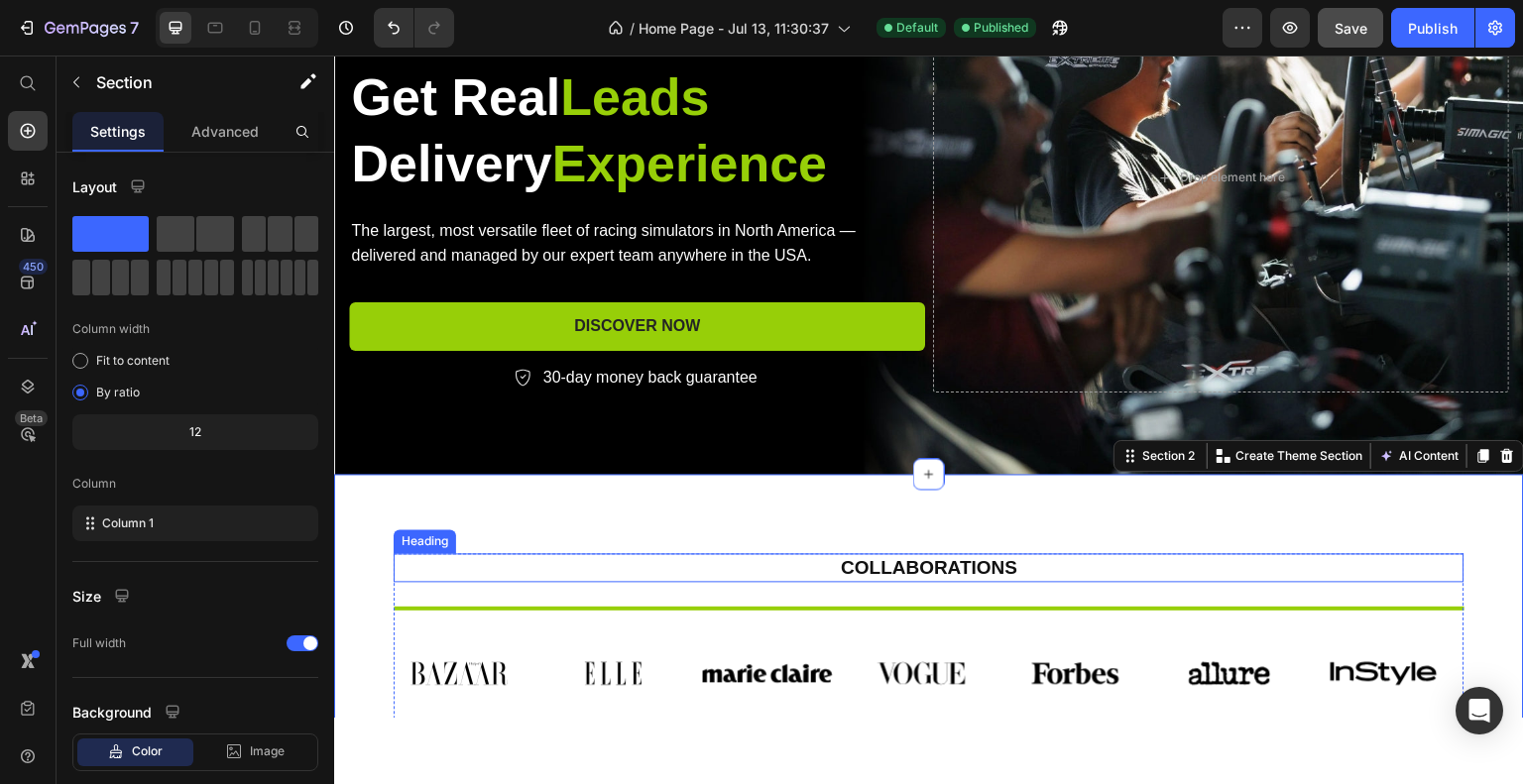 click on "Collaborations" at bounding box center (929, 567) 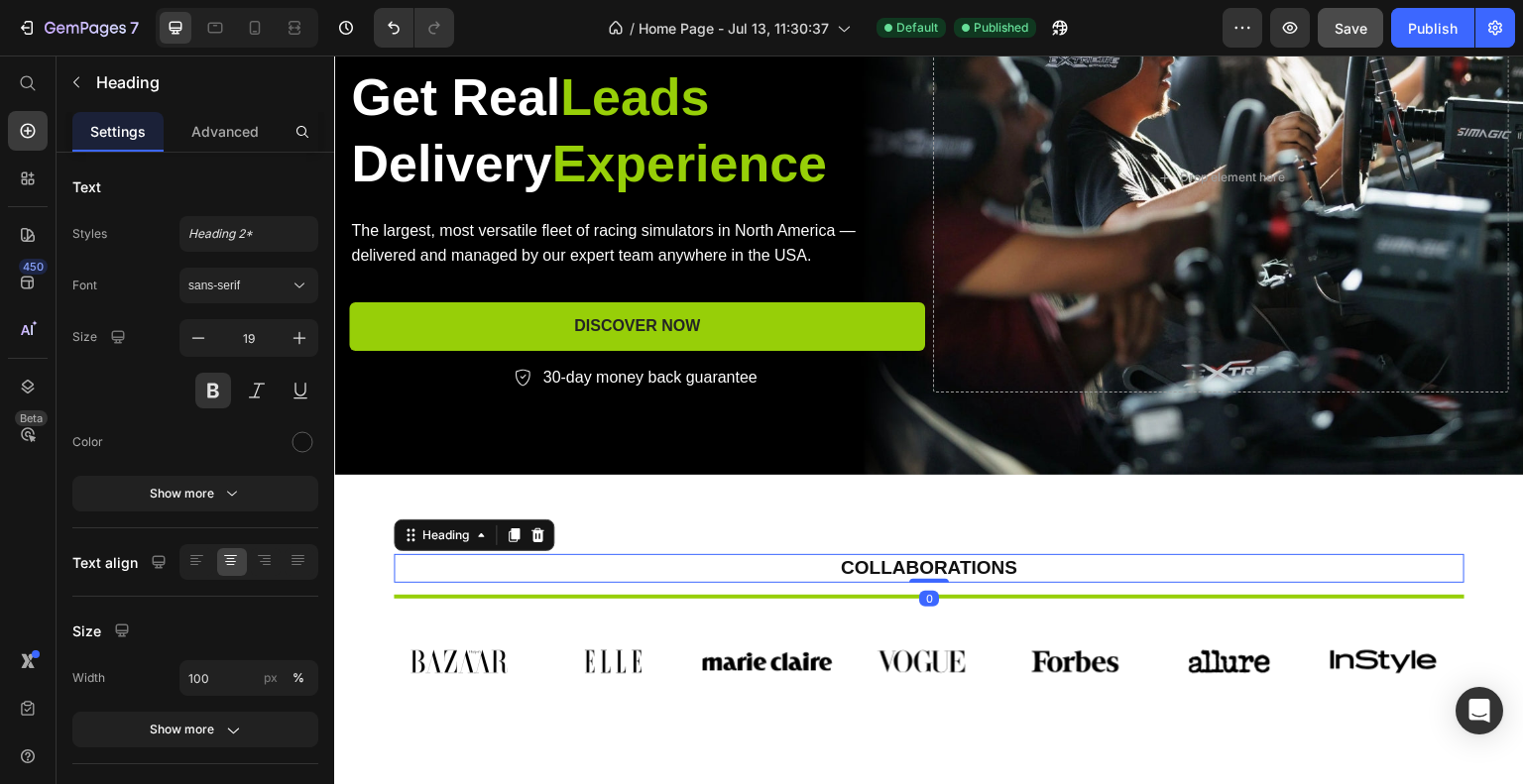 drag, startPoint x: 925, startPoint y: 588, endPoint x: 920, endPoint y: 567, distance: 21.587033 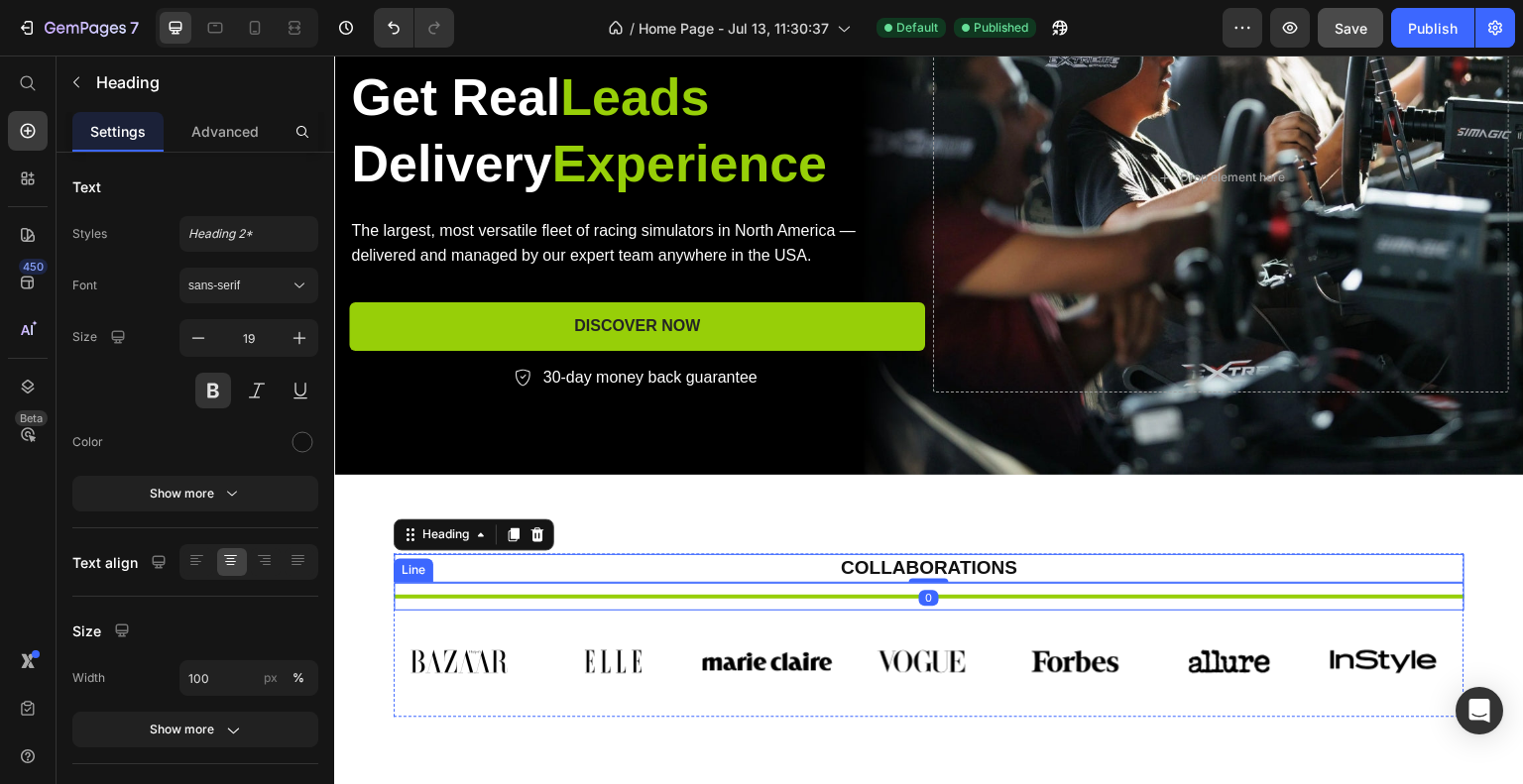 click on "Title Line" at bounding box center [929, 596] 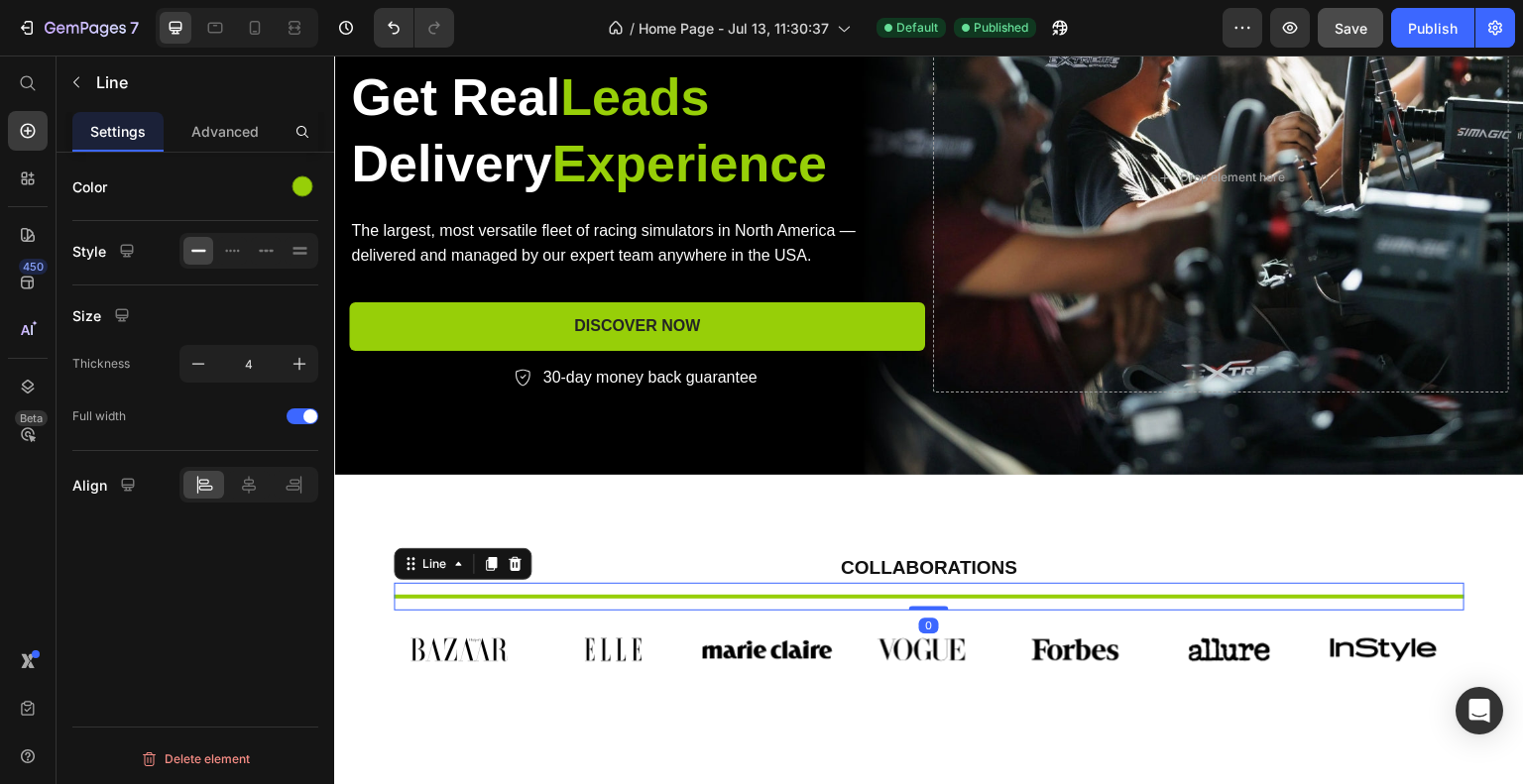 drag, startPoint x: 923, startPoint y: 616, endPoint x: 922, endPoint y: 601, distance: 15.0333 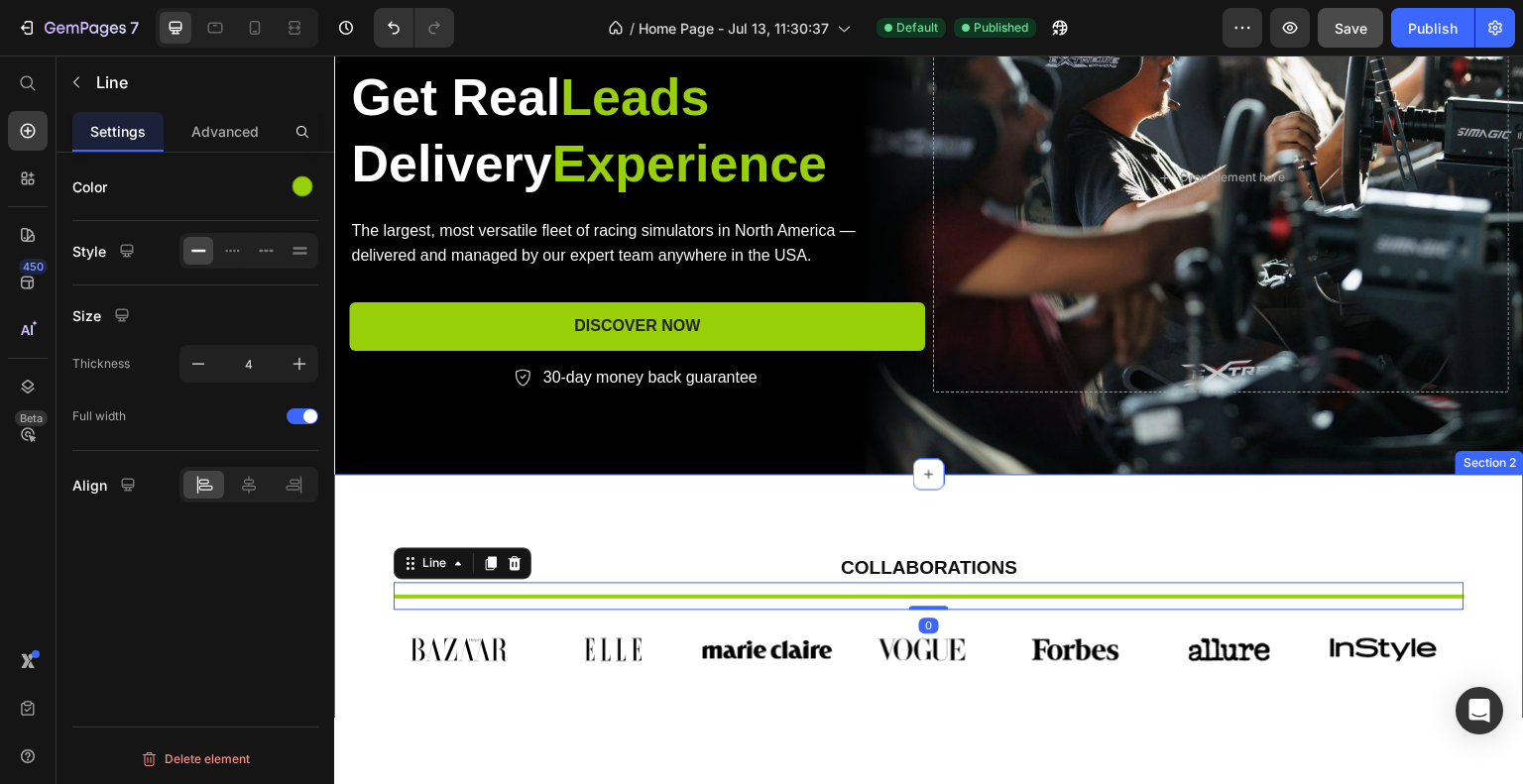 click on "Collaborations Heading                Title Line   0 Image Image Image Image Image Image Image Carousel Row Section 2" at bounding box center [929, 620] 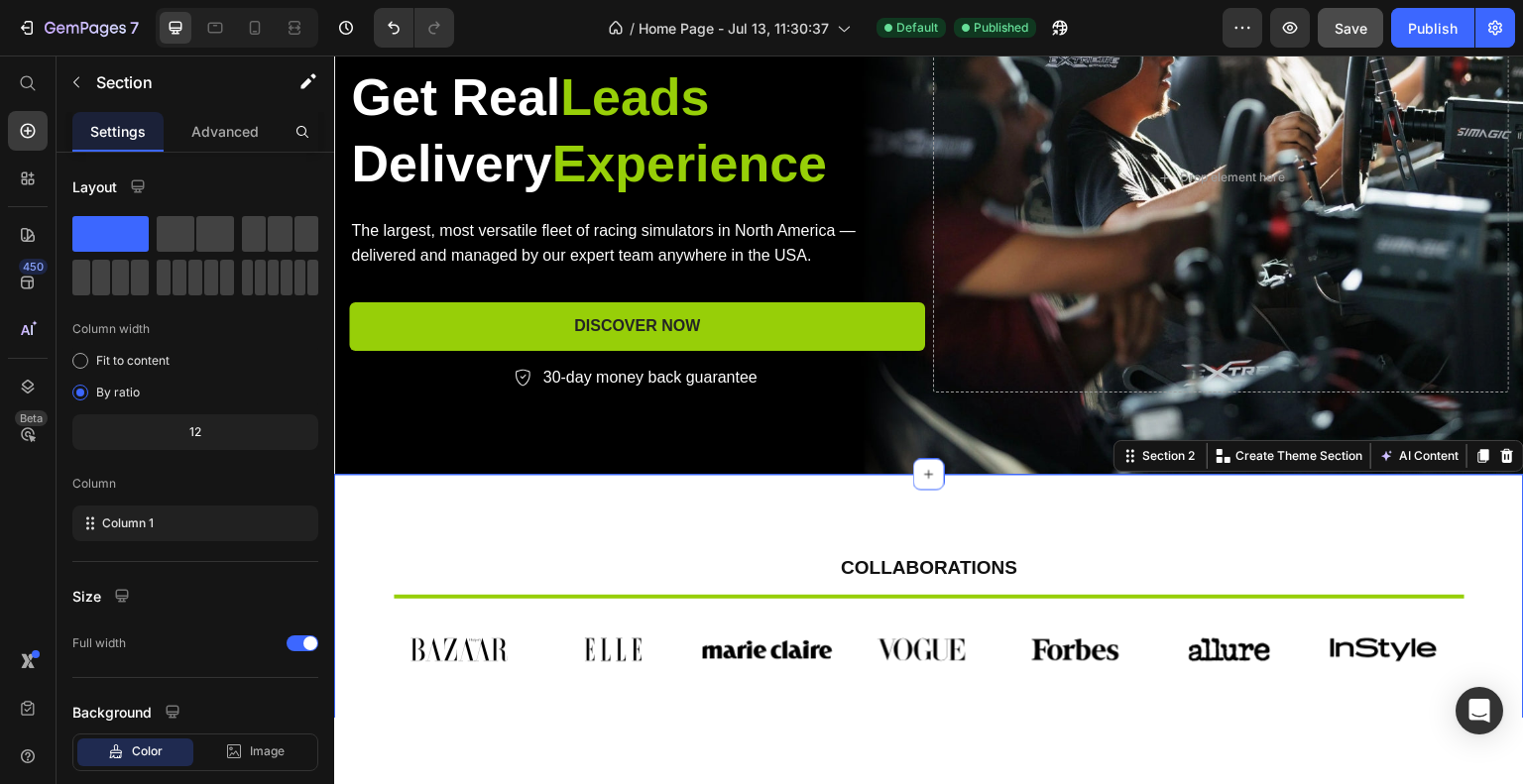 click on "Collaborations Heading                Title Line Image Image Image Image Image Image Image Carousel Row Section 2   You can create reusable sections Create Theme Section AI Content Write with GemAI What would you like to describe here? Tone and Voice Persuasive Product Show more Generate" at bounding box center (929, 620) 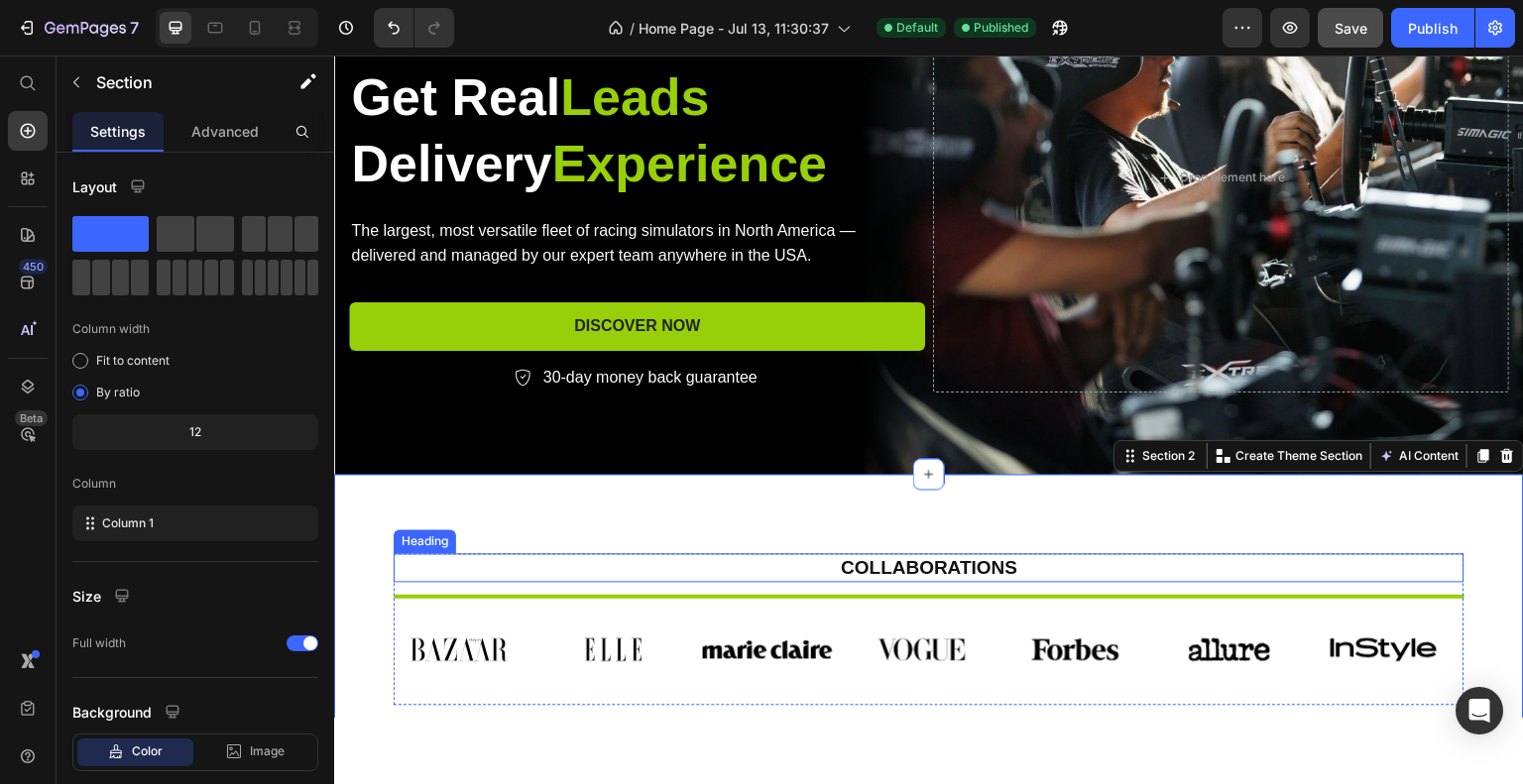 click on "Collaborations" at bounding box center [929, 567] 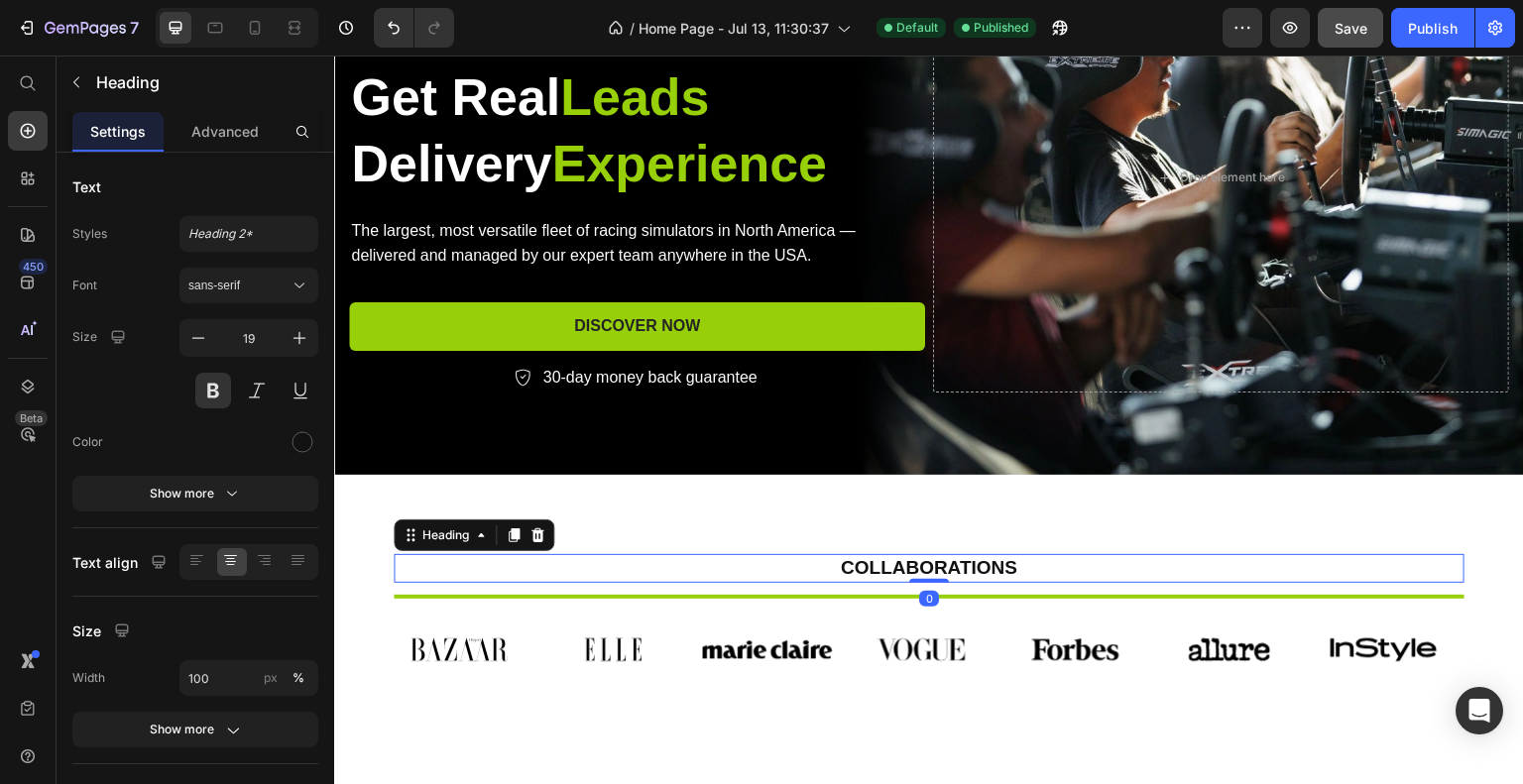 click on "Collaborations Heading   0                Title Line Image Image Image Image Image Image Image Carousel Row Section 2" at bounding box center [929, 620] 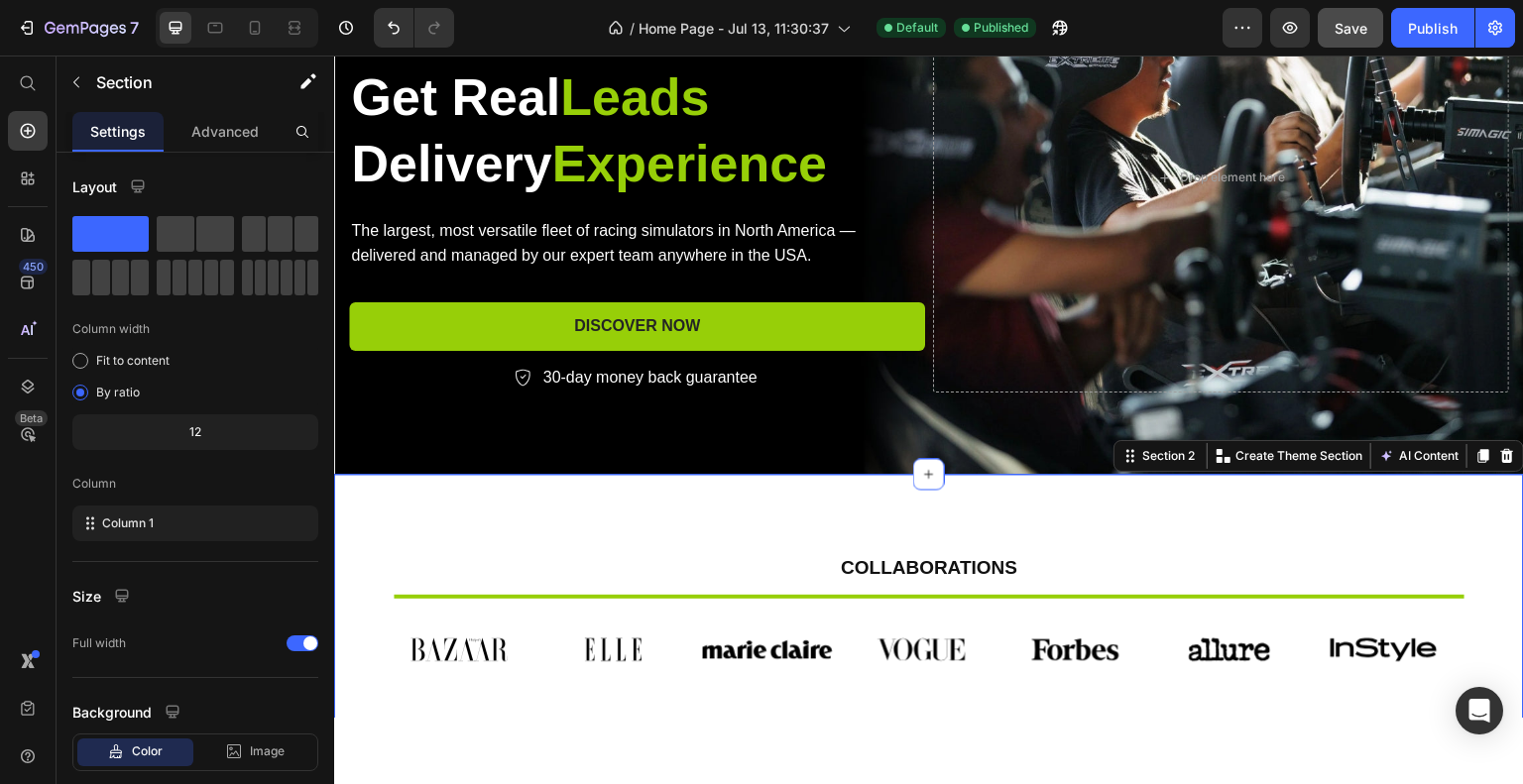 click on "Collaborations Heading                Title Line Image Image Image Image Image Image Image Carousel Row Section 2   You can create reusable sections Create Theme Section AI Content Write with GemAI What would you like to describe here? Tone and Voice Persuasive Product Show more Generate" at bounding box center [929, 620] 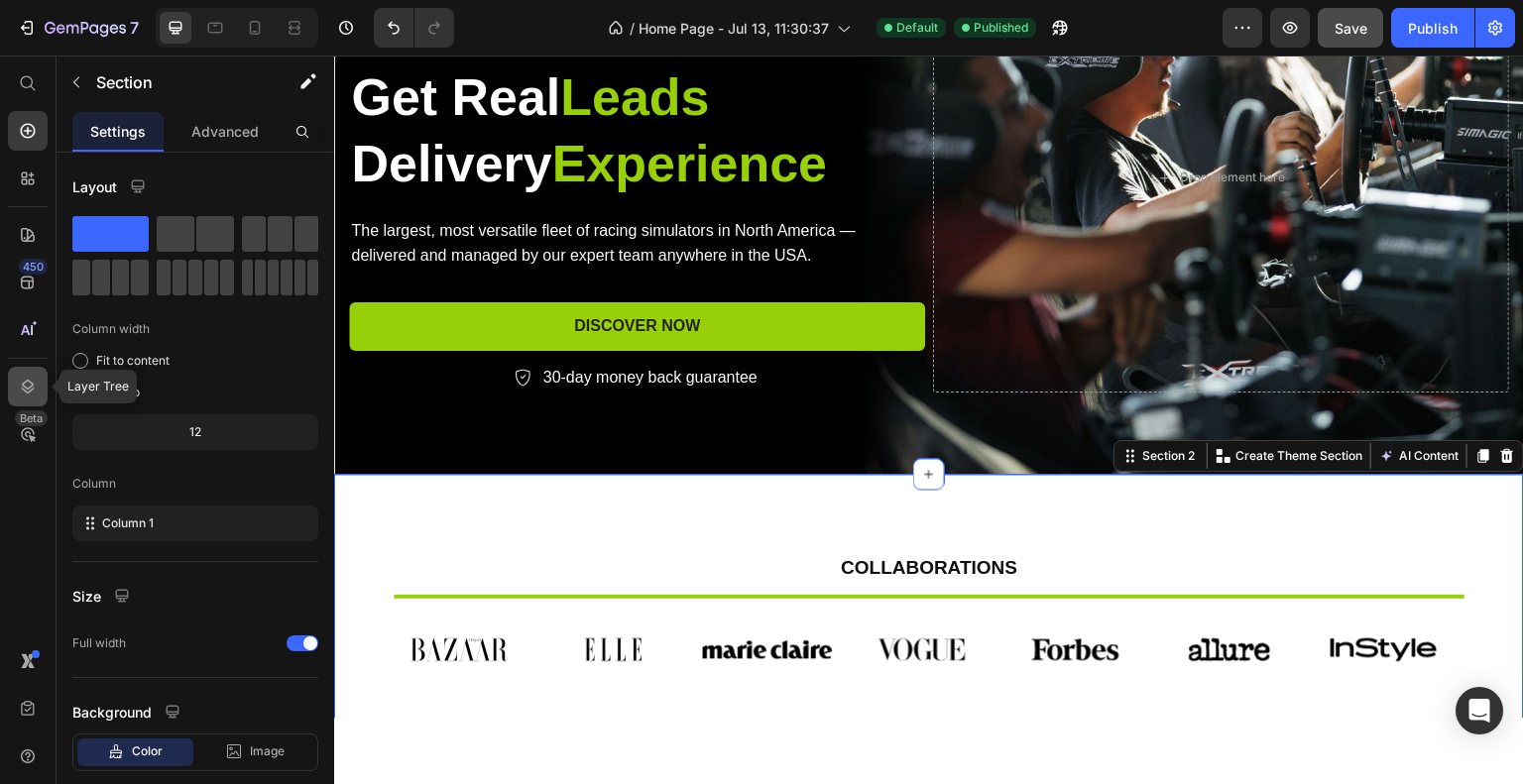 click 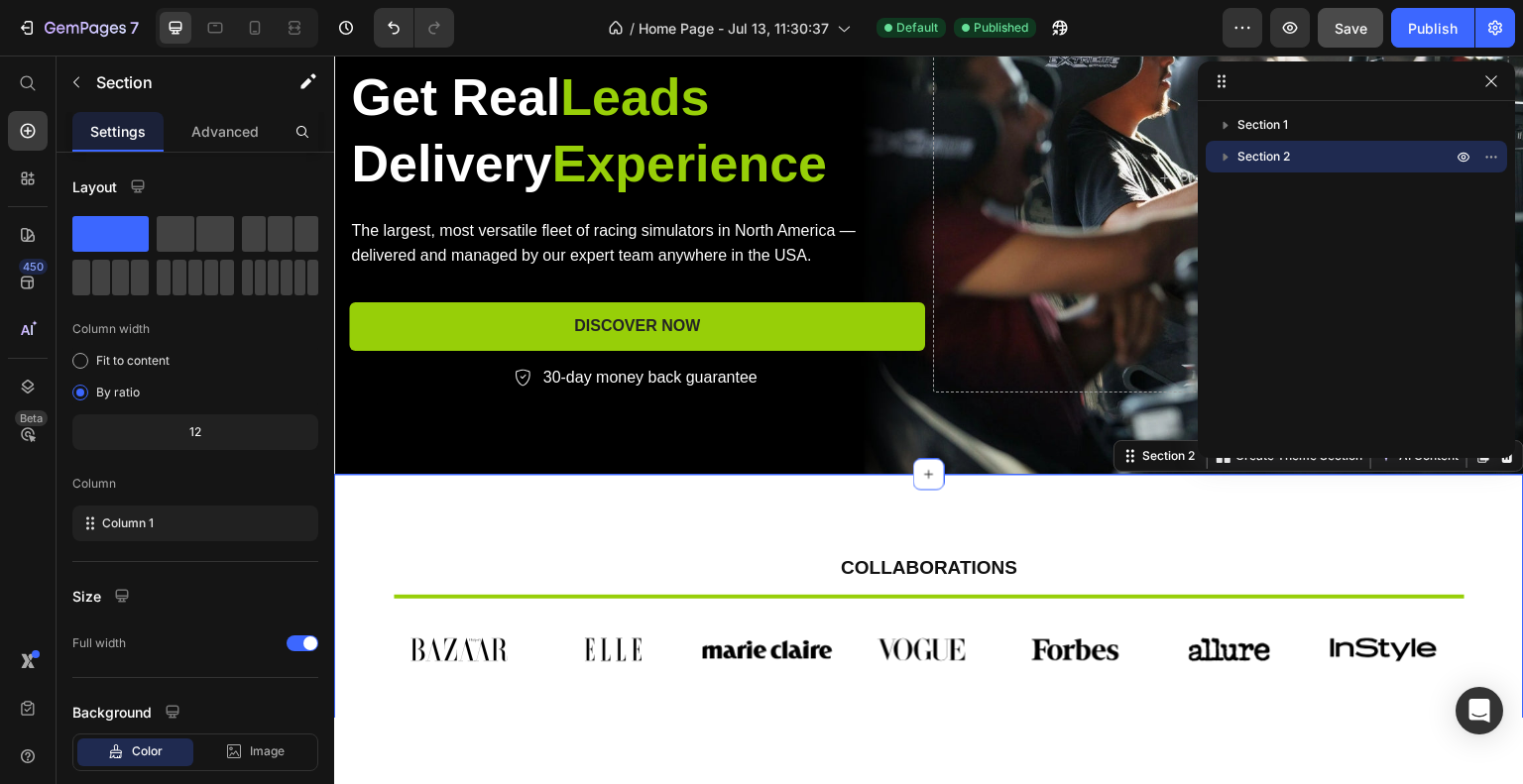 click 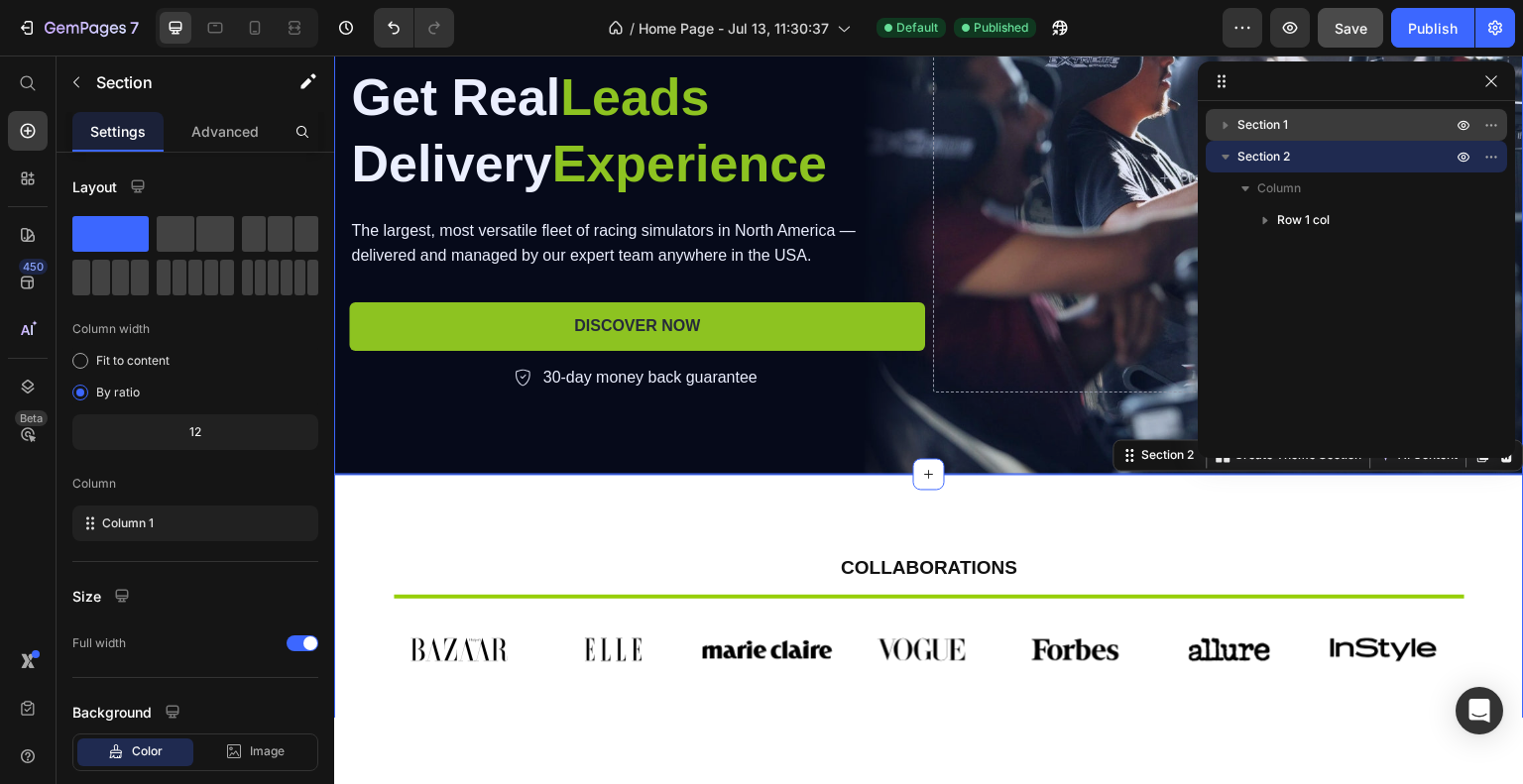 click 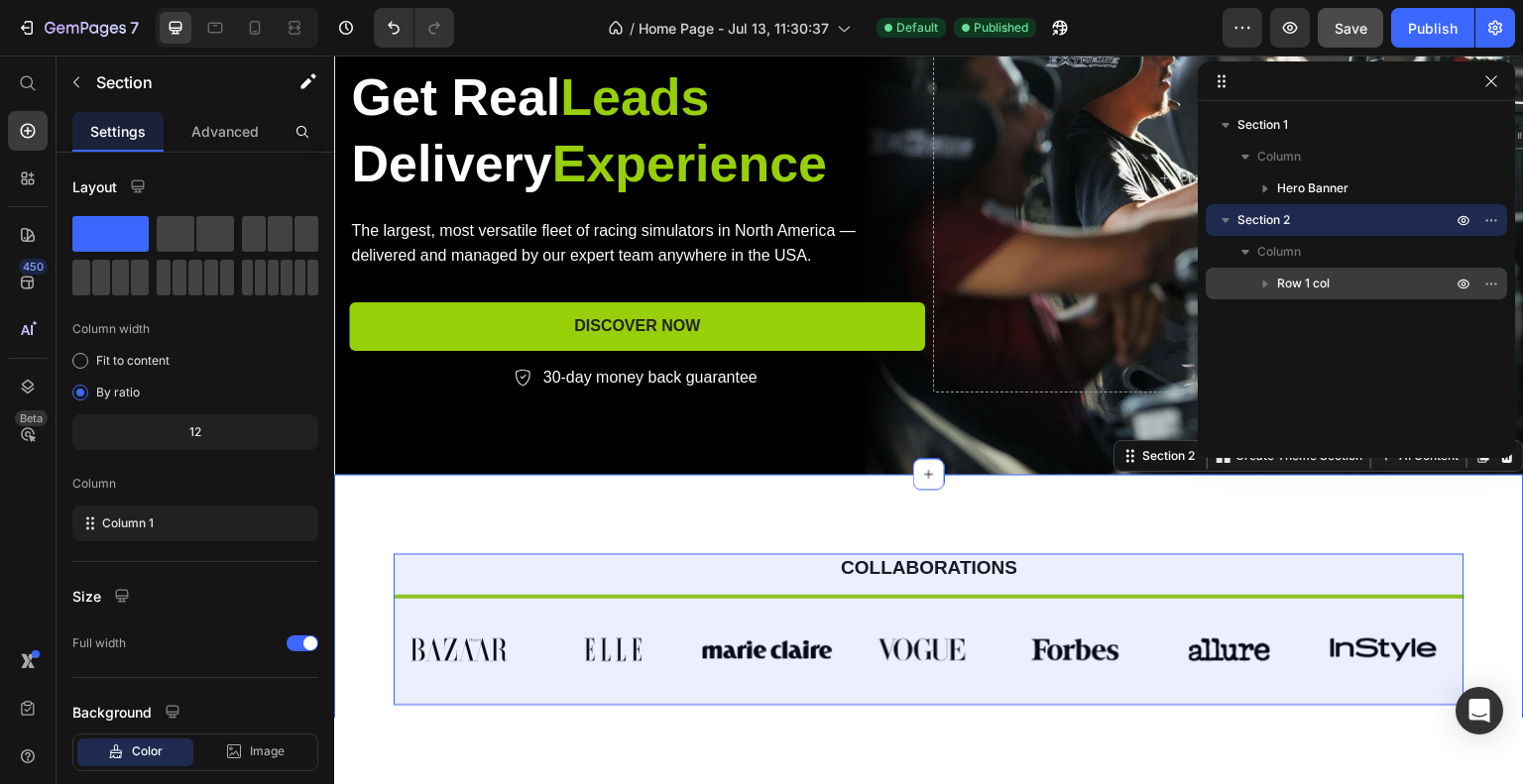 click on "Row 1 col" at bounding box center [1303, 283] 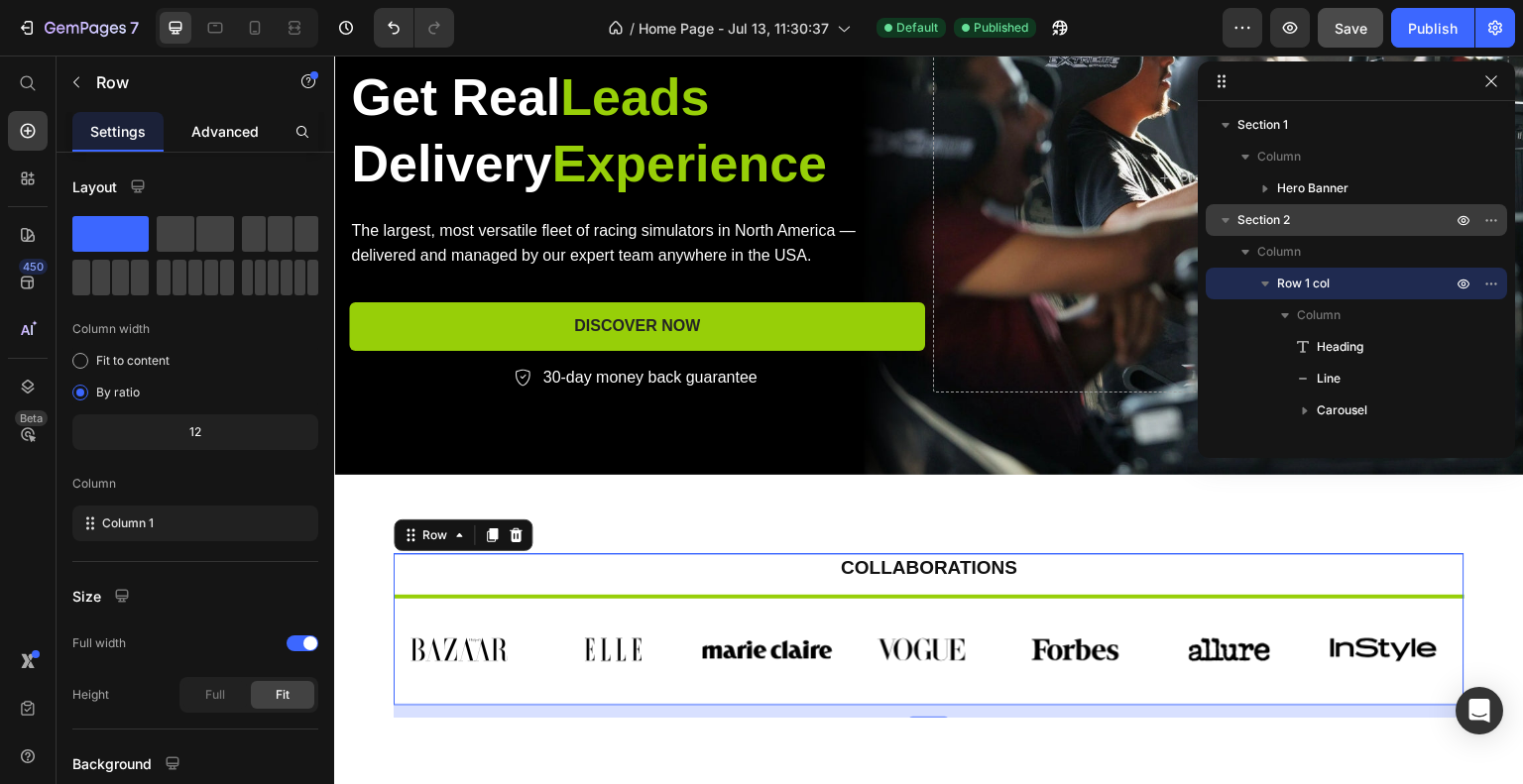 click on "Advanced" at bounding box center (225, 131) 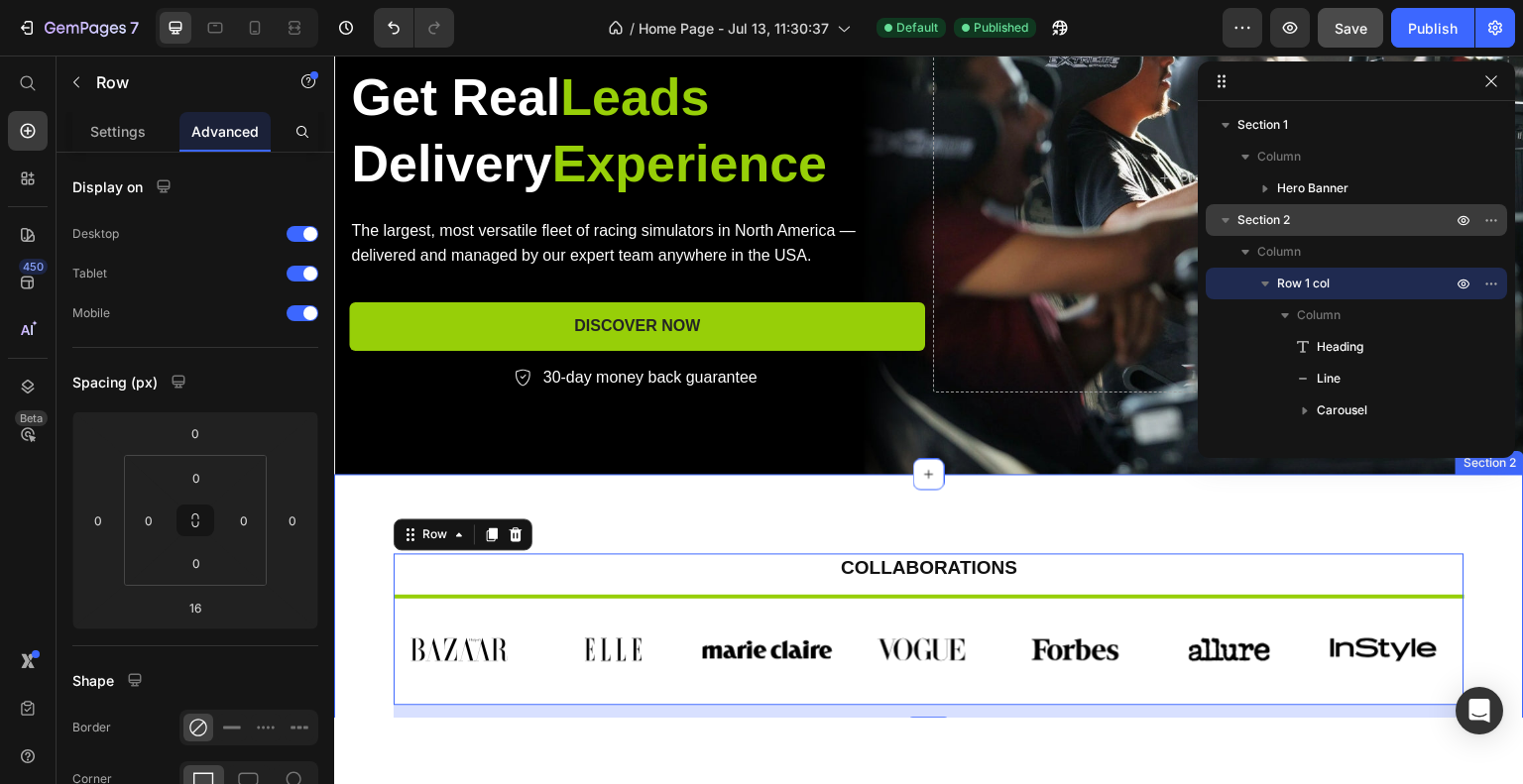 click on "Collaborations Heading                Title Line Image Image Image Image Image Image Image Carousel Row   16 Section 2" at bounding box center (929, 620) 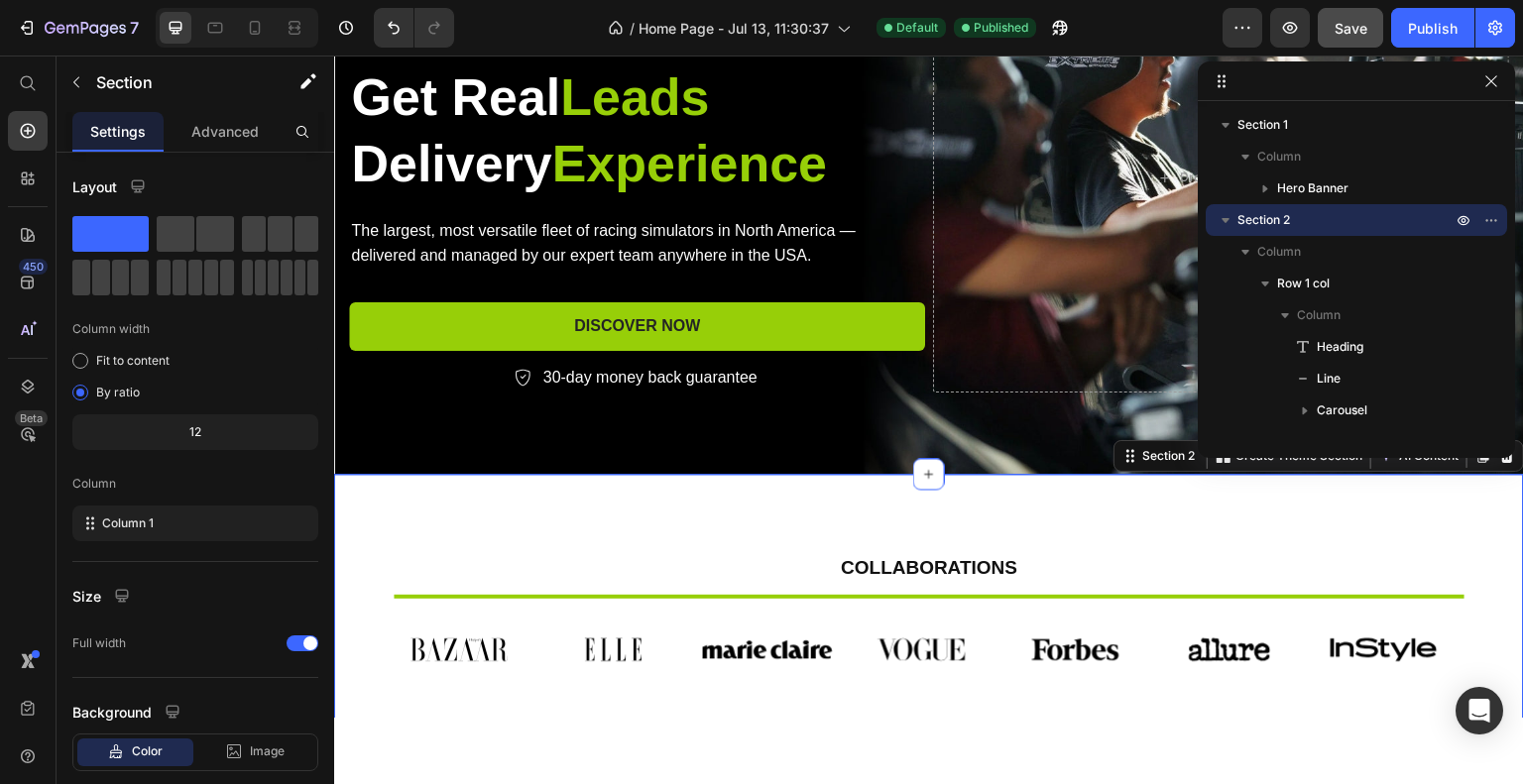 click on "Collaborations Heading                Title Line Image Image Image Image Image Image Image Carousel Row Section 2   You can create reusable sections Create Theme Section AI Content Write with GemAI What would you like to describe here? Tone and Voice Persuasive Product Show more Generate" at bounding box center (929, 620) 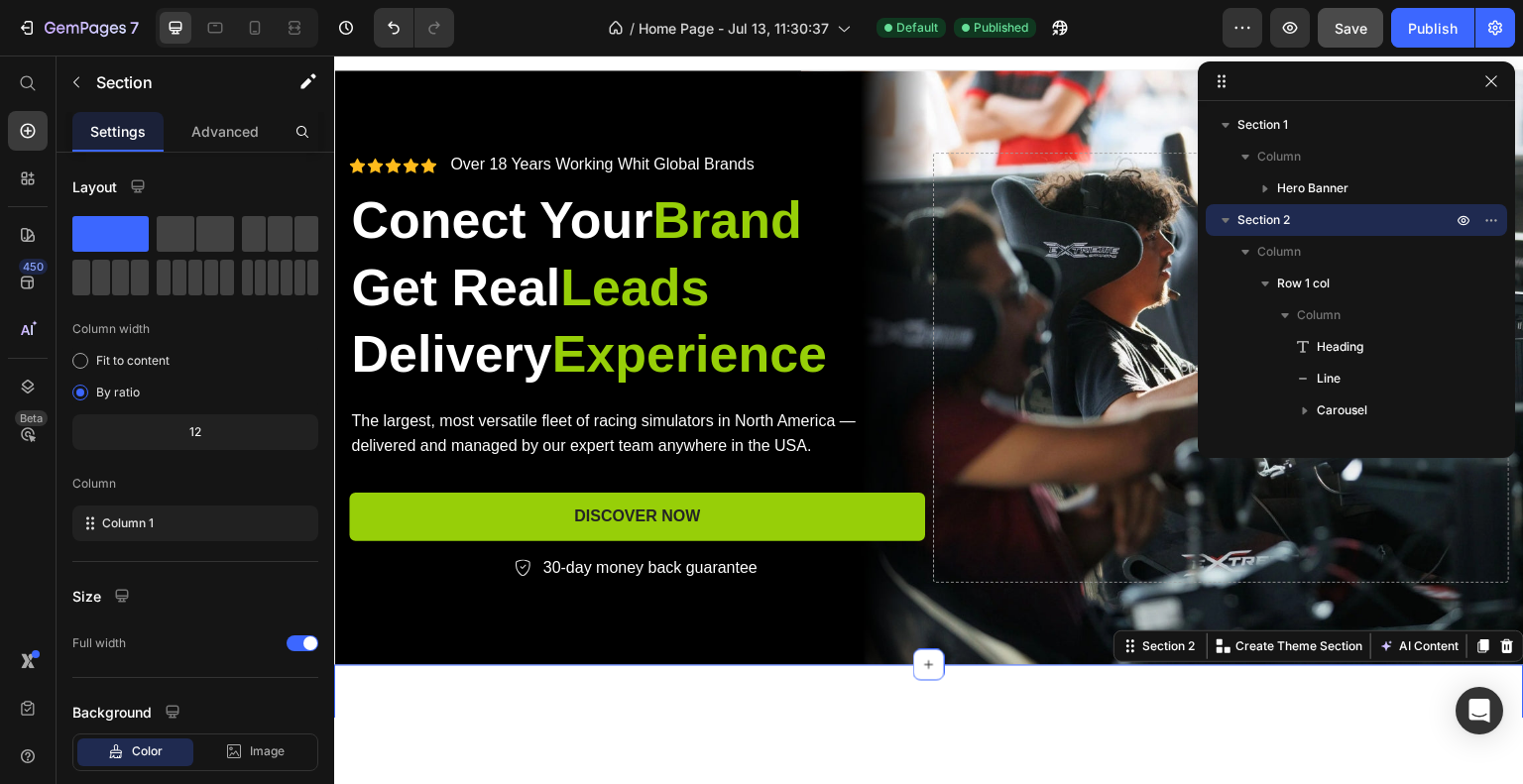 scroll, scrollTop: 0, scrollLeft: 0, axis: both 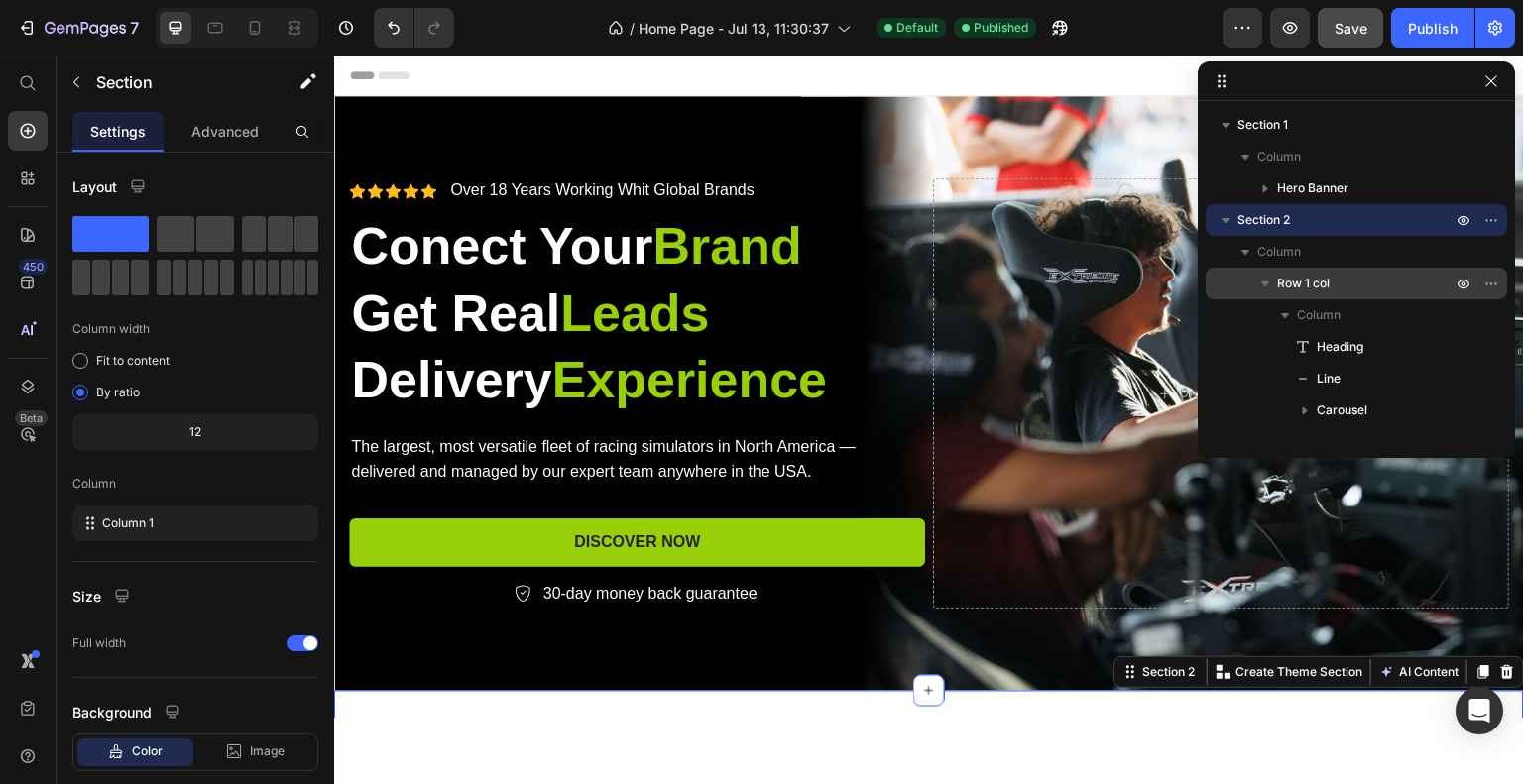 click on "Row 1 col" at bounding box center (1303, 283) 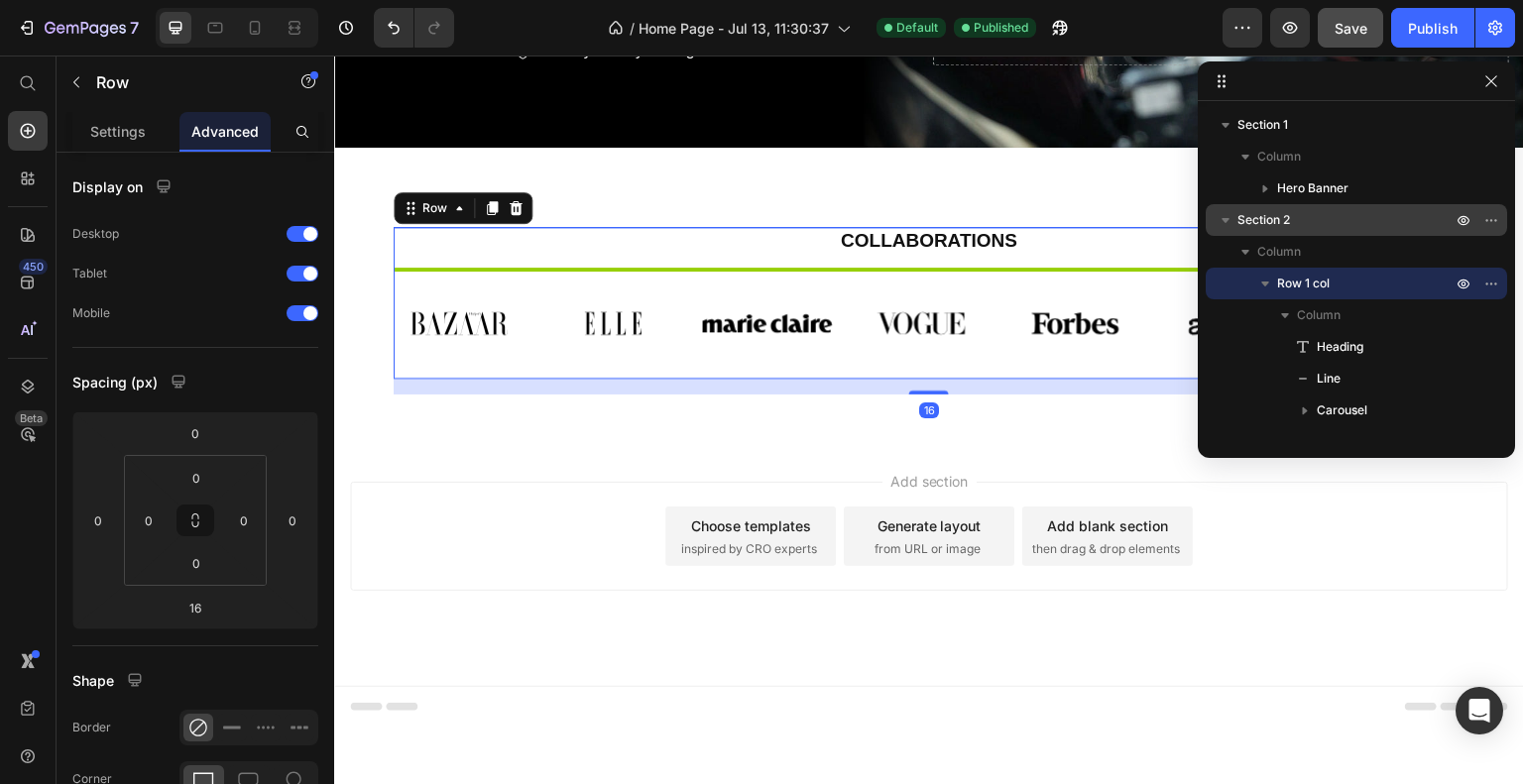 scroll, scrollTop: 551, scrollLeft: 0, axis: vertical 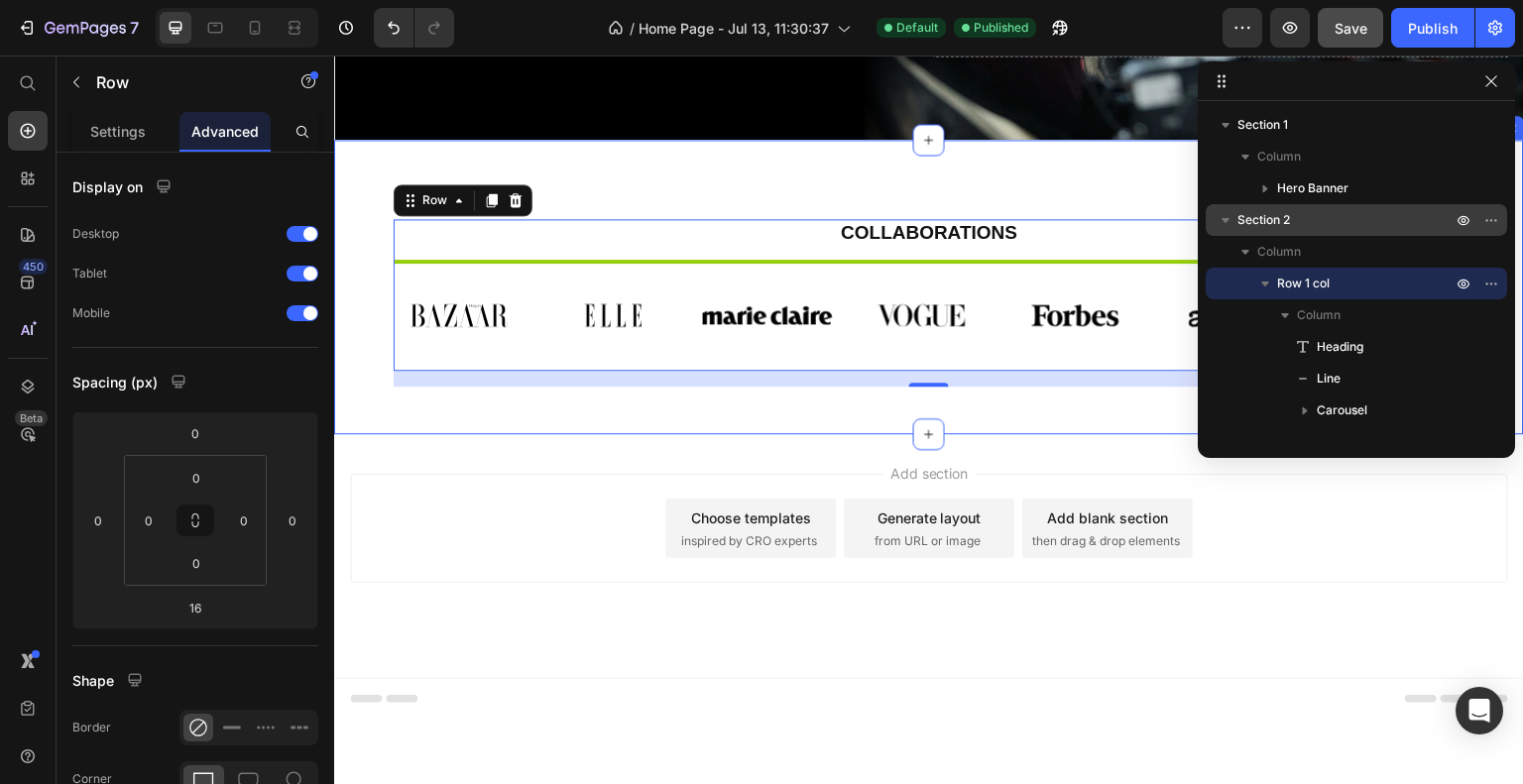 click on "Collaborations Heading                Title Line Image Image Image Image Image Image Image Carousel Row   16 Section 2" at bounding box center (929, 285) 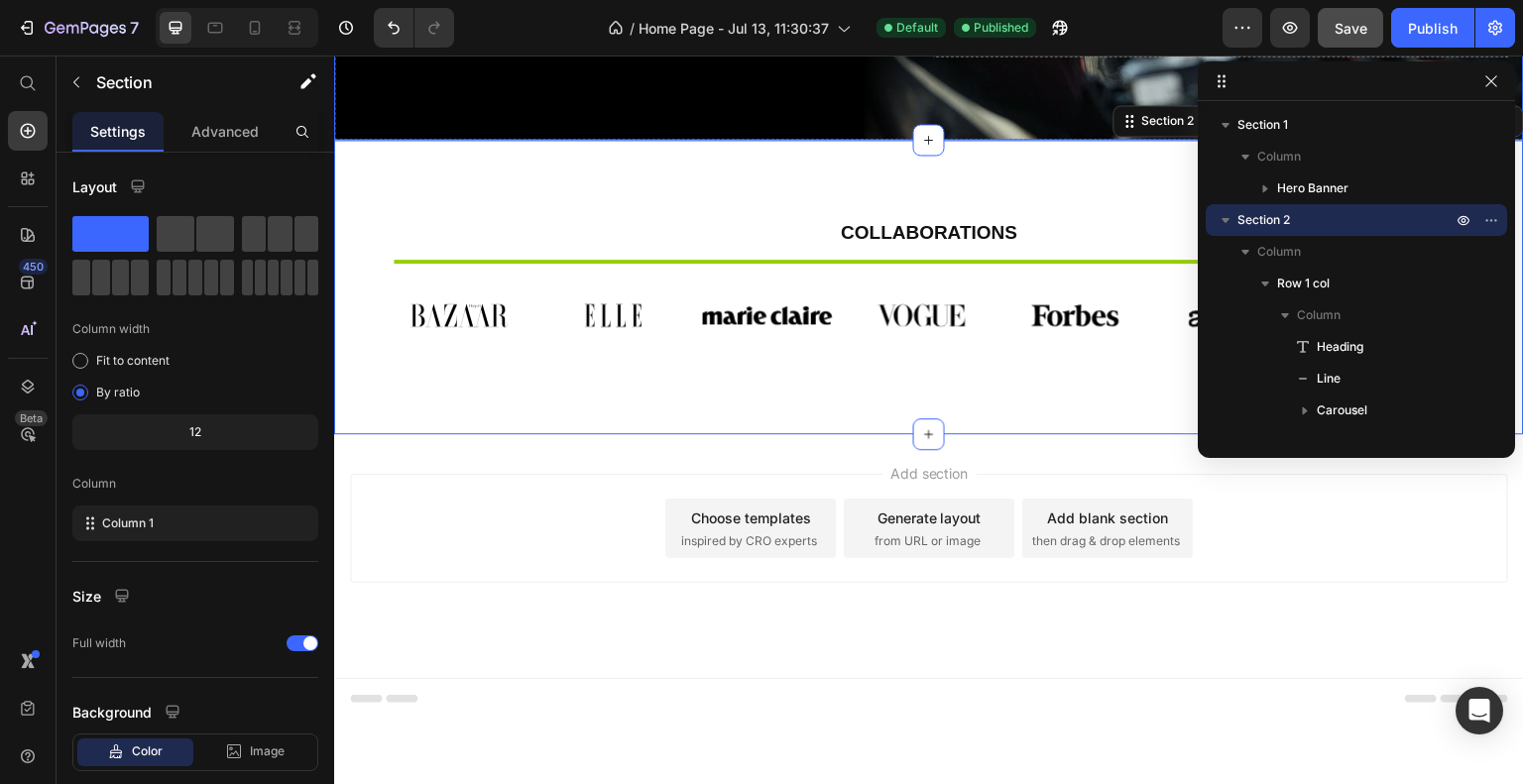 click at bounding box center (929, -159) 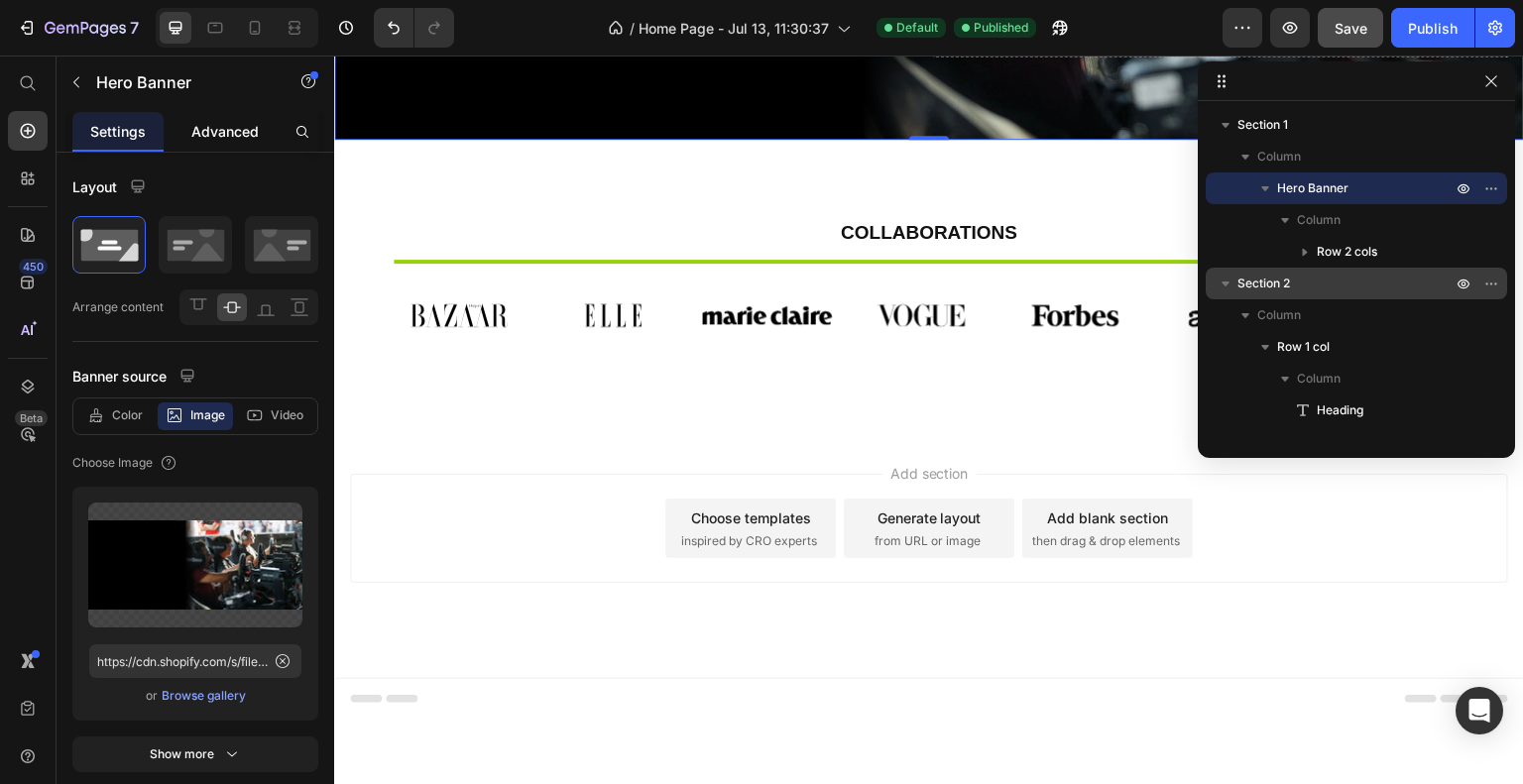 click on "Advanced" at bounding box center [225, 131] 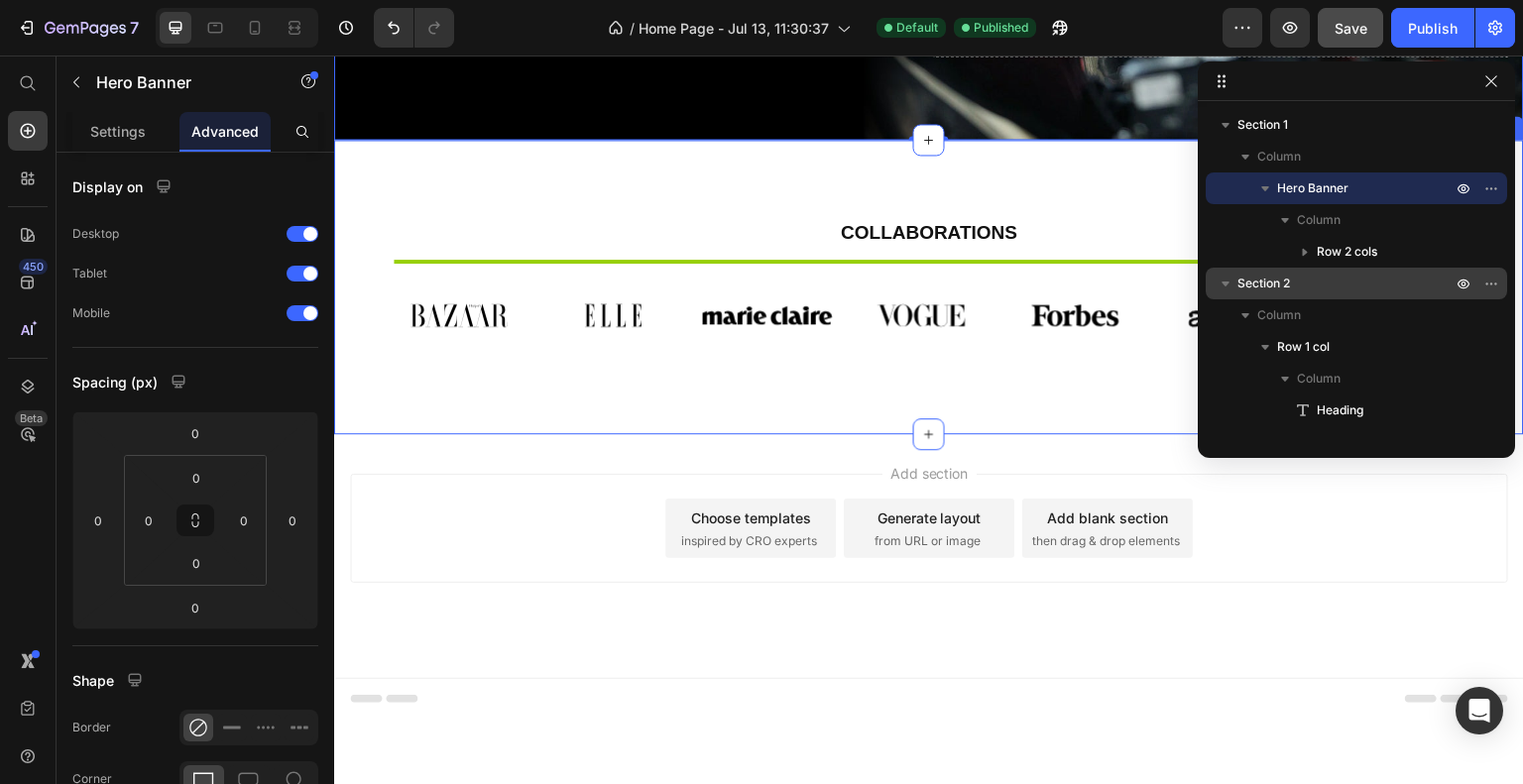 click on "Collaborations Heading                Title Line Image Image Image Image Image Image Image Carousel Row Section 2" at bounding box center (929, 285) 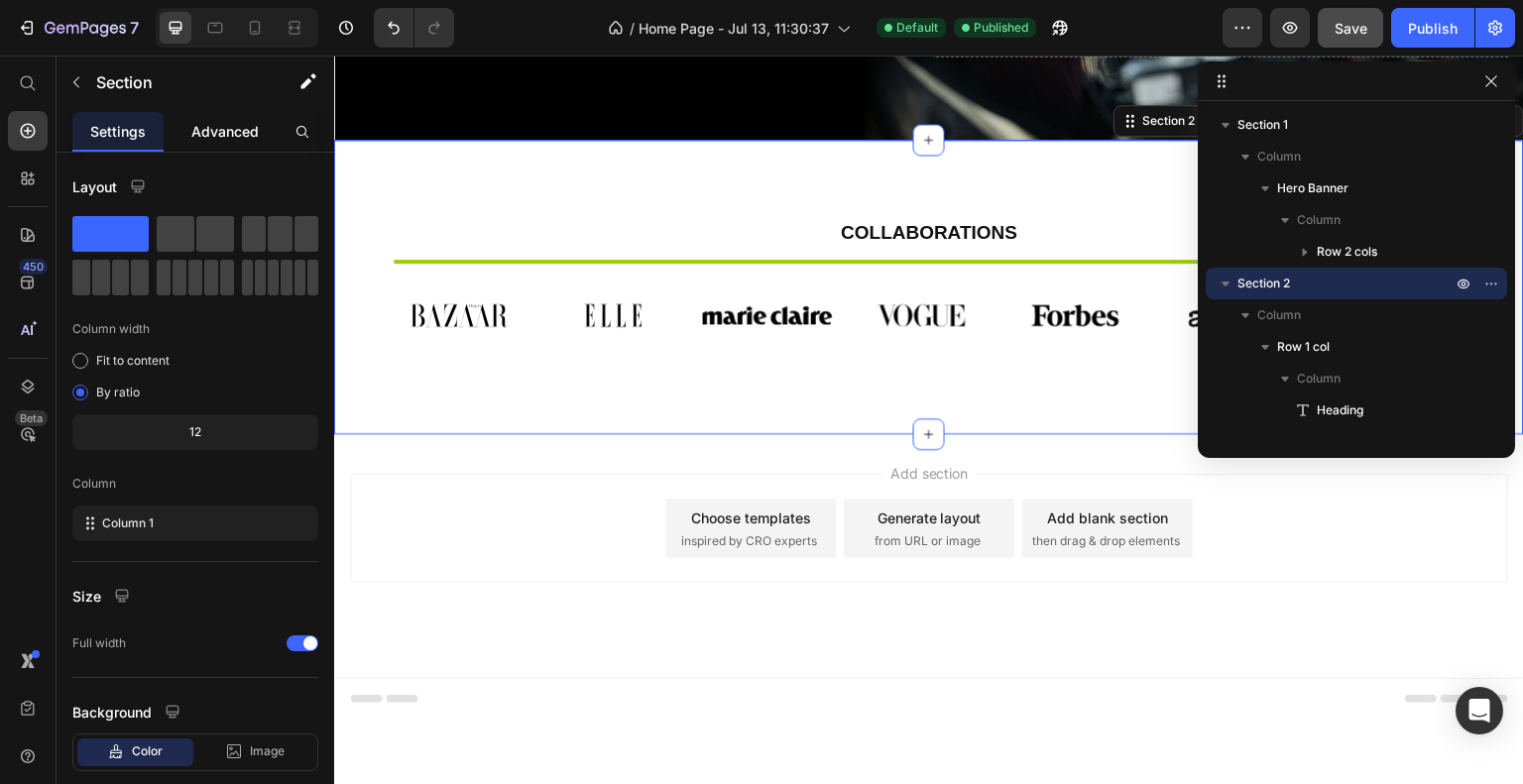 click on "Advanced" at bounding box center (225, 131) 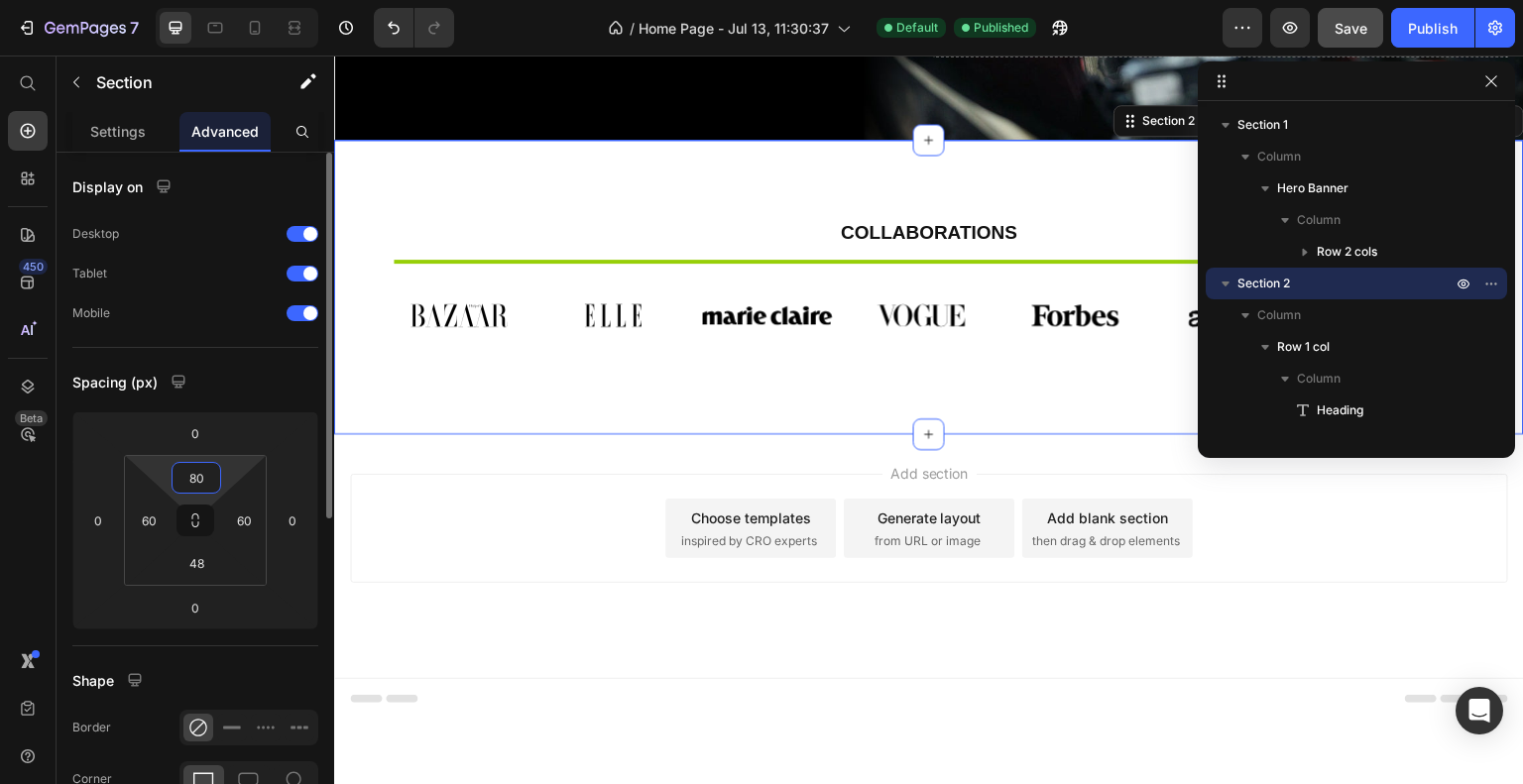 click on "80" at bounding box center (196, 478) 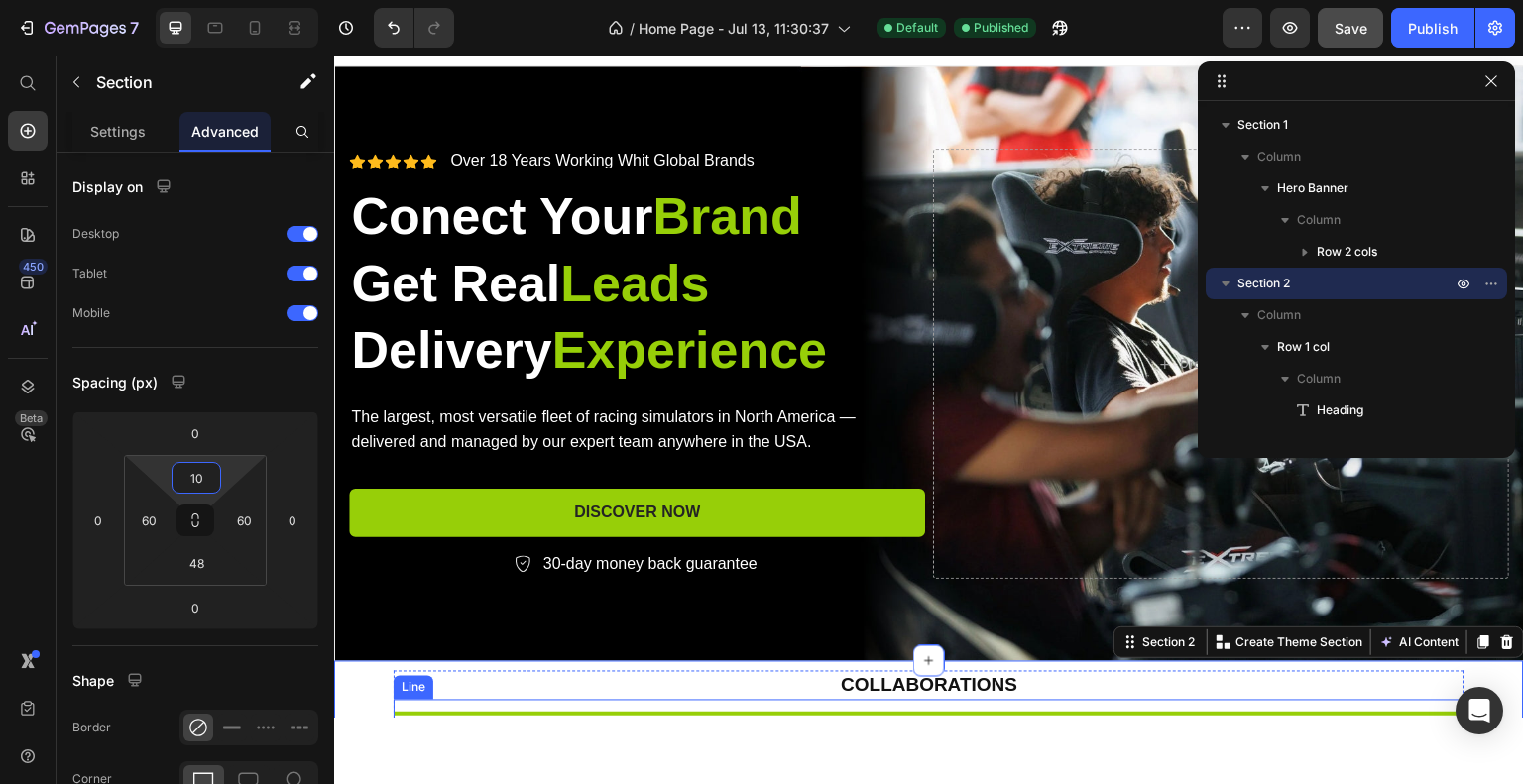 scroll, scrollTop: 0, scrollLeft: 0, axis: both 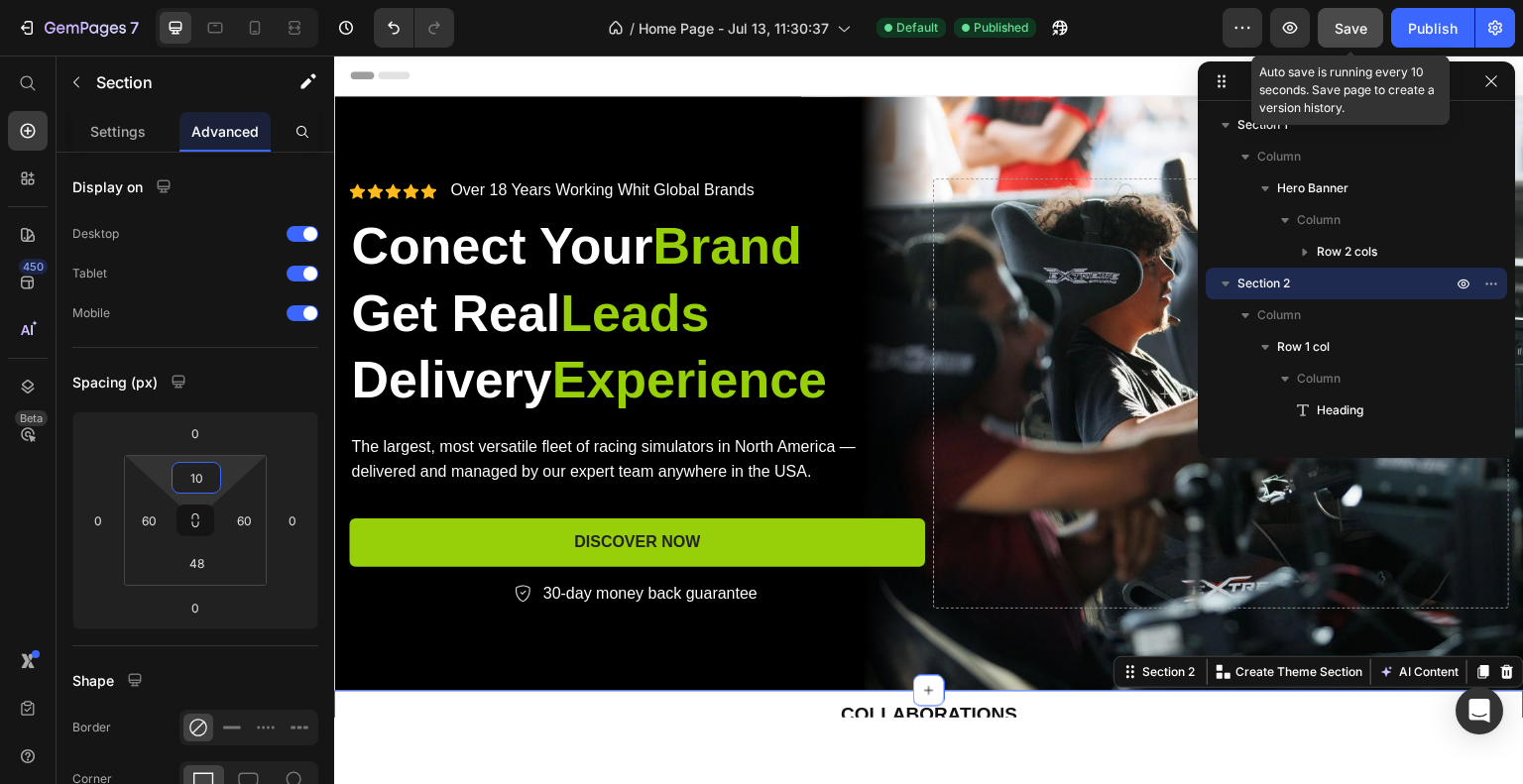 type on "10" 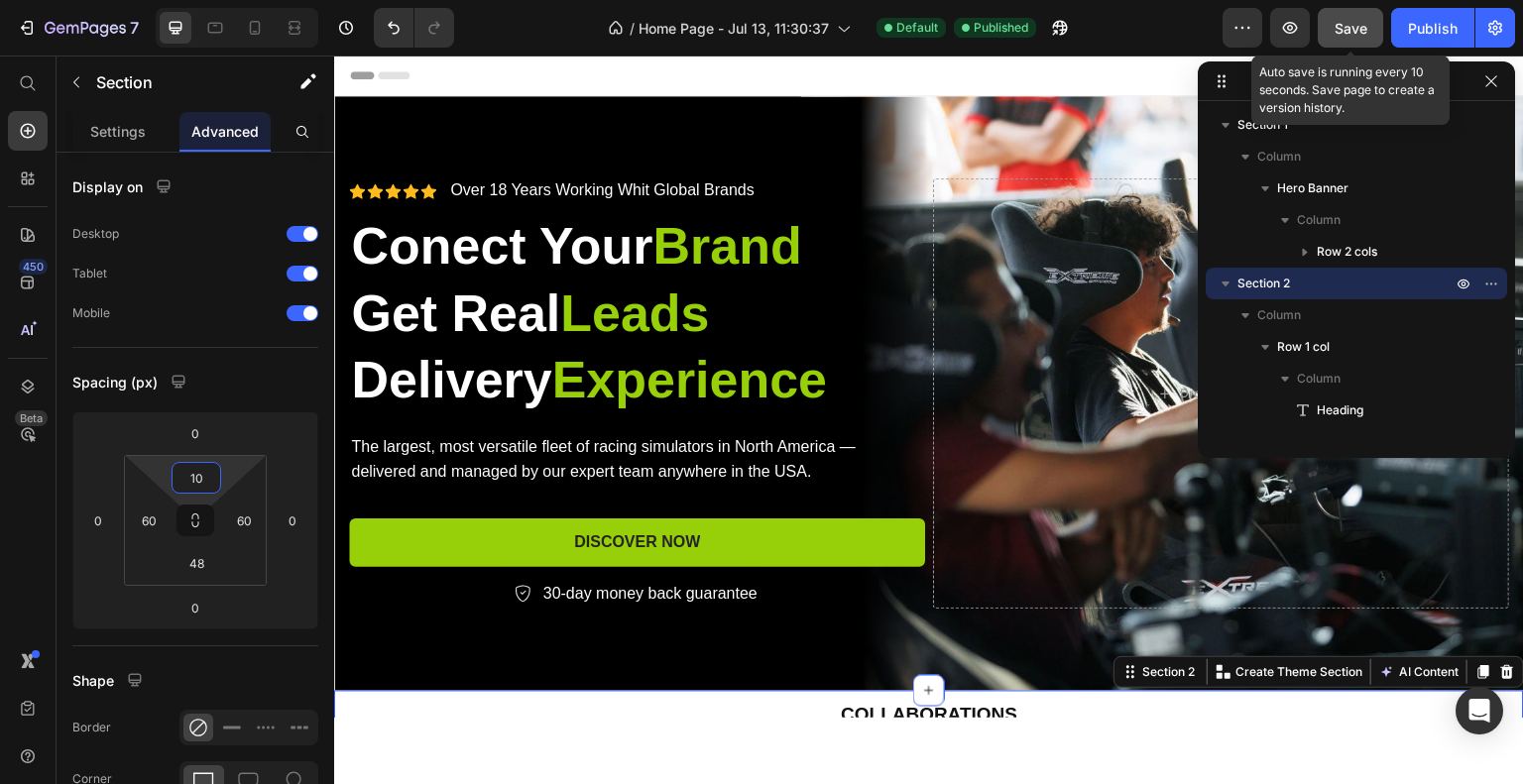click on "Save" at bounding box center [1350, 28] 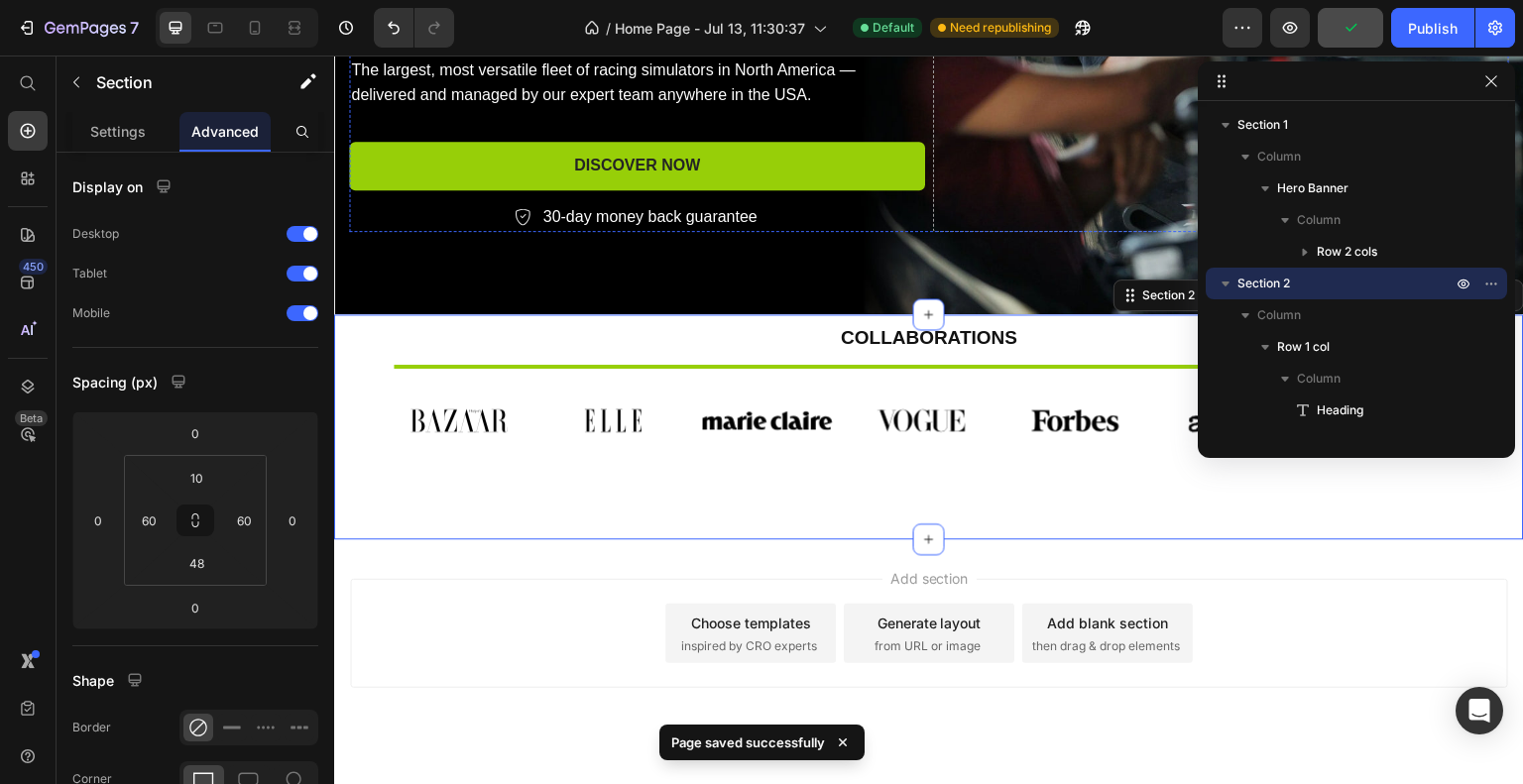 scroll, scrollTop: 396, scrollLeft: 0, axis: vertical 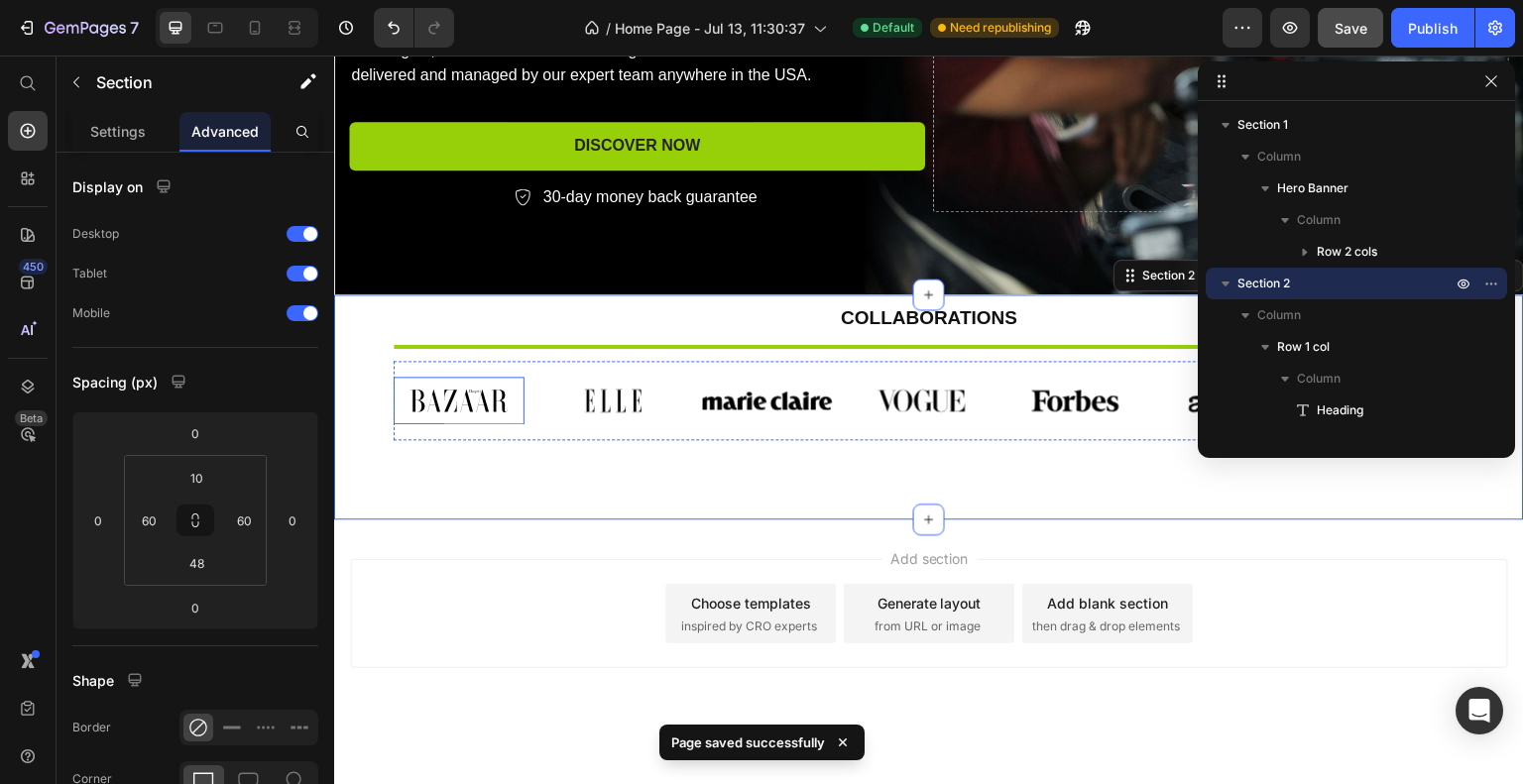 click at bounding box center (459, 399) 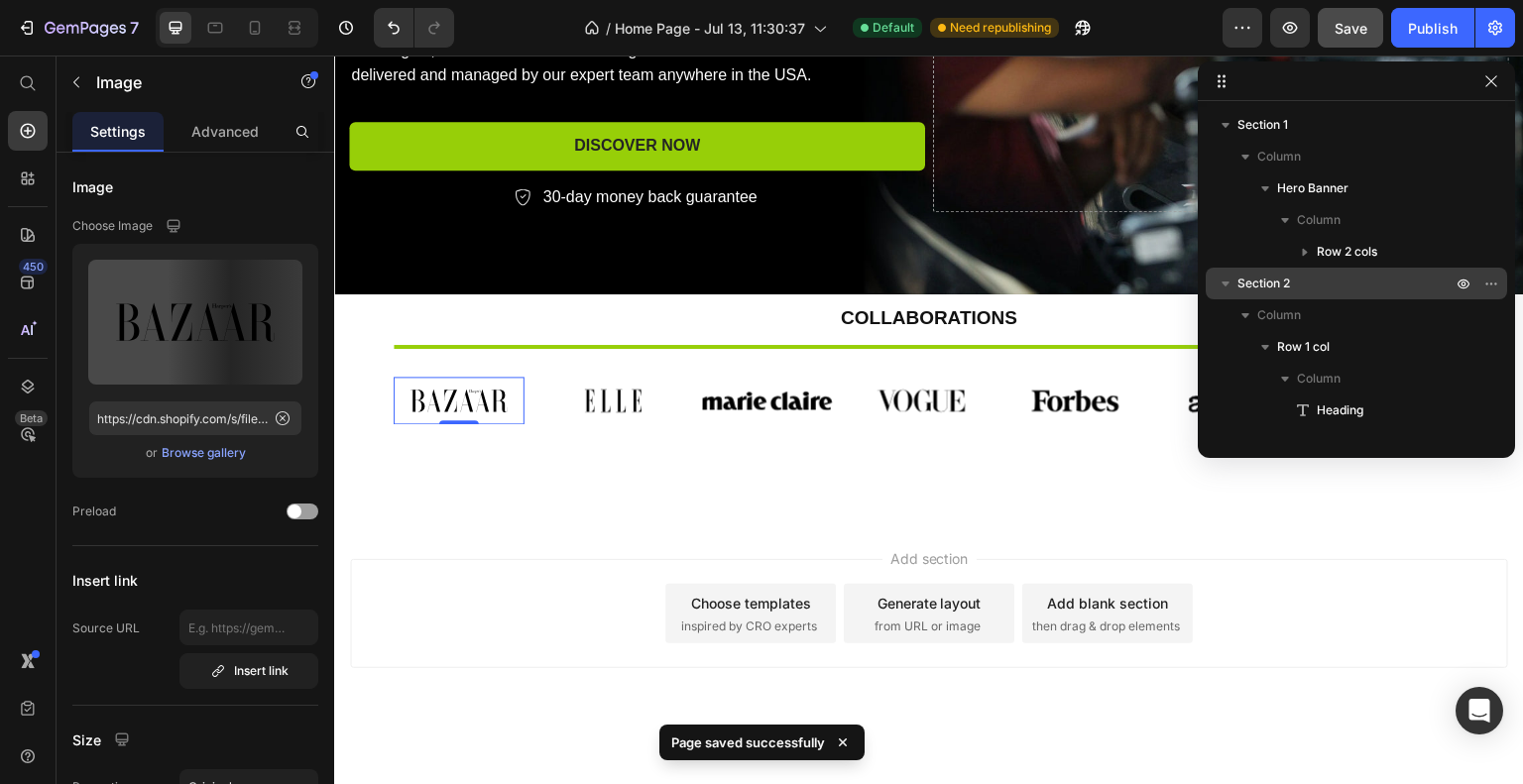 scroll, scrollTop: 280, scrollLeft: 0, axis: vertical 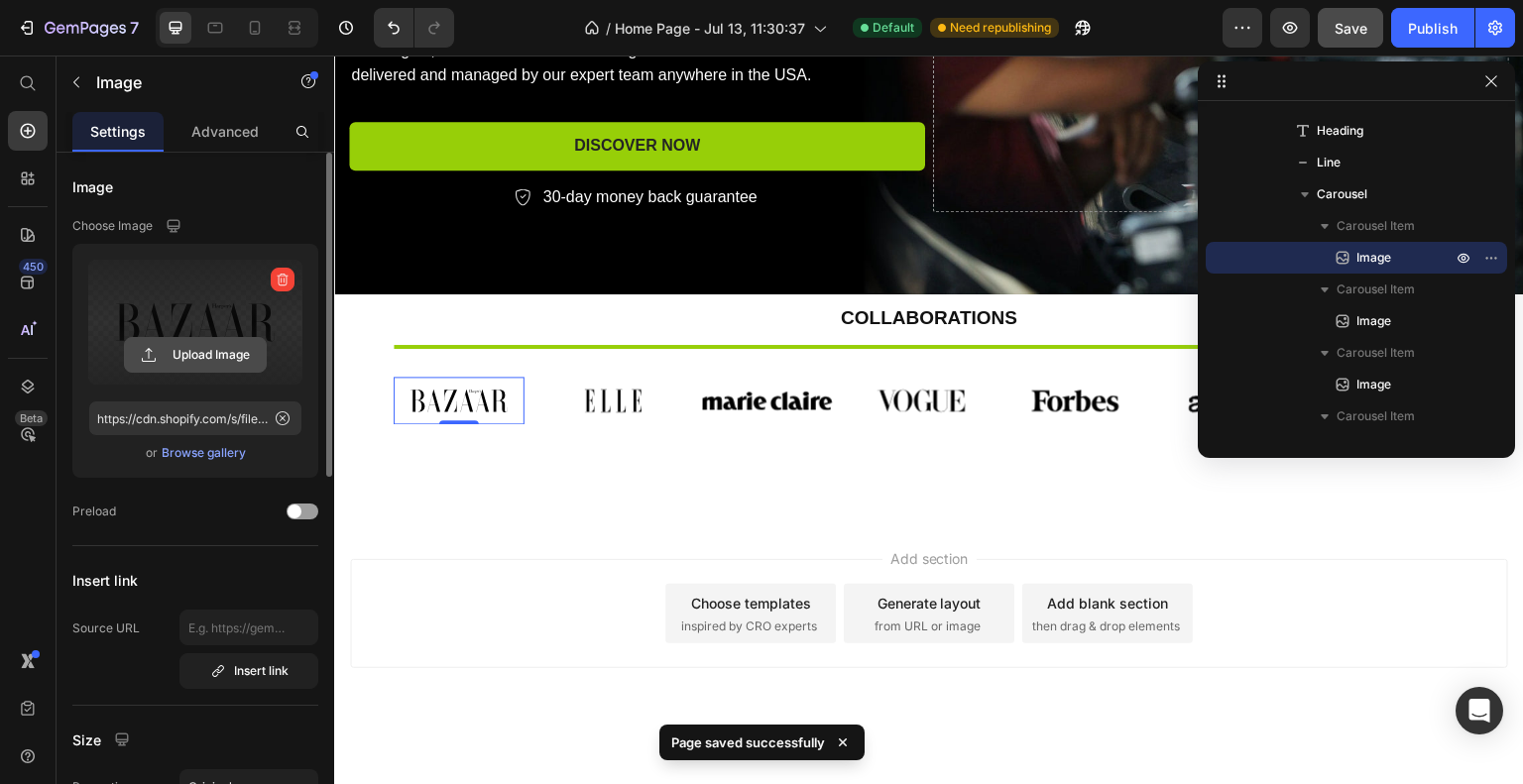 click 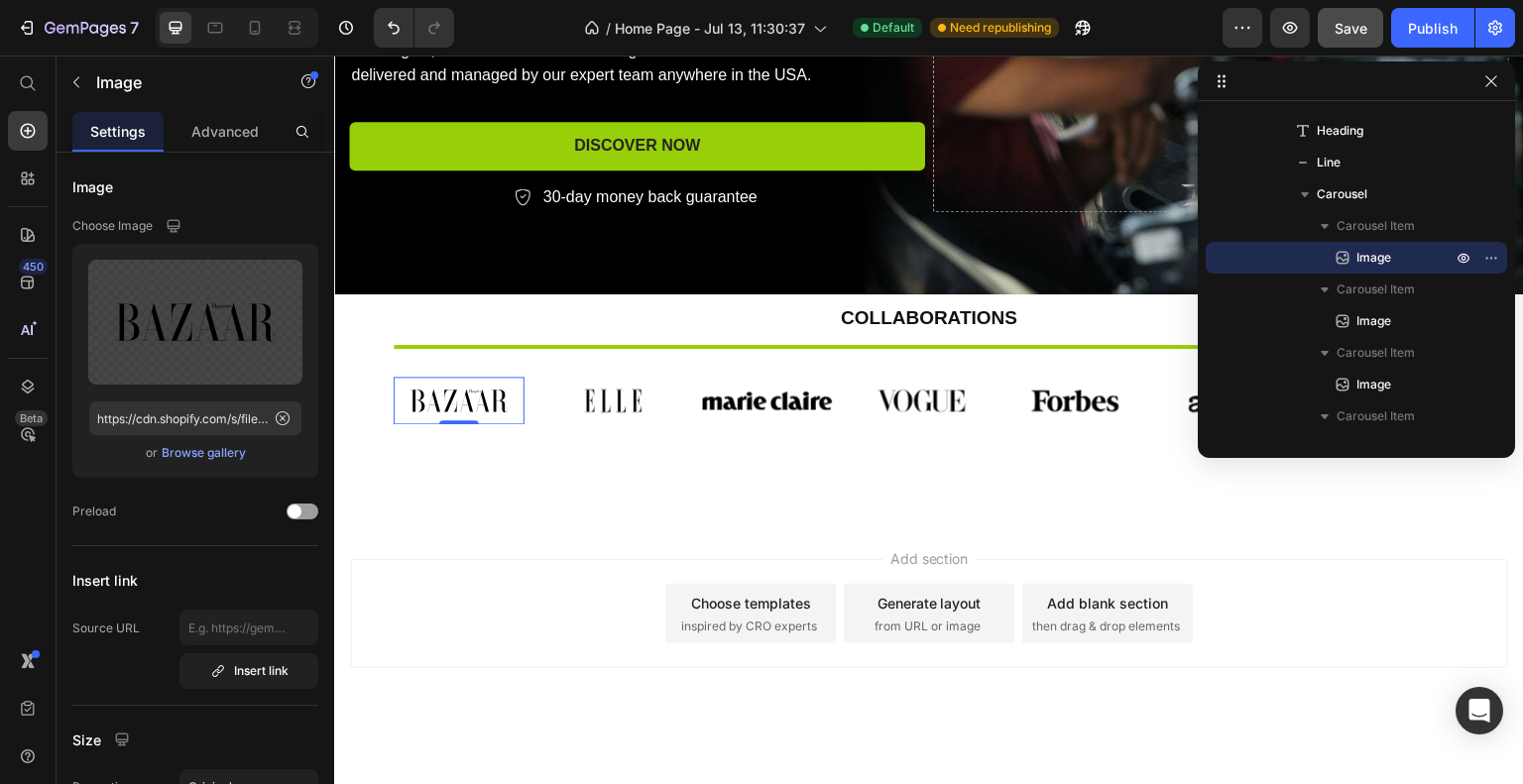 click at bounding box center (459, 399) 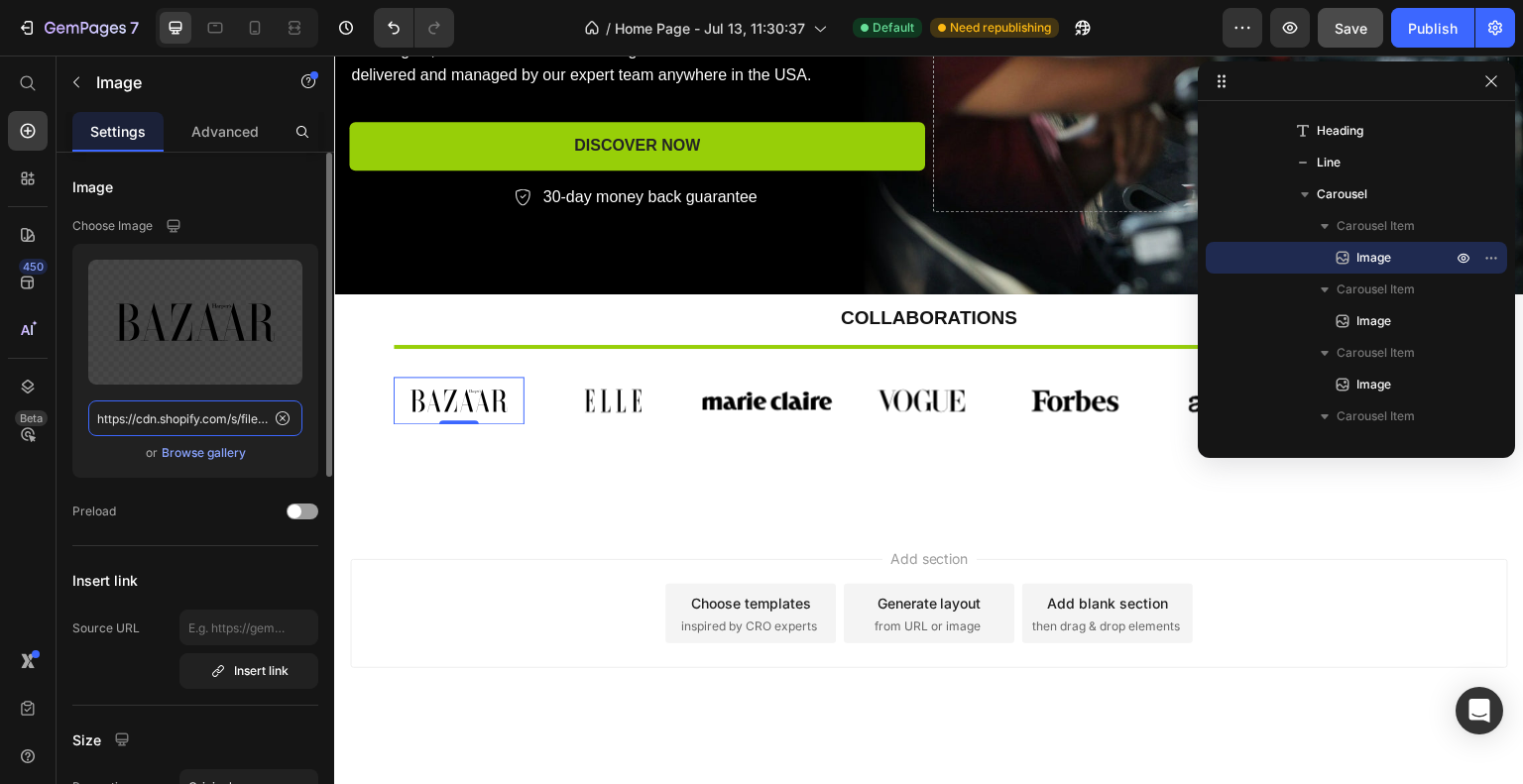 click on "https://cdn.shopify.com/s/files/1/0933/7972/3568/files/gempages_575275549719528274-2ae38a58-9513-42cd-969d-e650337e994a.svg" 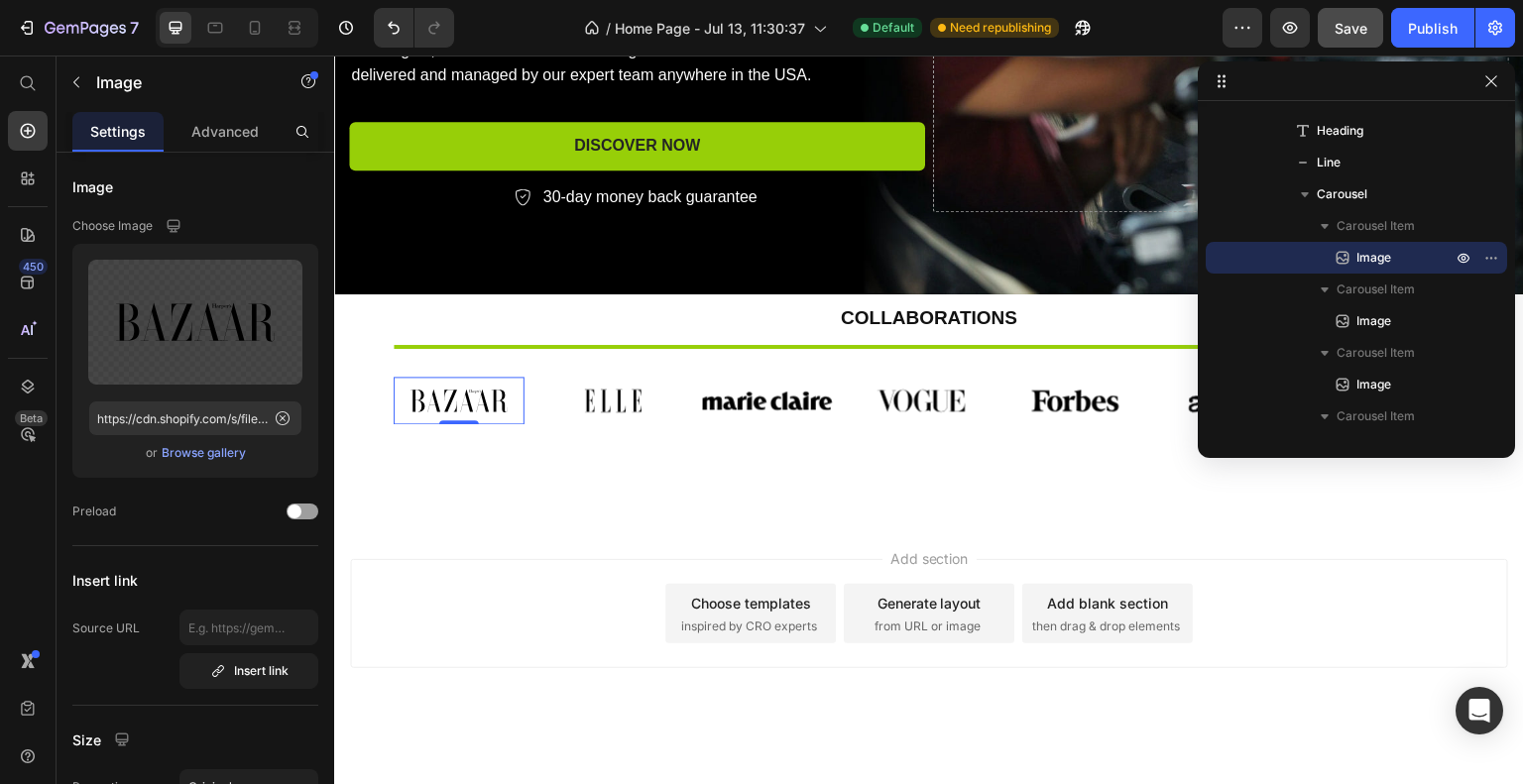 click at bounding box center (459, 399) 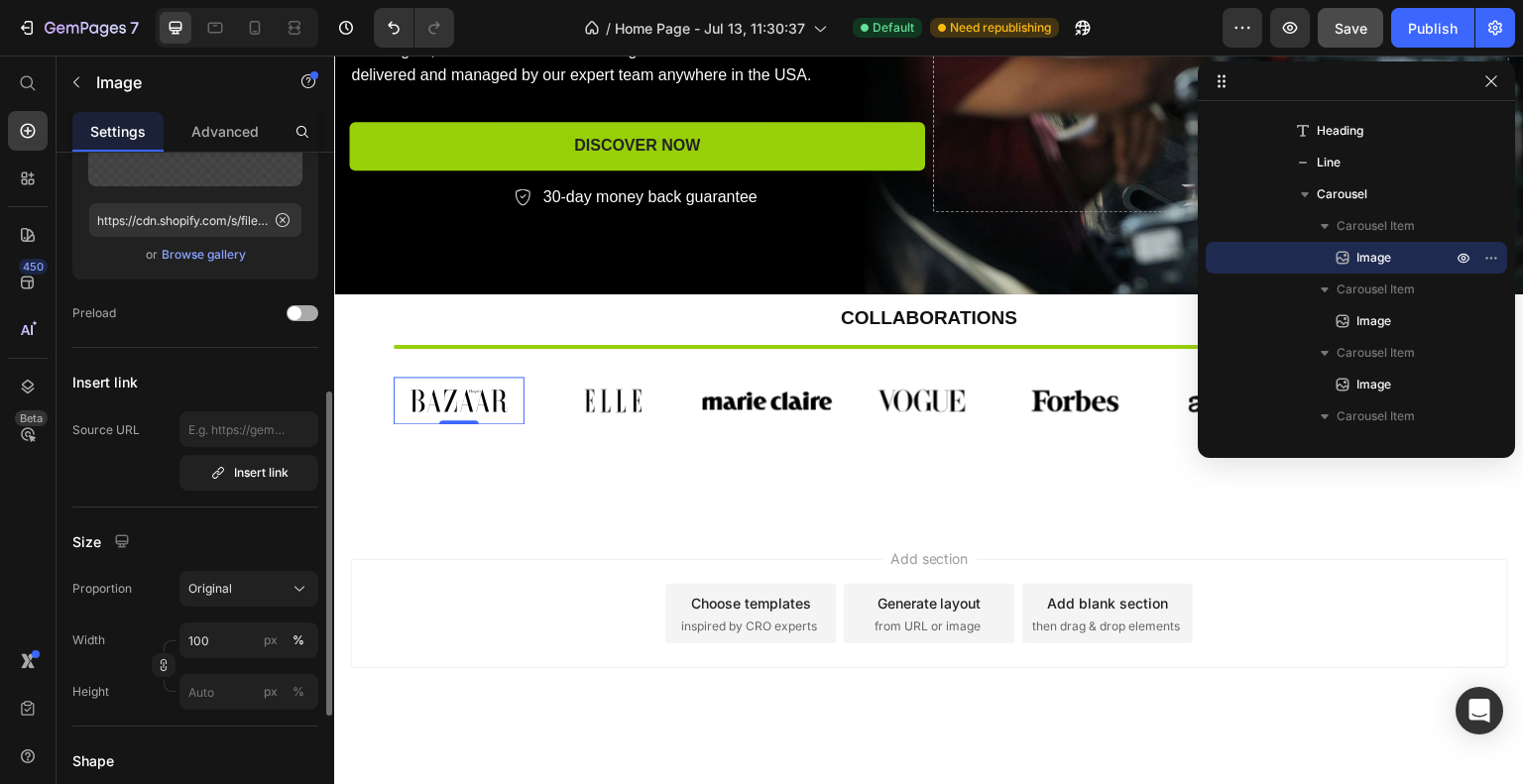 scroll, scrollTop: 396, scrollLeft: 0, axis: vertical 